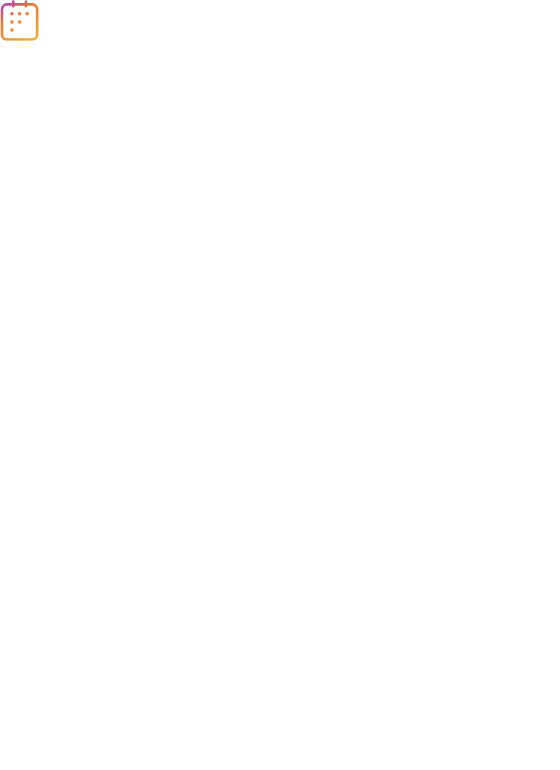 scroll, scrollTop: 0, scrollLeft: 0, axis: both 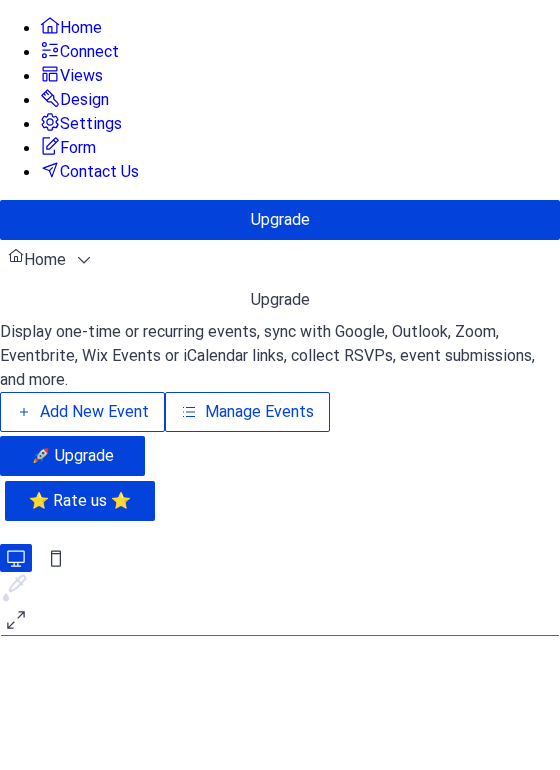 click on "Add New Event" at bounding box center [94, 412] 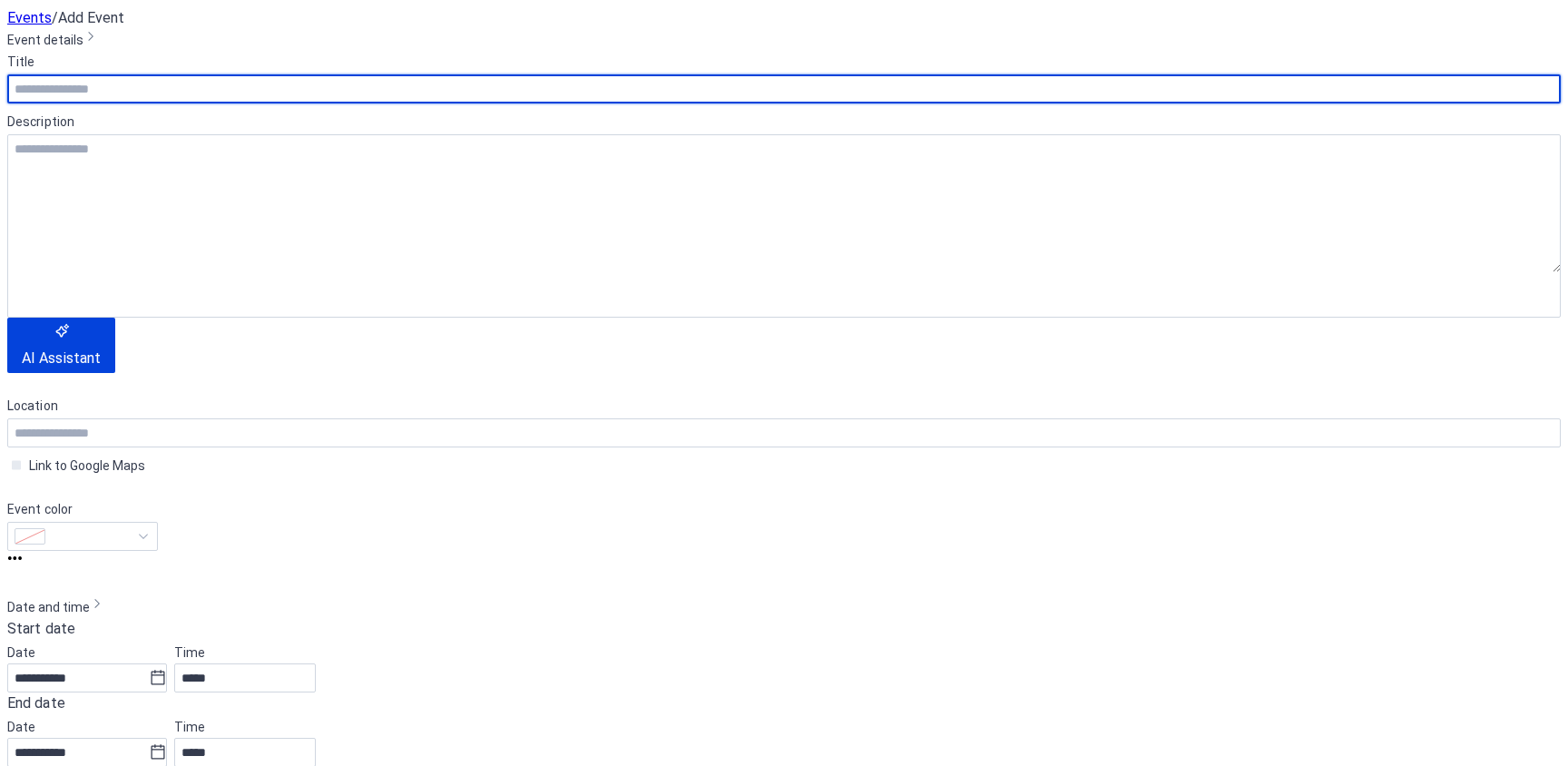 scroll, scrollTop: 0, scrollLeft: 0, axis: both 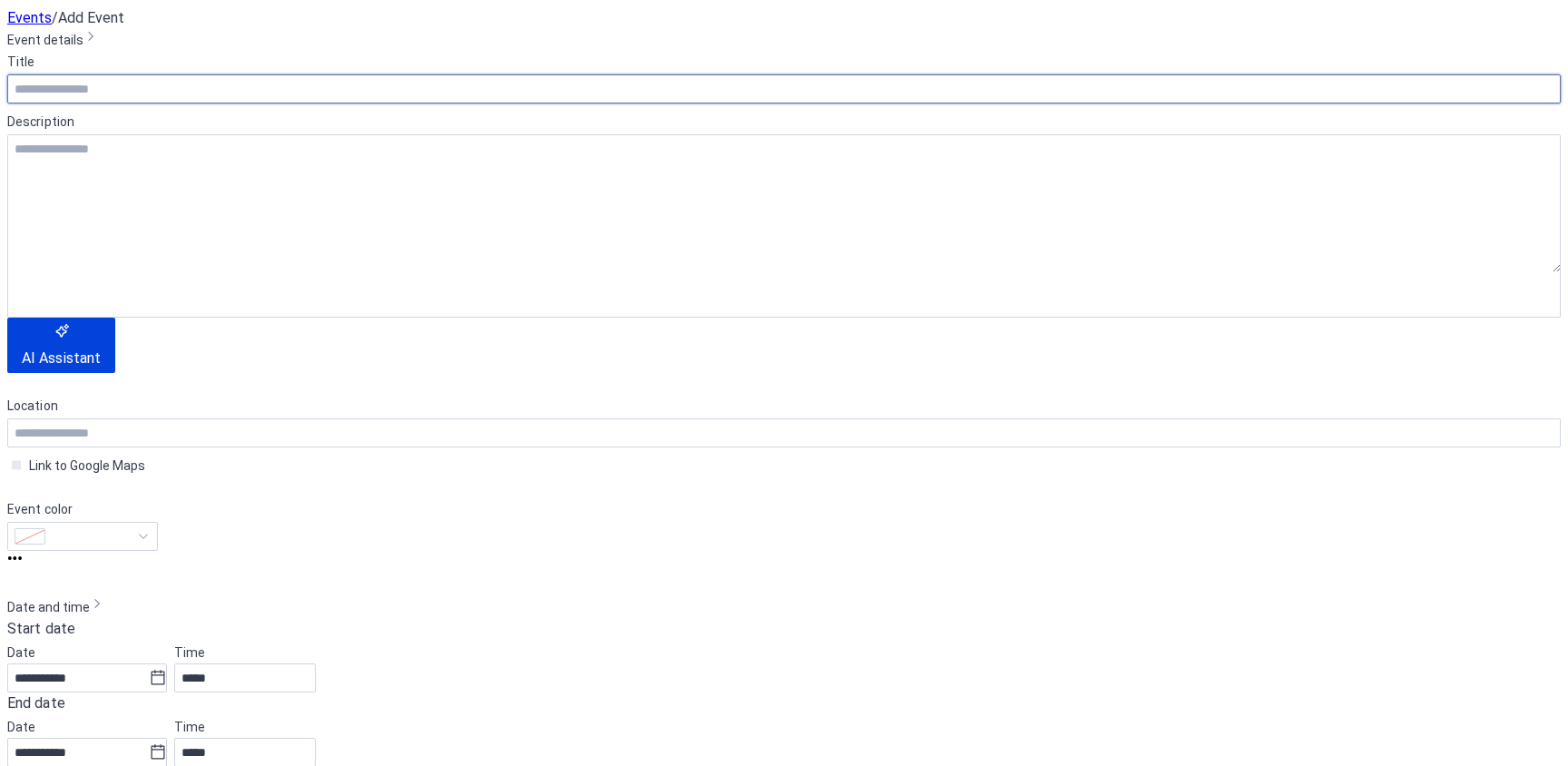 click at bounding box center (784, 89) 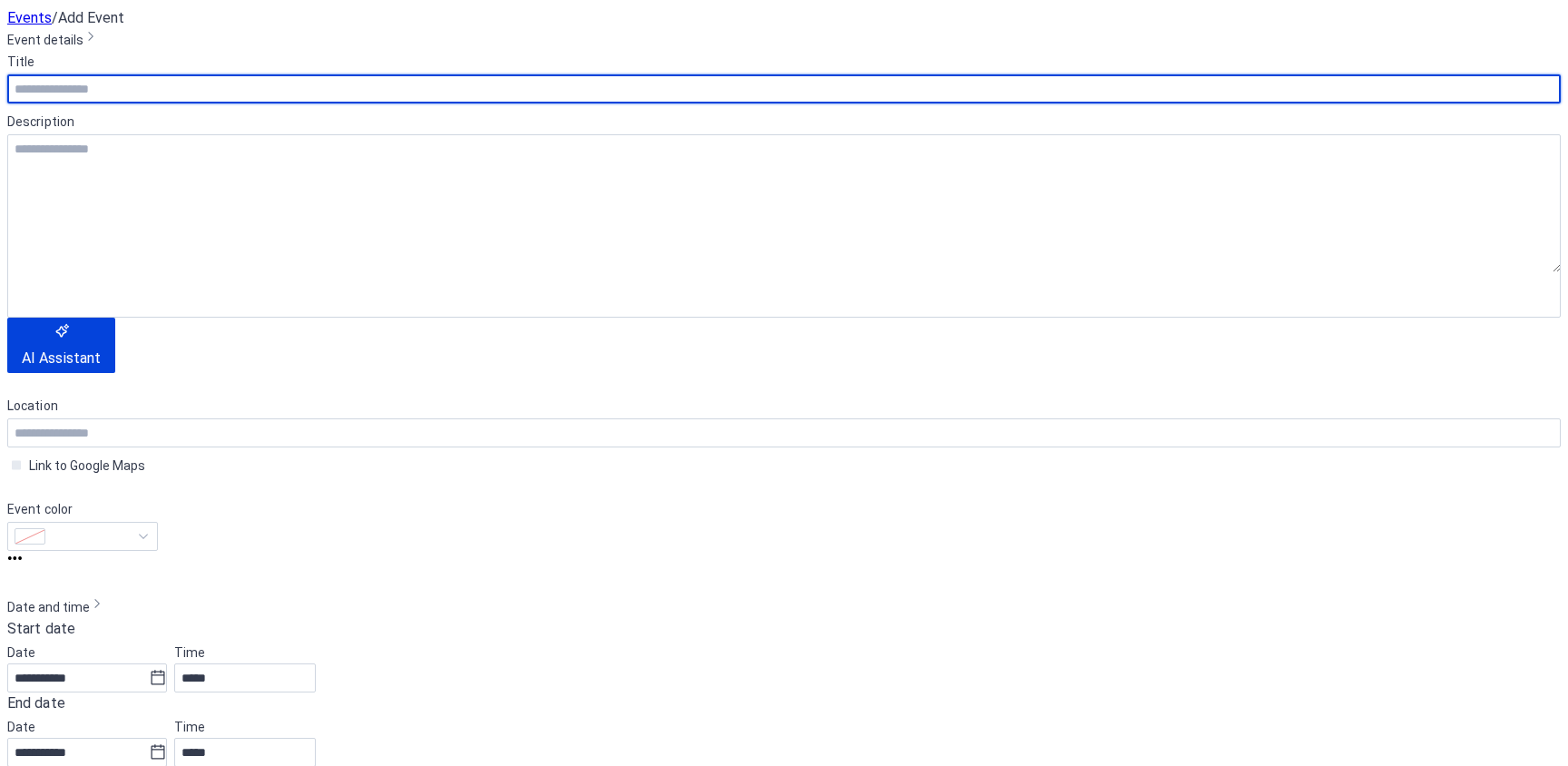 paste on "**********" 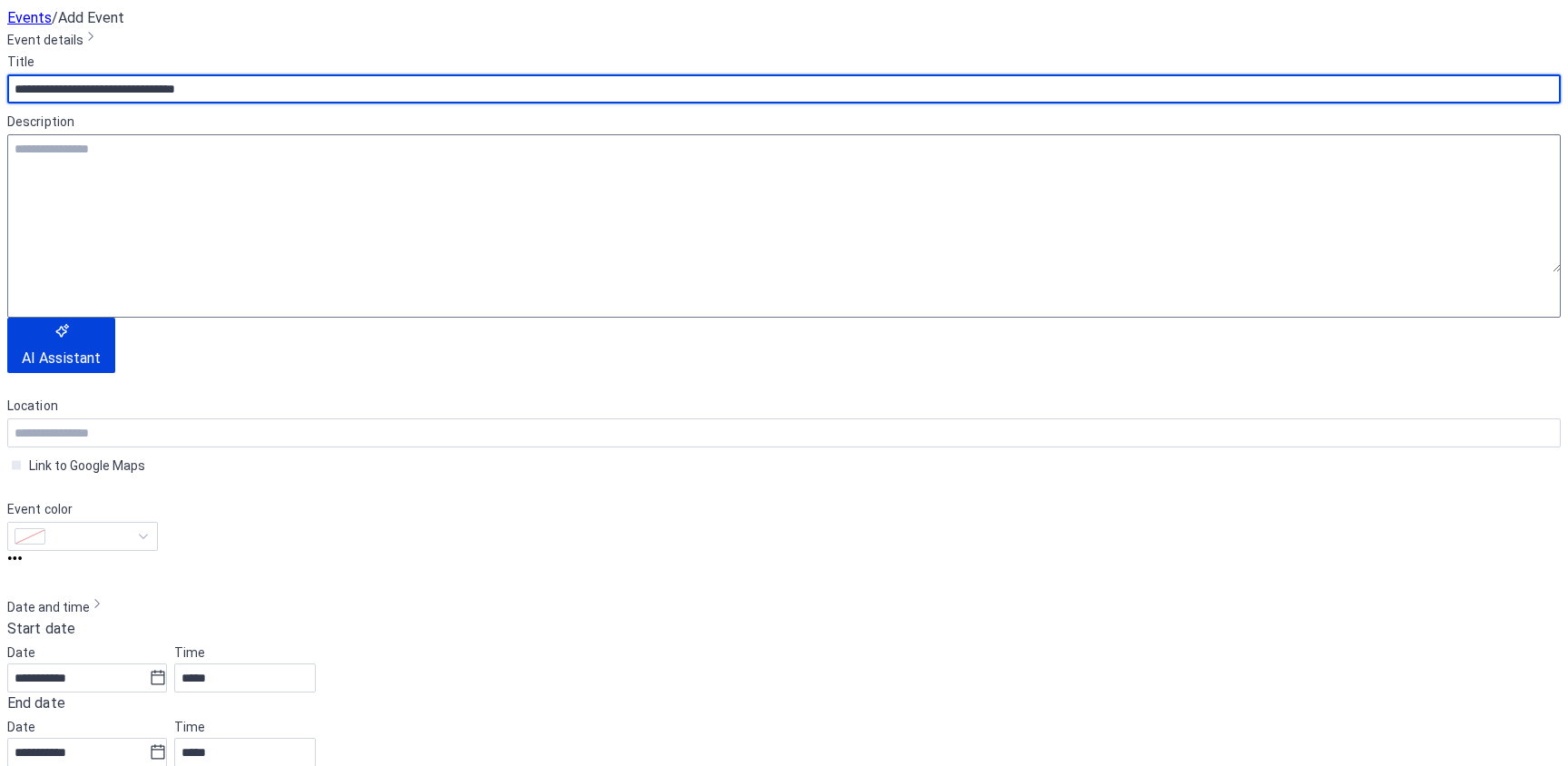 type on "**********" 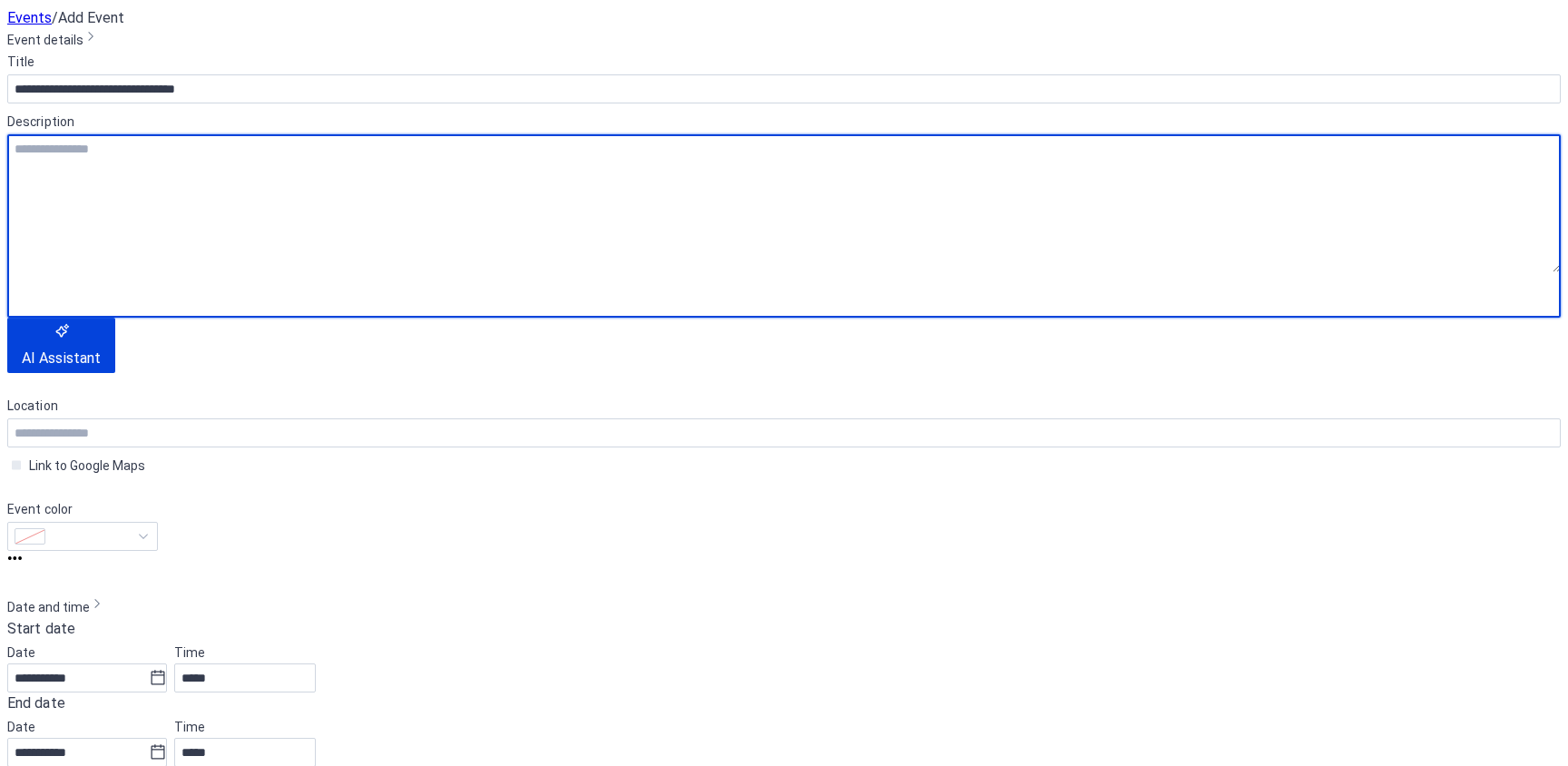 click at bounding box center [784, 203] 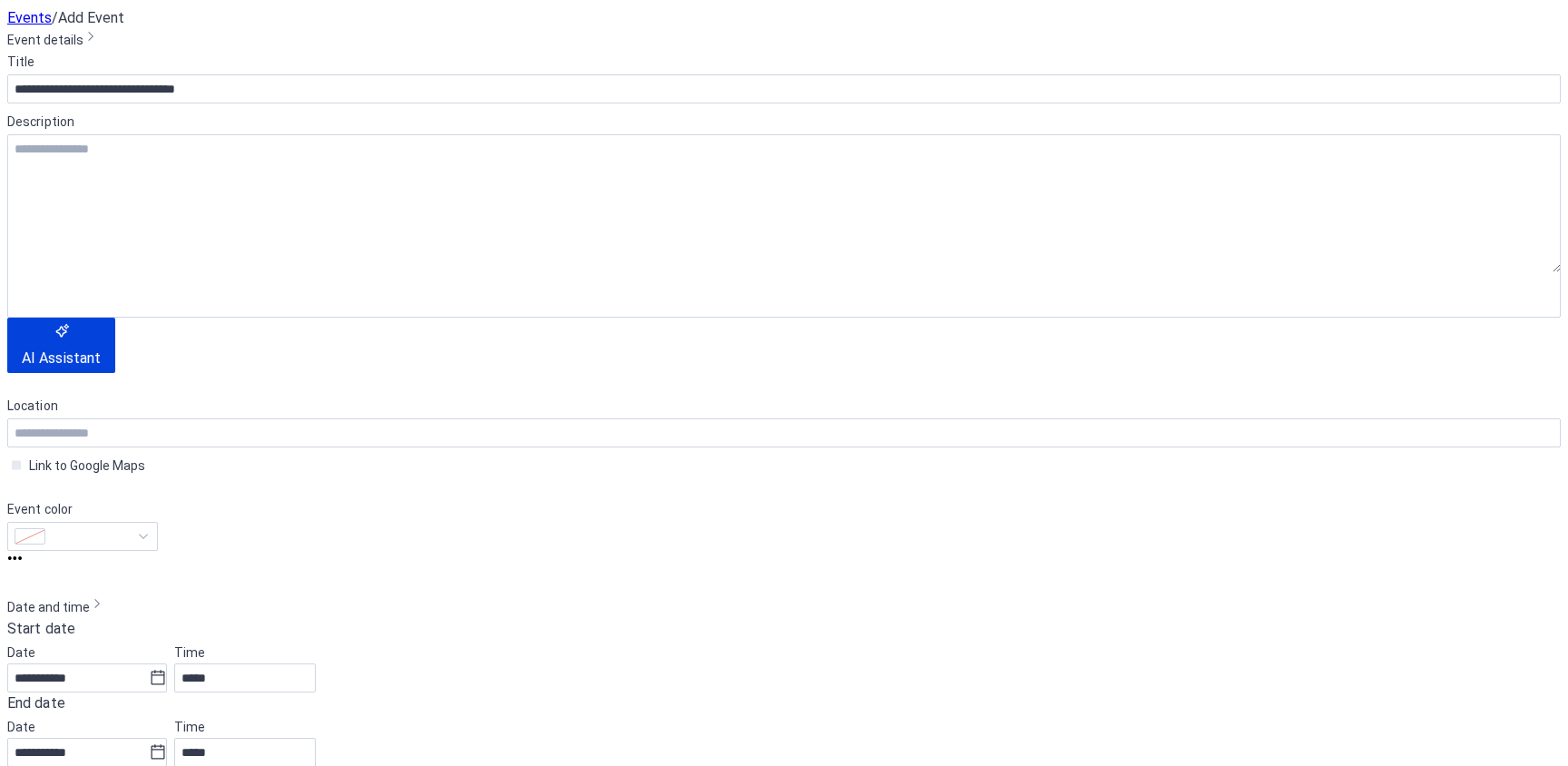 scroll, scrollTop: 182, scrollLeft: 0, axis: vertical 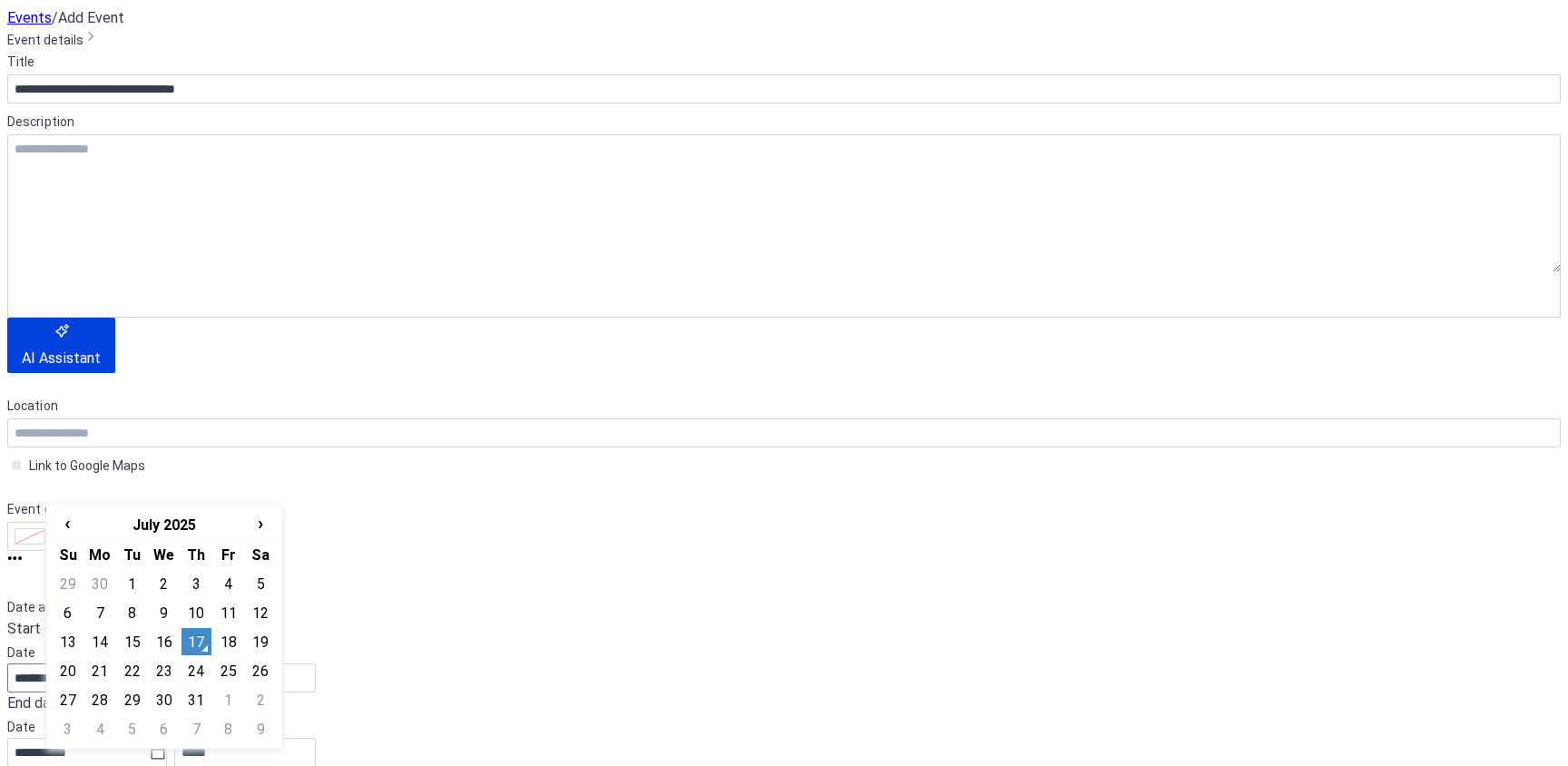 click 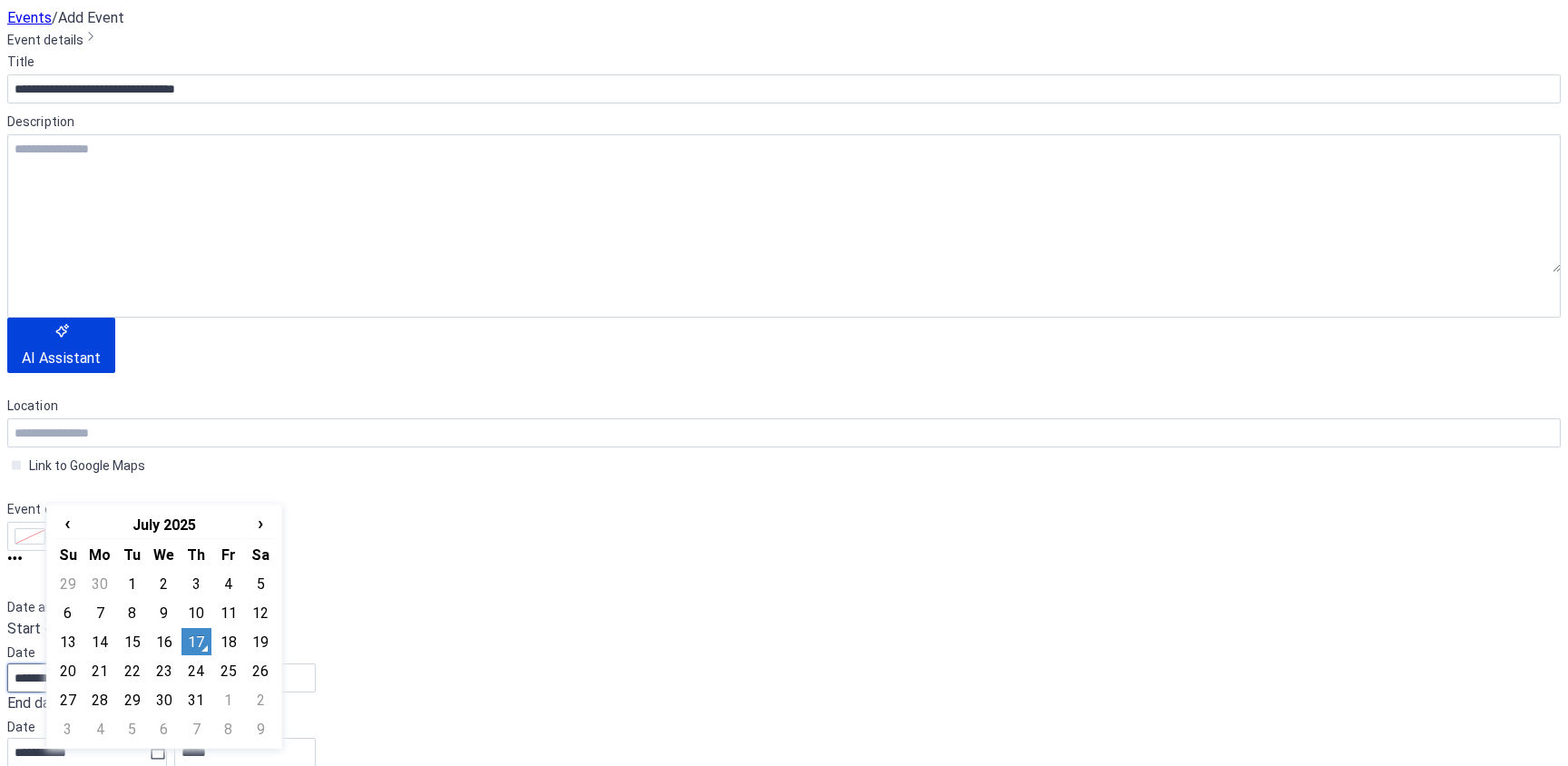 click on "**********" at bounding box center (97, 486) 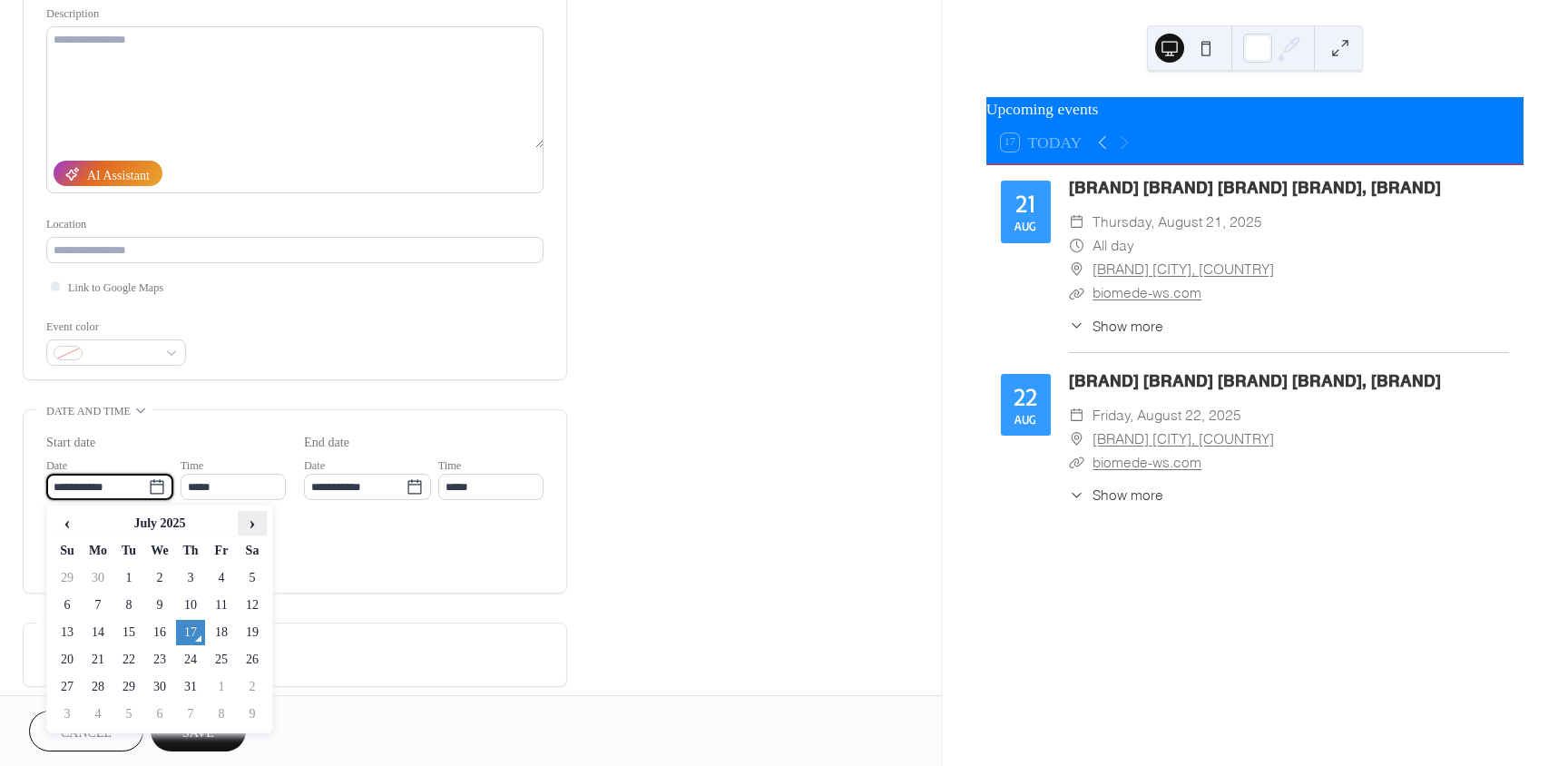 click on "›" at bounding box center [252, 523] 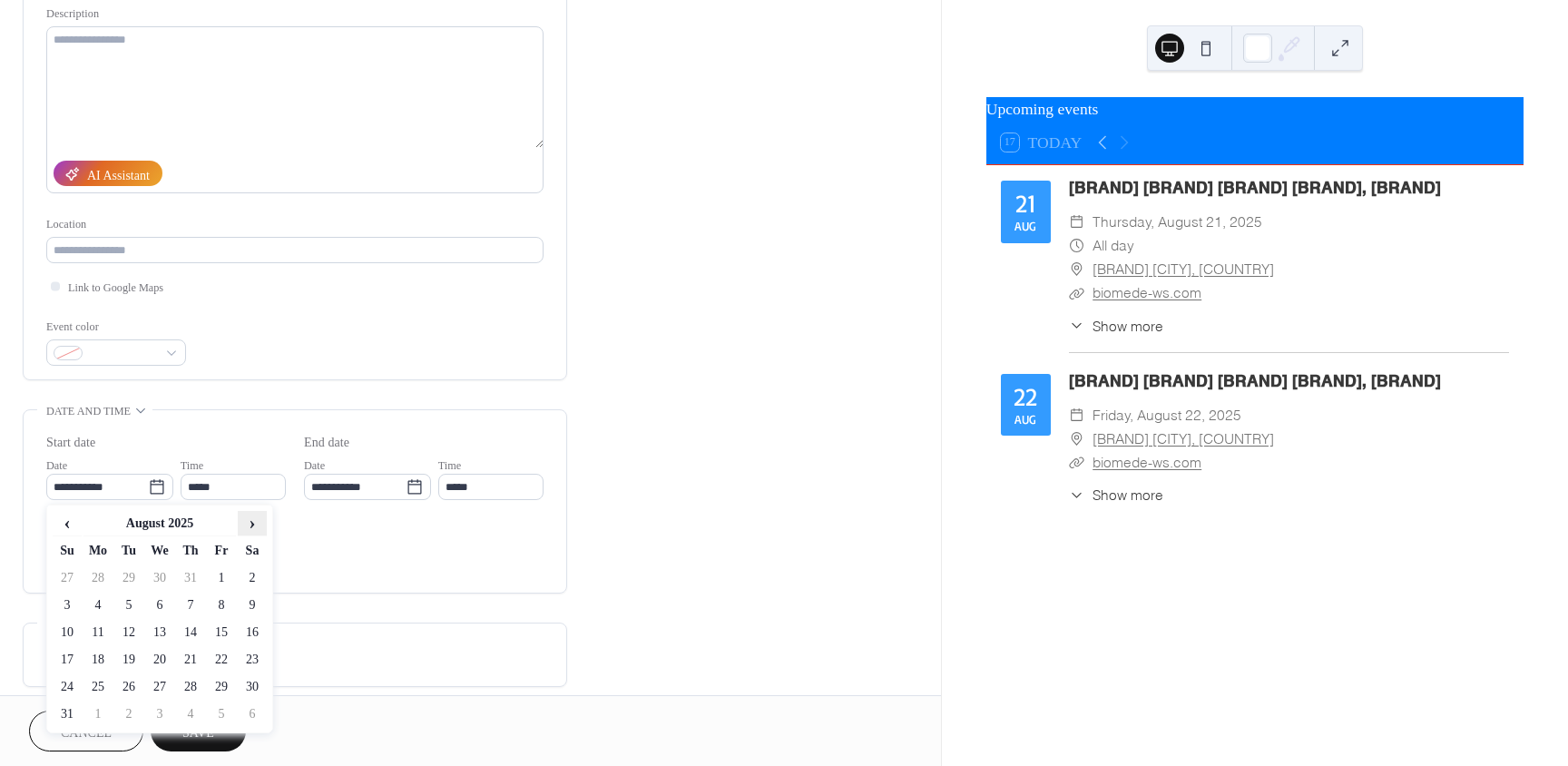 click on "›" at bounding box center (252, 523) 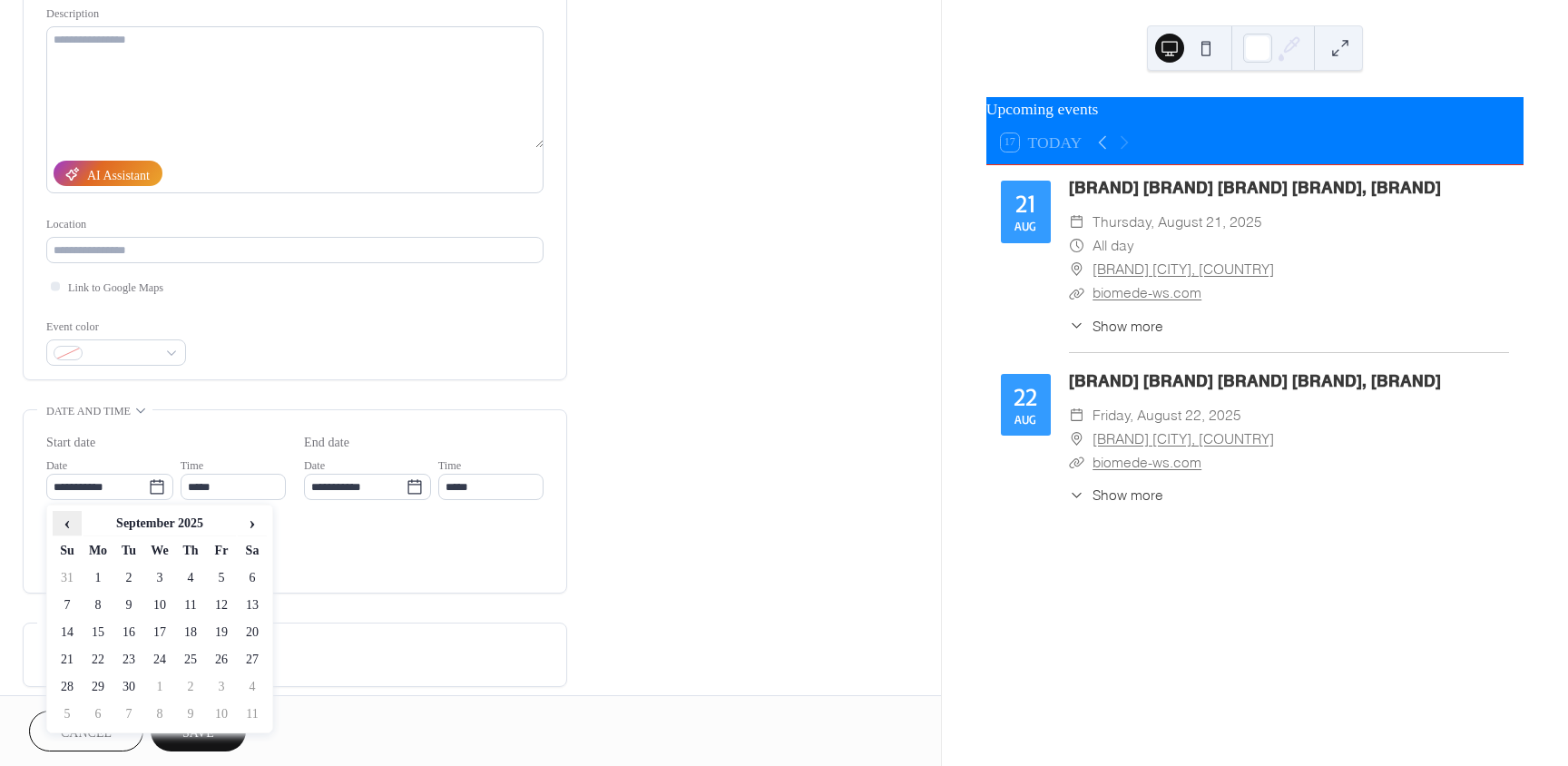 click on "‹" at bounding box center [67, 523] 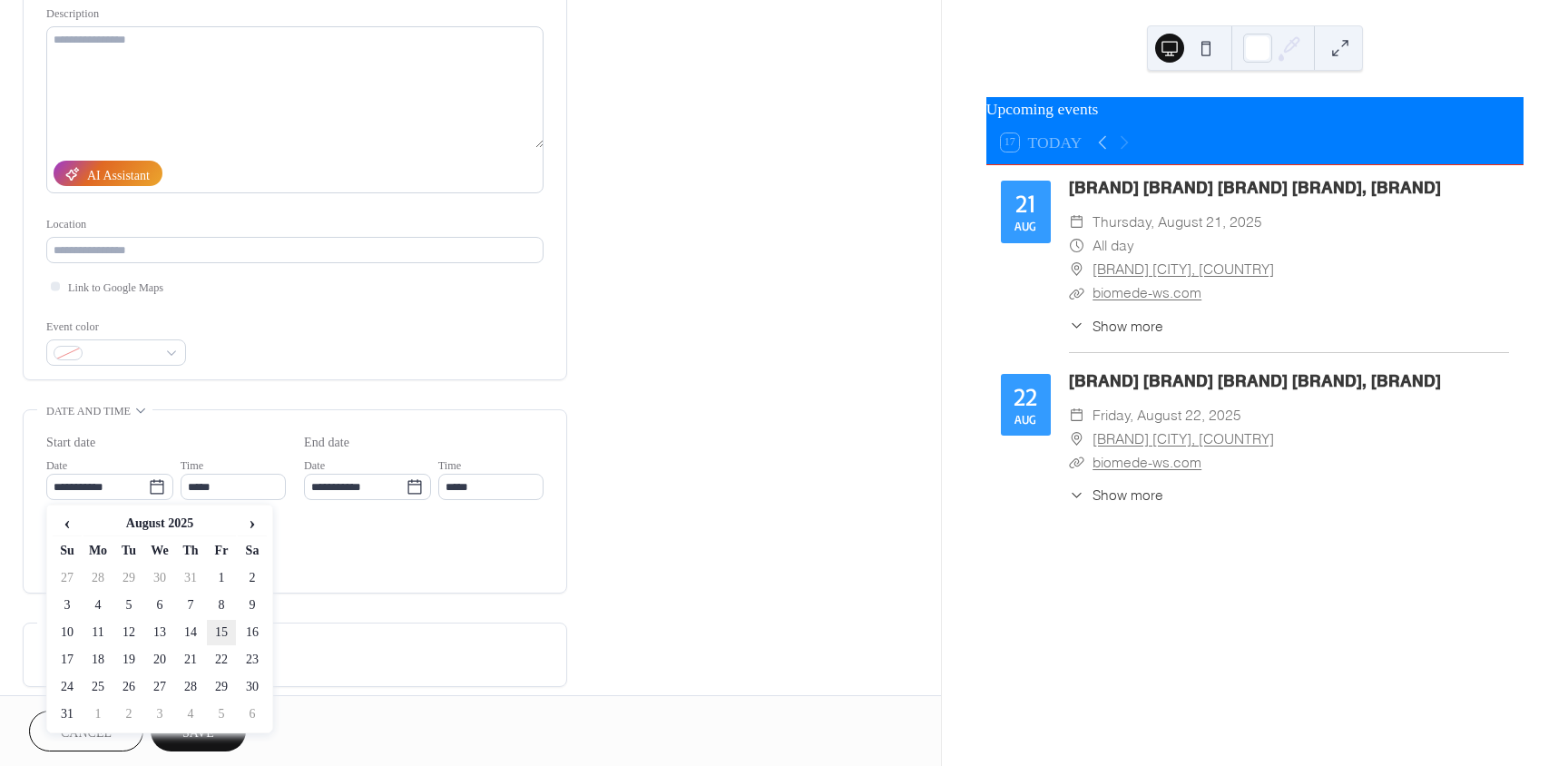 click on "15" at bounding box center [221, 633] 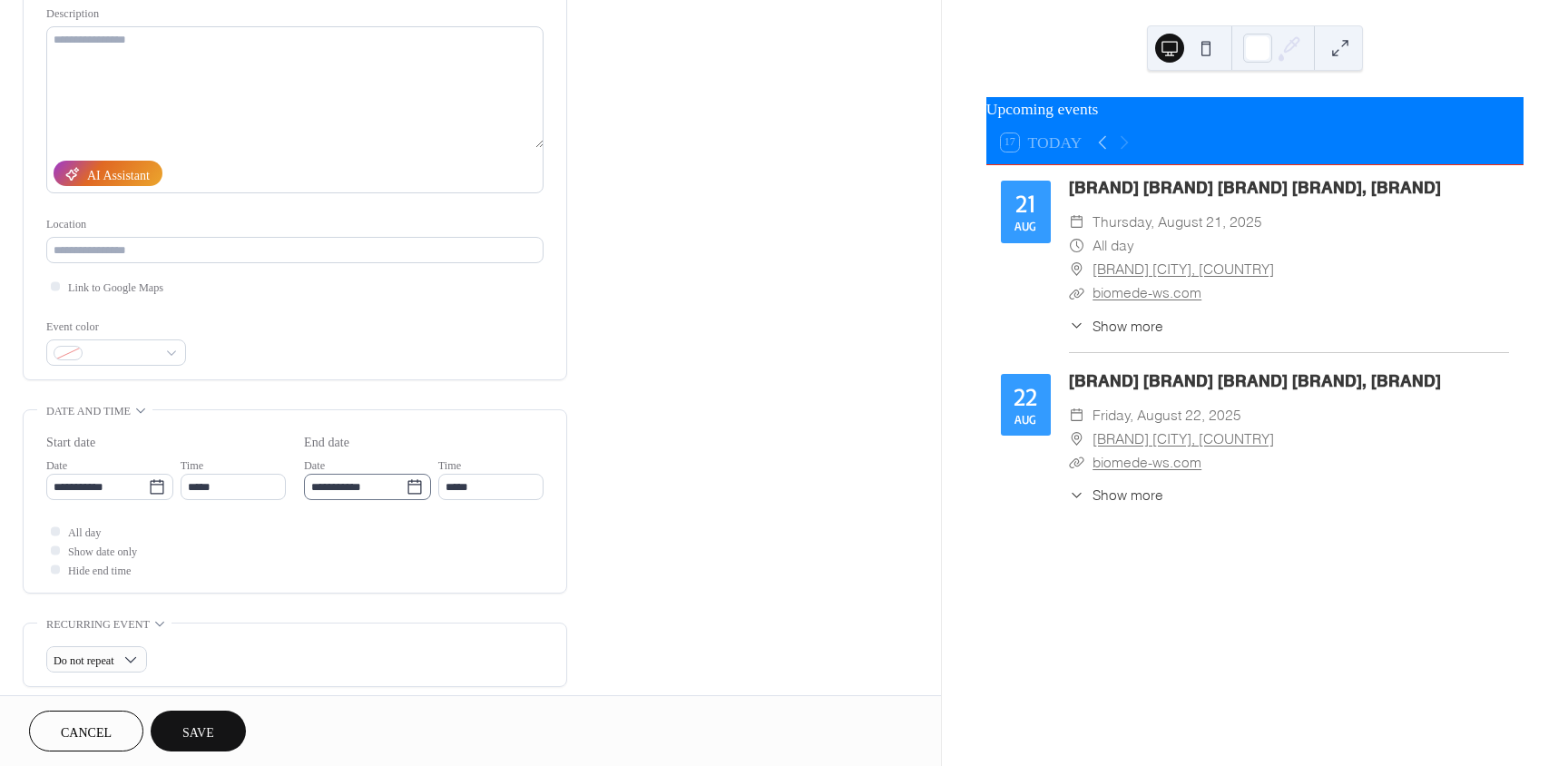 click 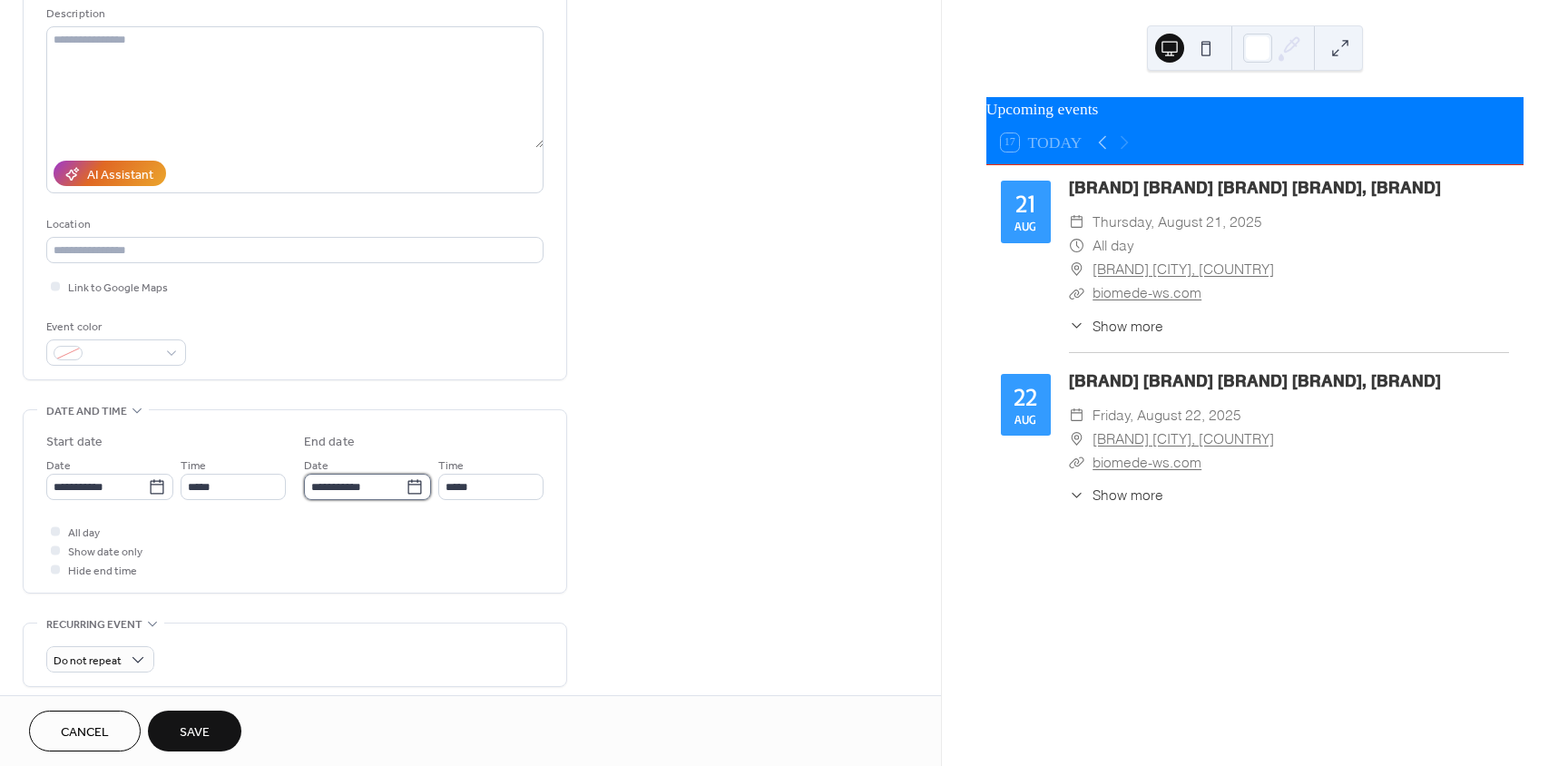 click on "**********" at bounding box center [355, 486] 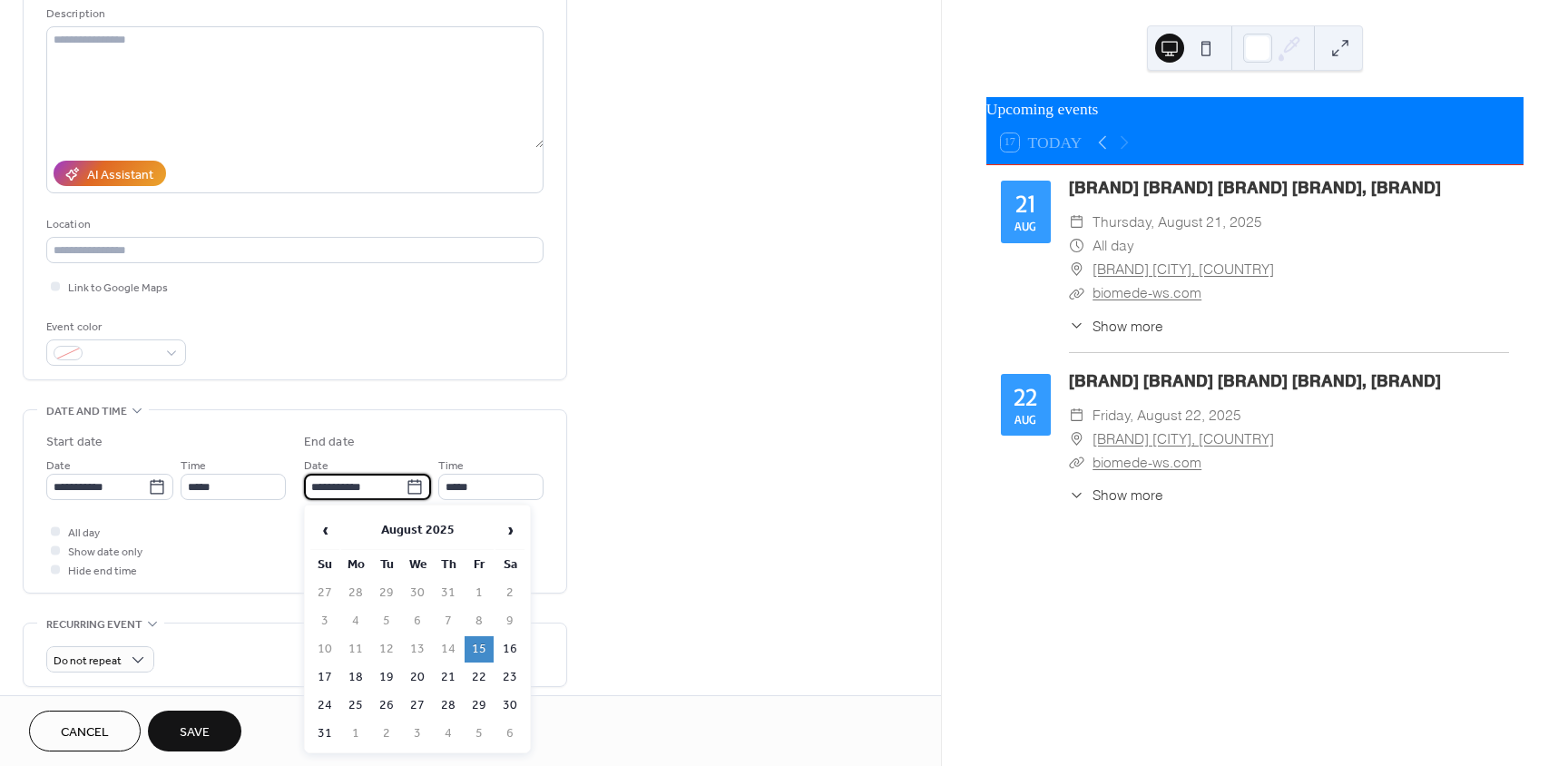 click on "‹ August 2025 › Su Mo Tu We Th Fr Sa 27 28 29 30 31 1 2 3 4 5 6 7 8 9 10 11 12 13 14 15 16 17 18 19 20 21 22 23 24 25 26 27 28 29 30 31 1 2 3 4 5 6" at bounding box center [417, 629] 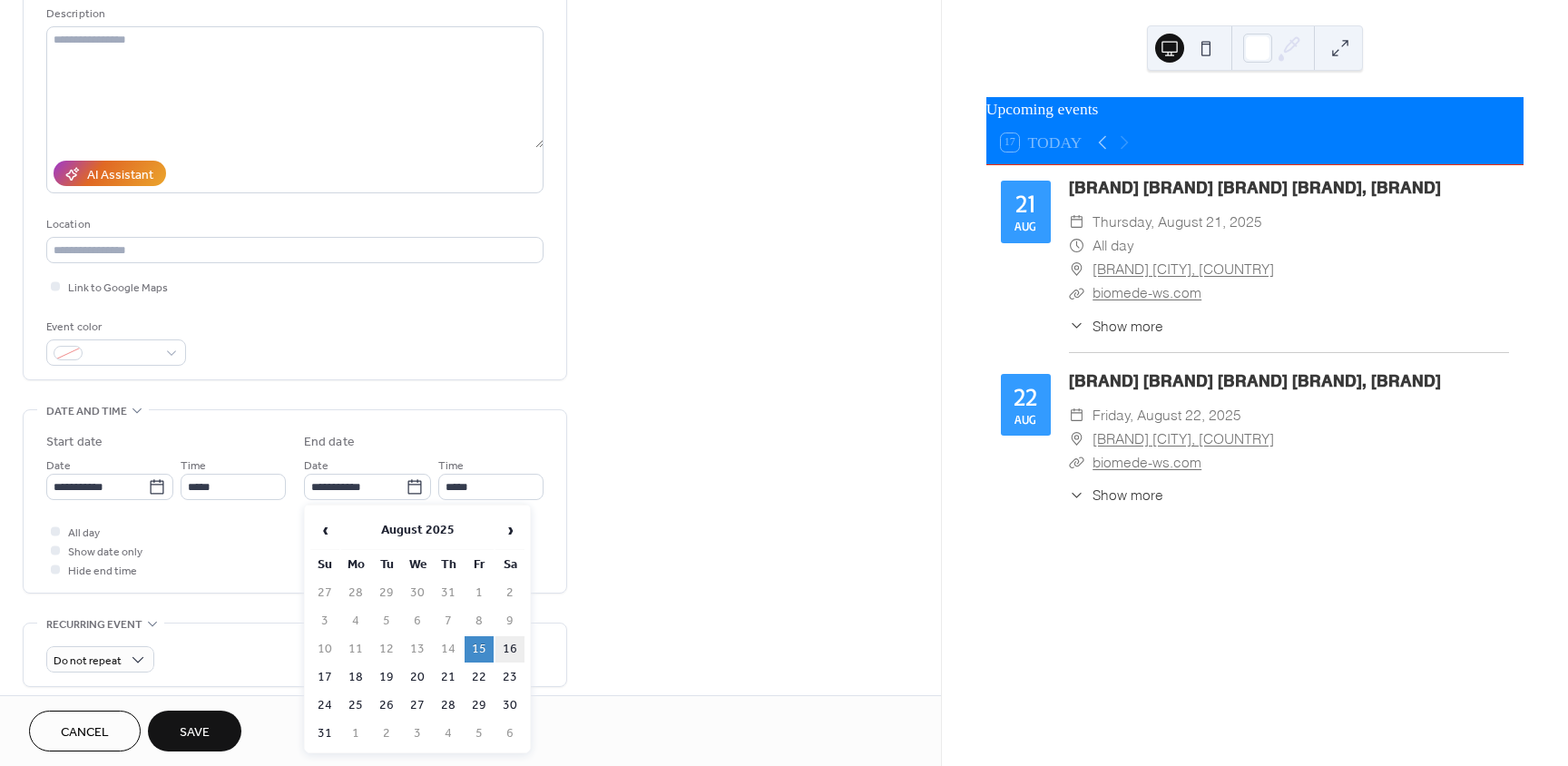 click on "16" at bounding box center [510, 649] 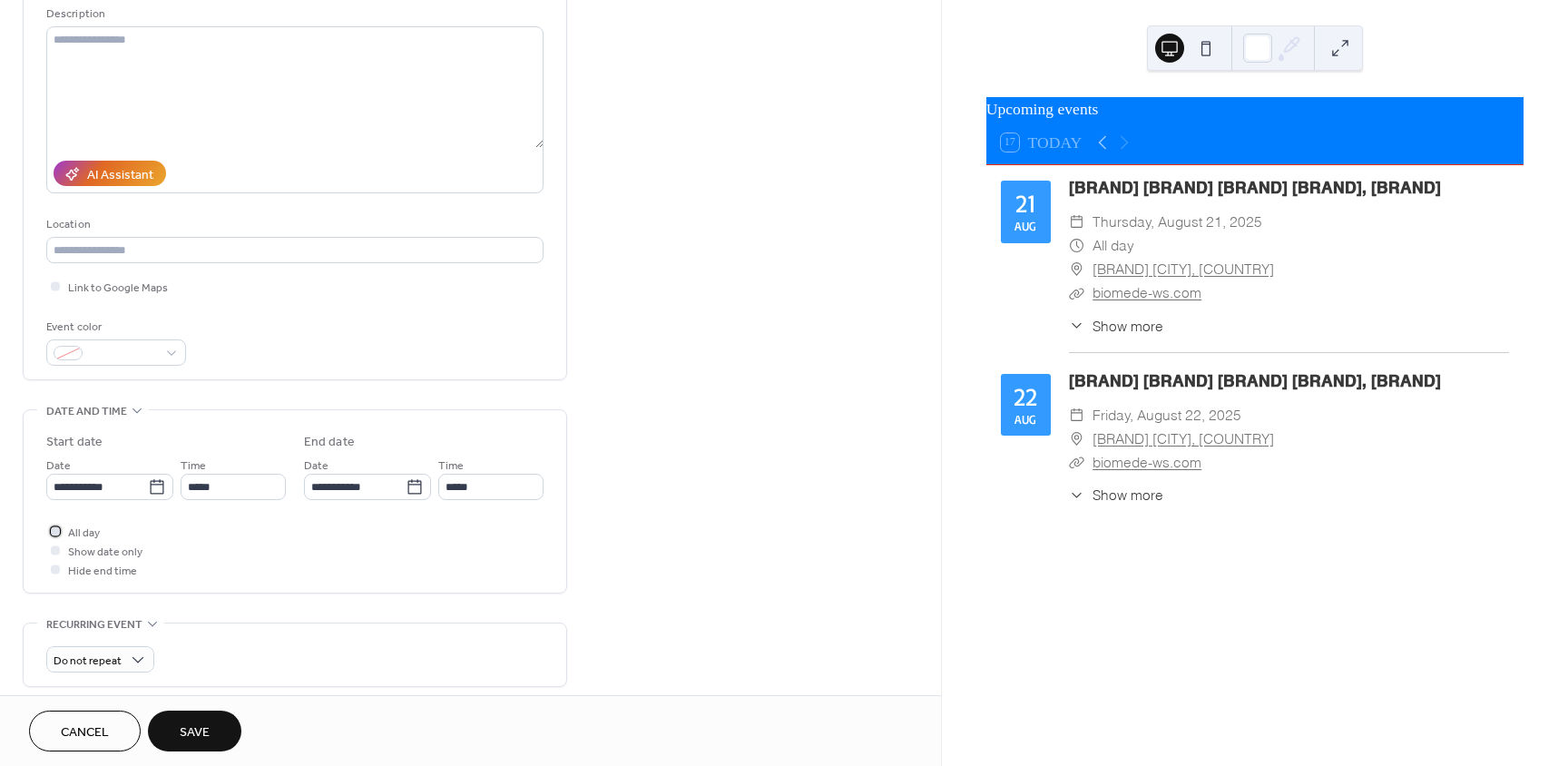 click at bounding box center (55, 531) 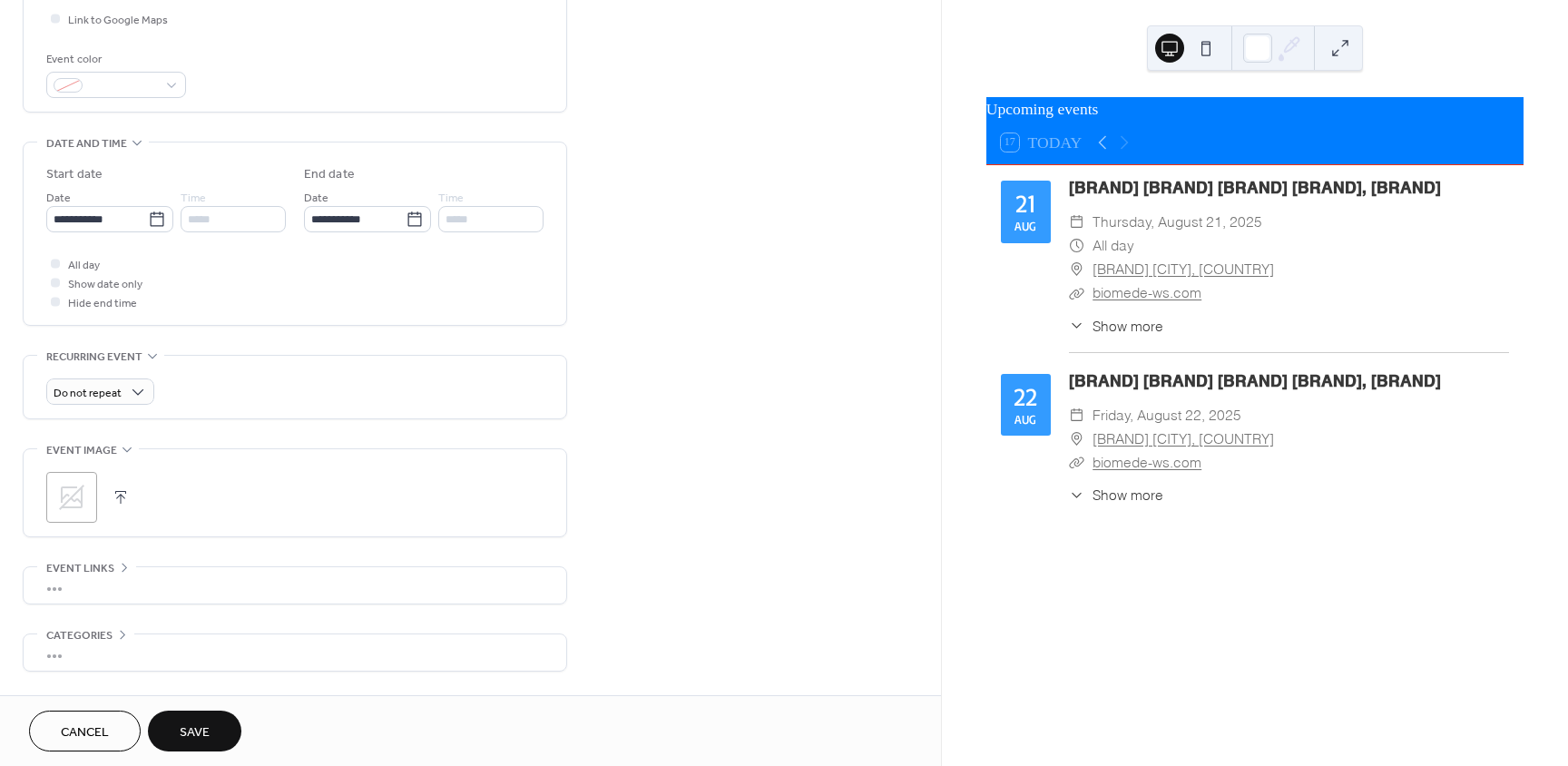 scroll, scrollTop: 454, scrollLeft: 0, axis: vertical 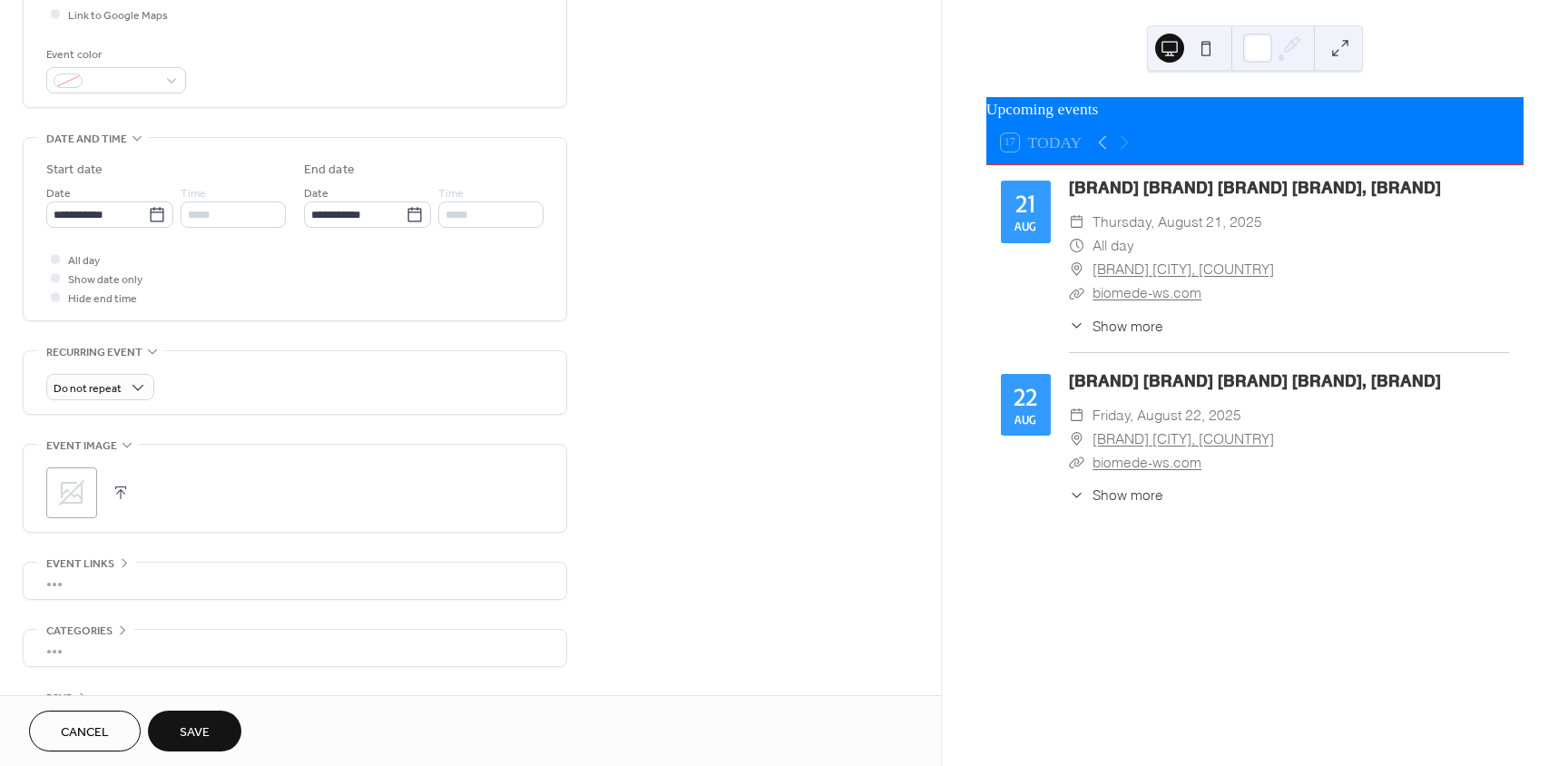 click 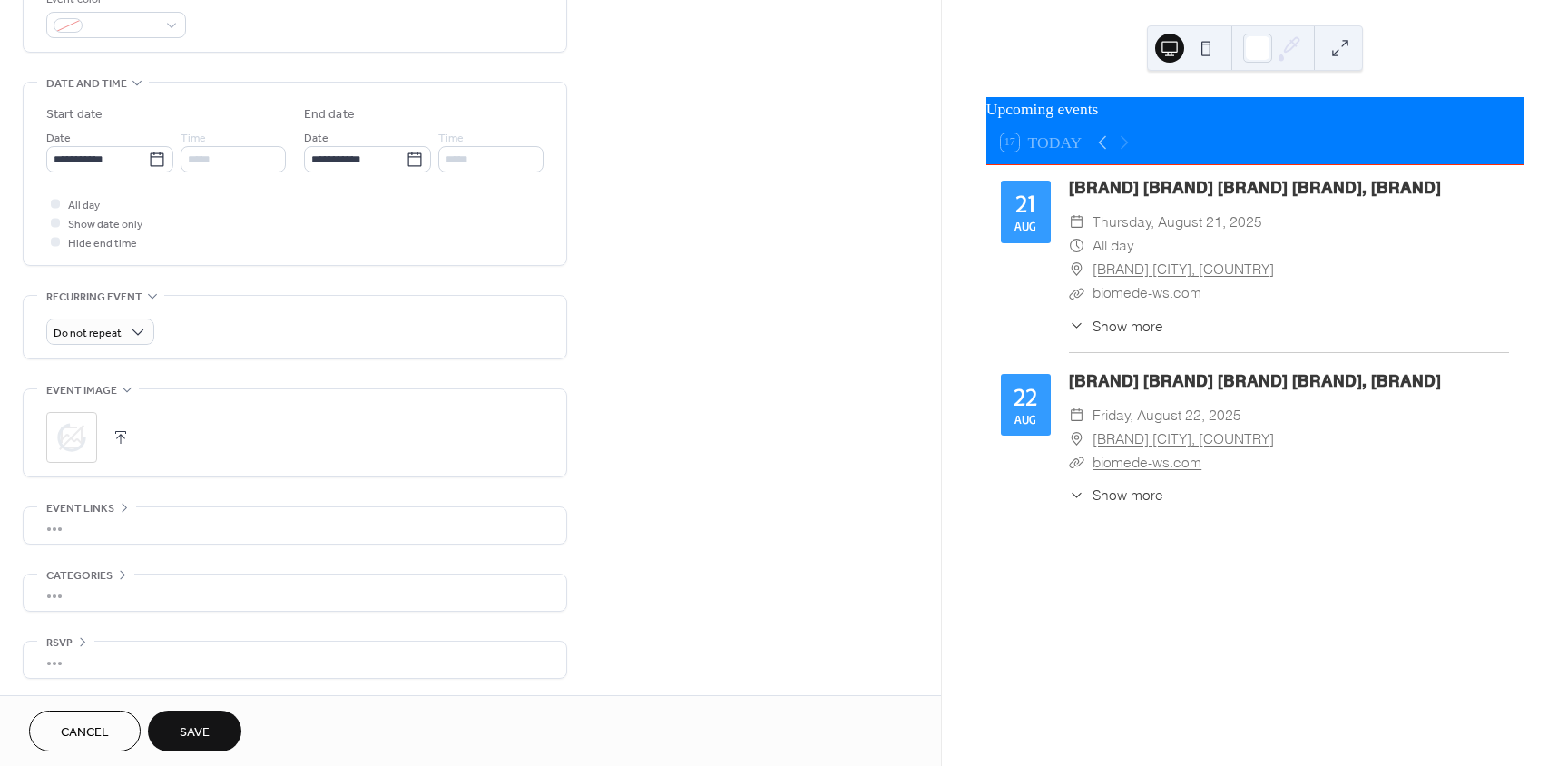 scroll, scrollTop: 511, scrollLeft: 0, axis: vertical 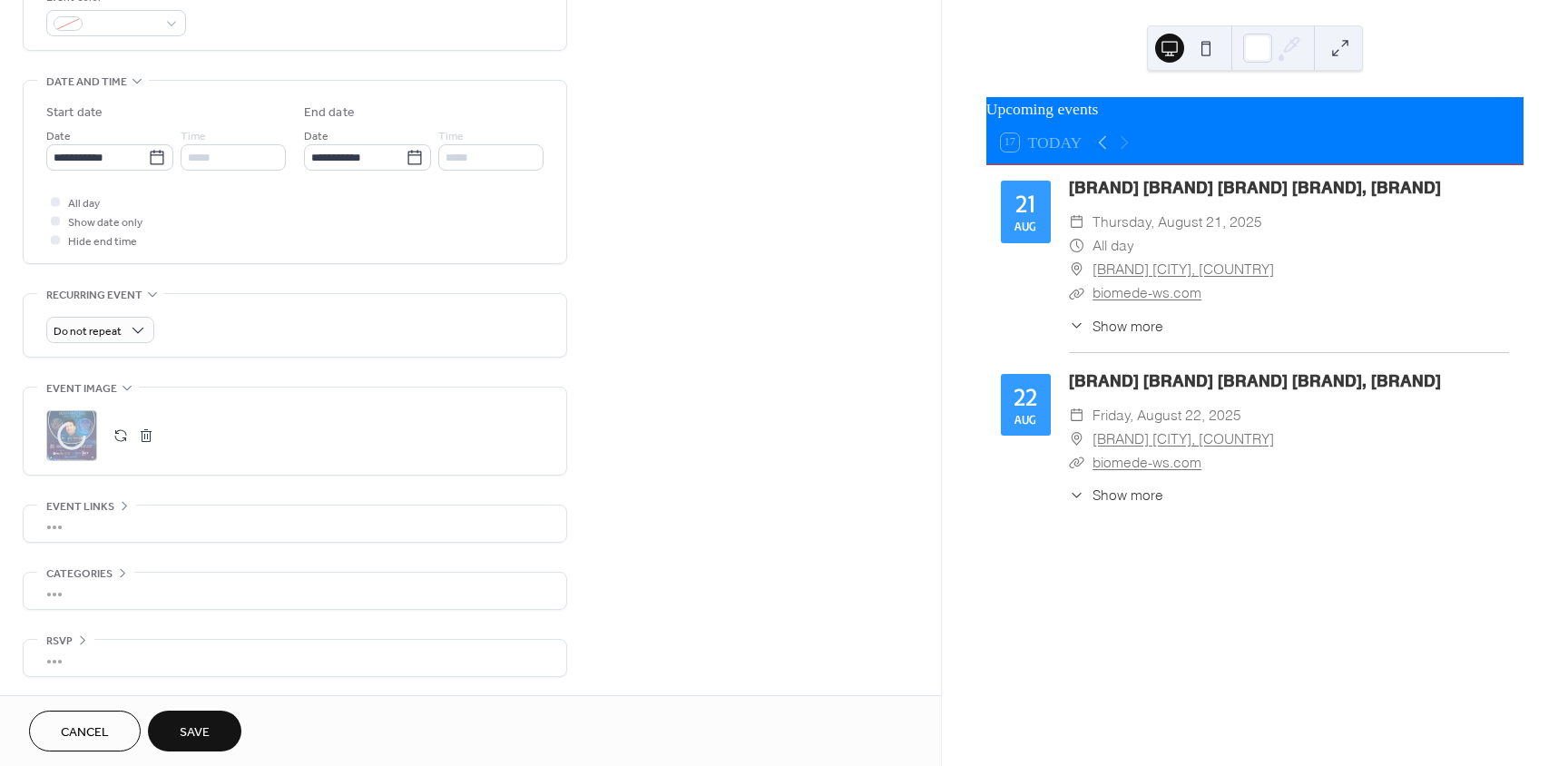 click on "•••" at bounding box center [295, 524] 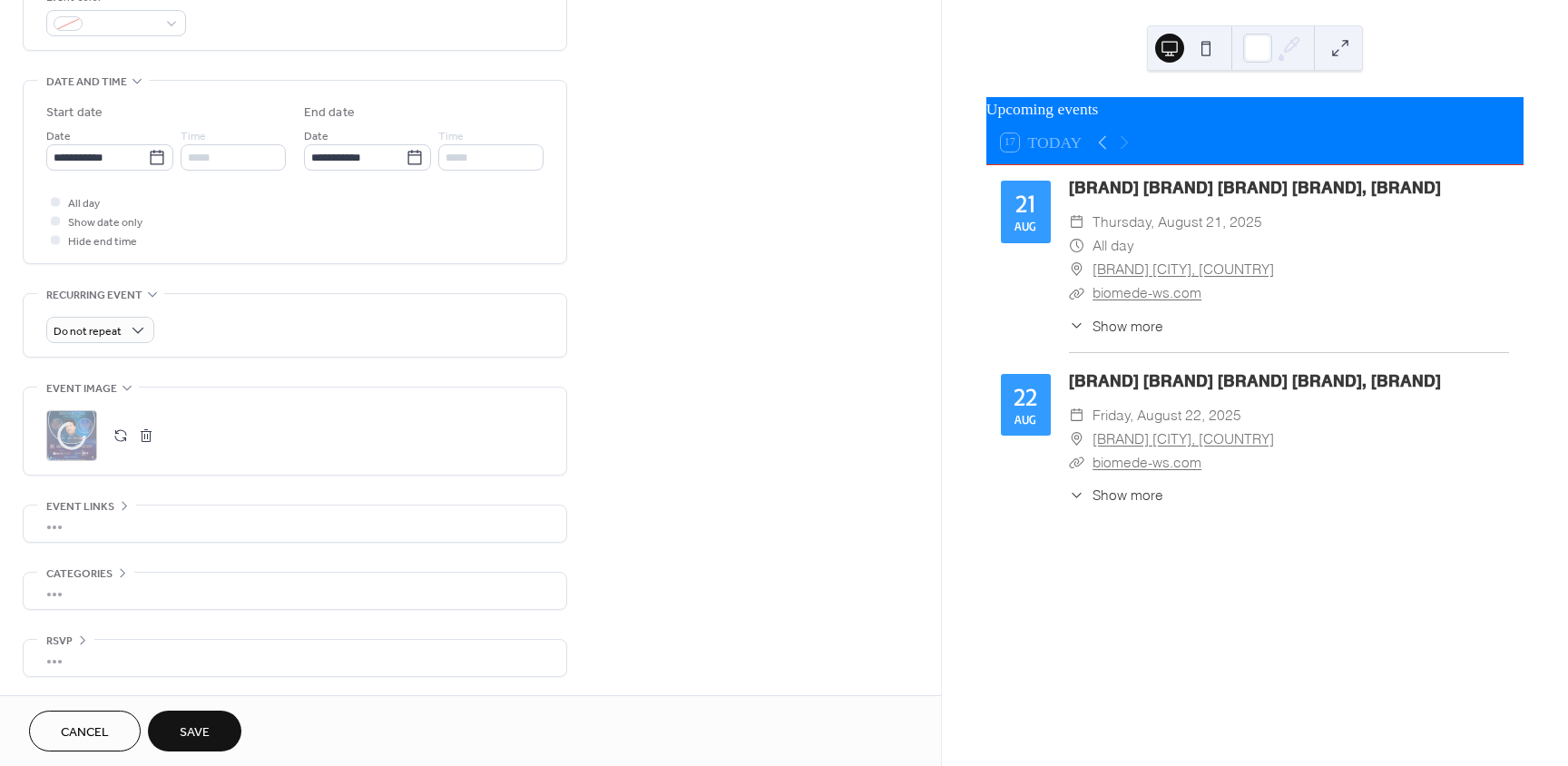 scroll, scrollTop: 511, scrollLeft: 0, axis: vertical 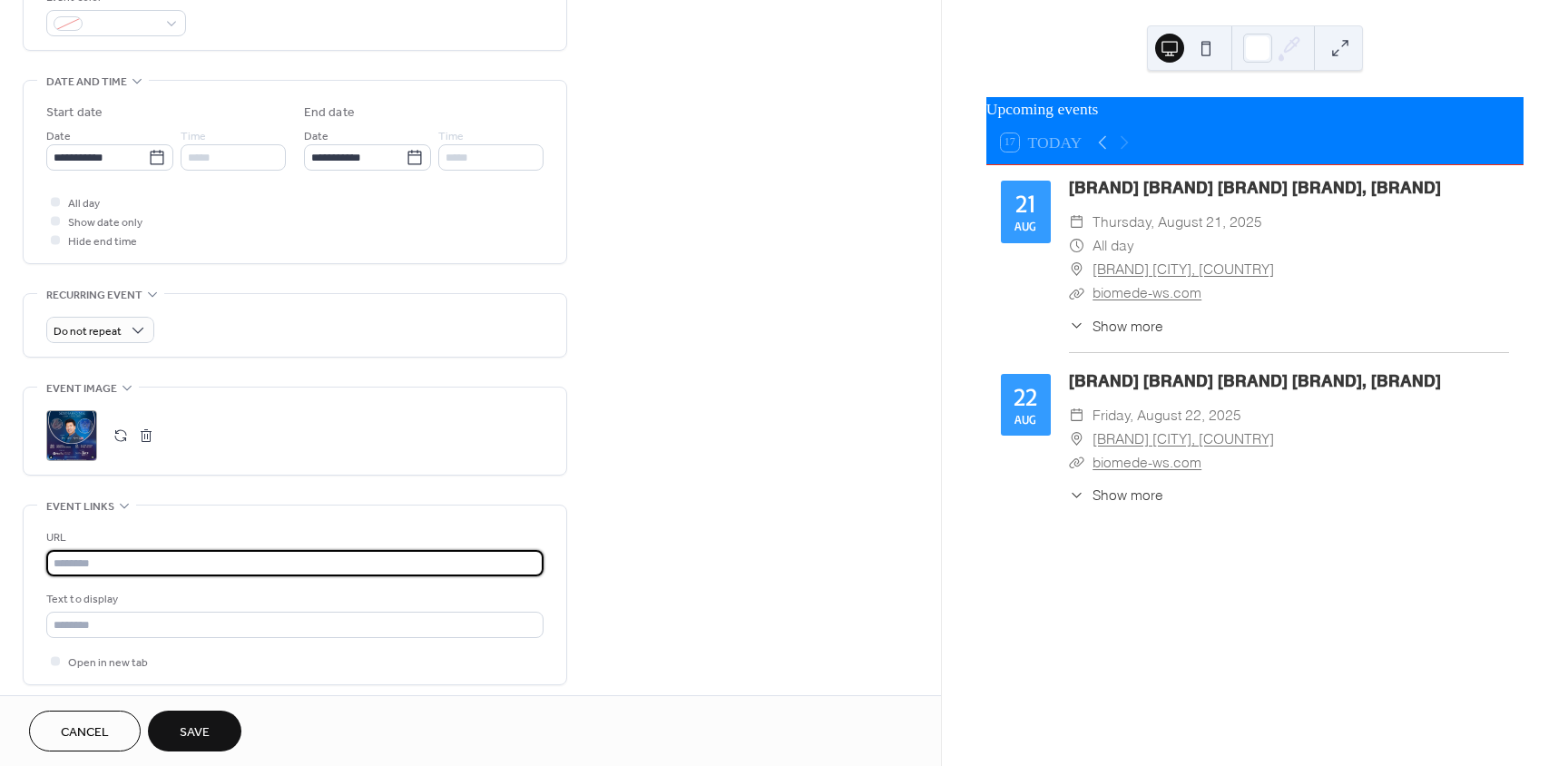 click at bounding box center [295, 563] 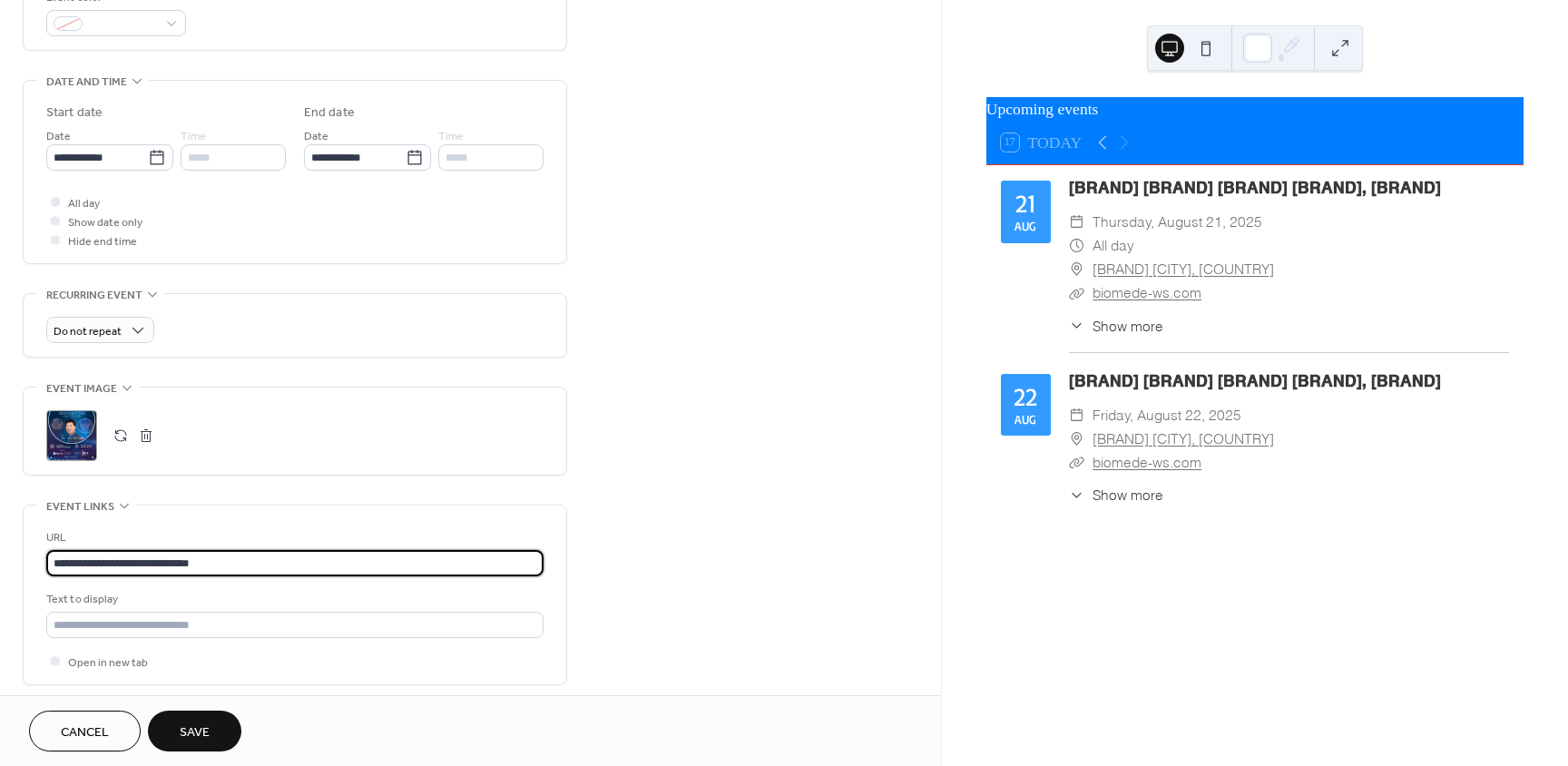 type on "**********" 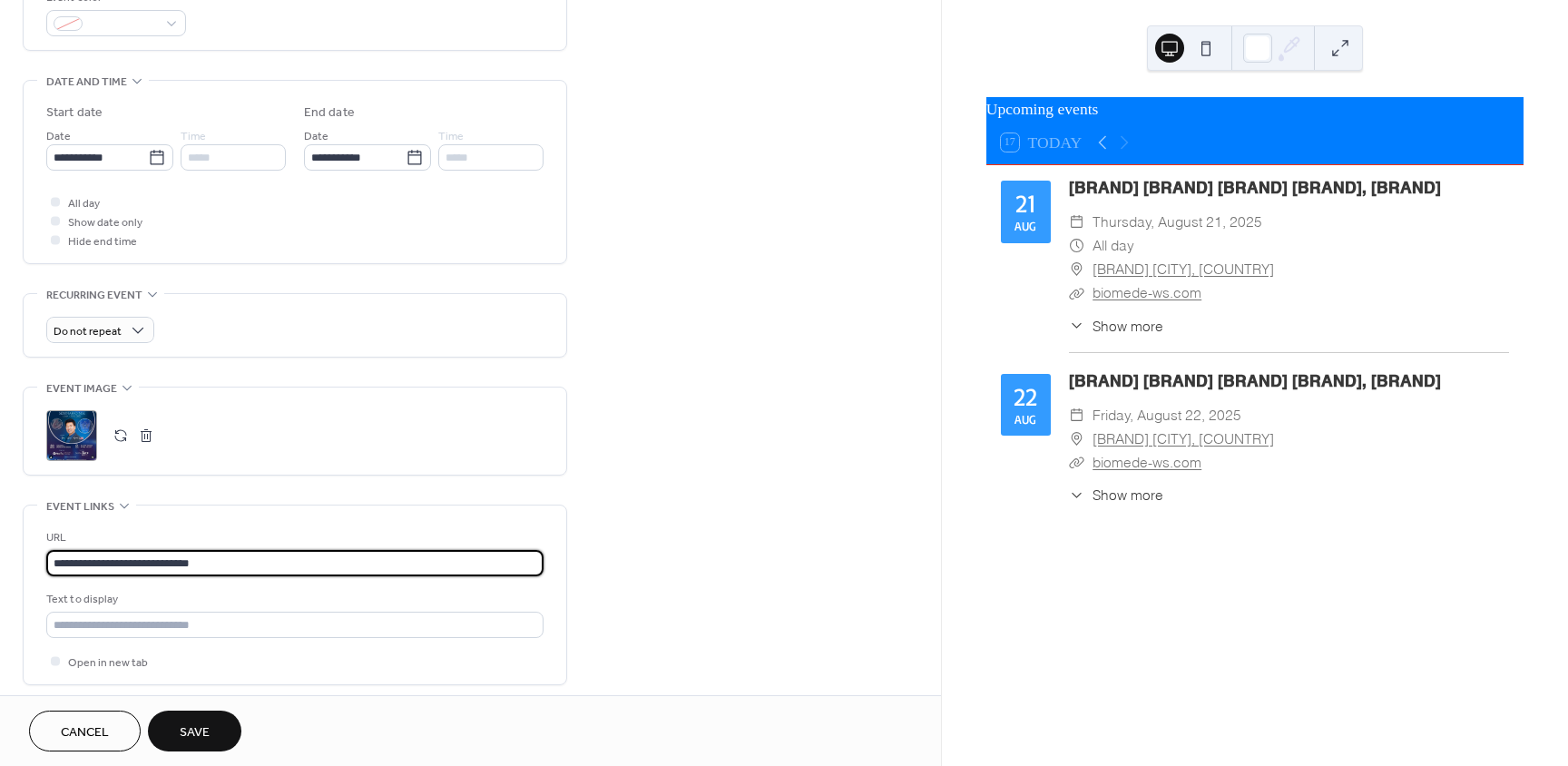 click on "**********" at bounding box center [470, 213] 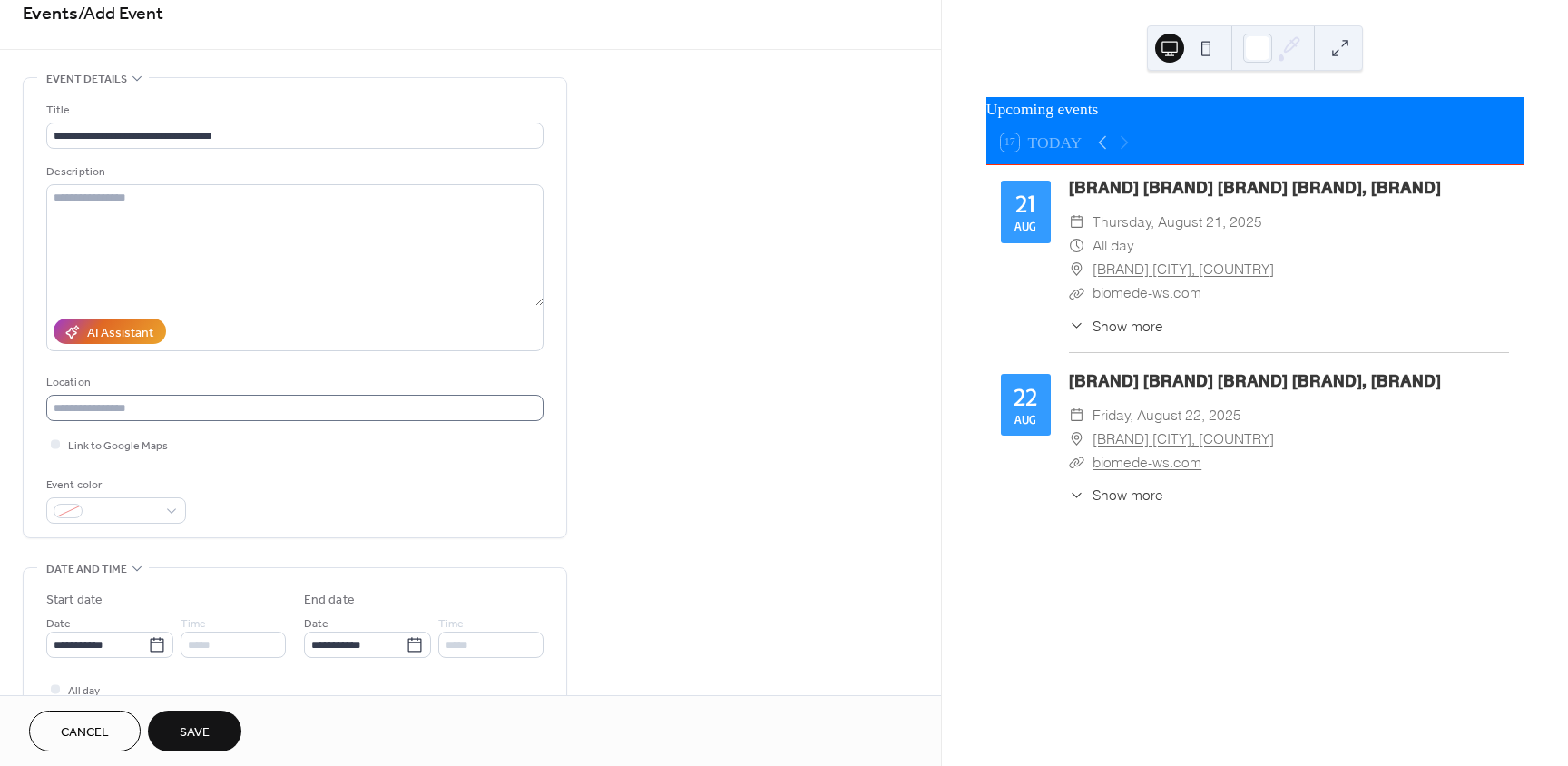 scroll, scrollTop: 18, scrollLeft: 0, axis: vertical 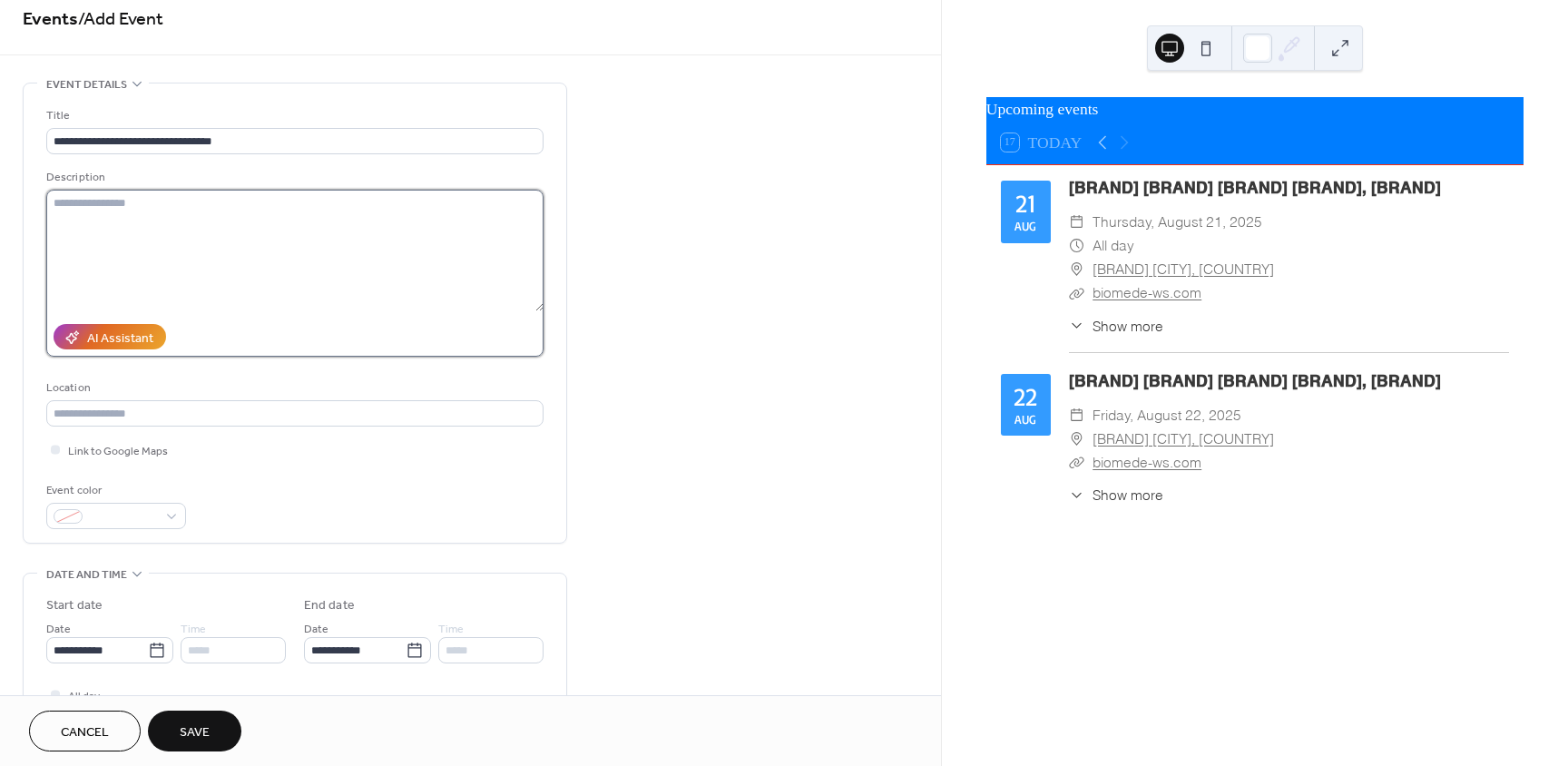 click at bounding box center (295, 250) 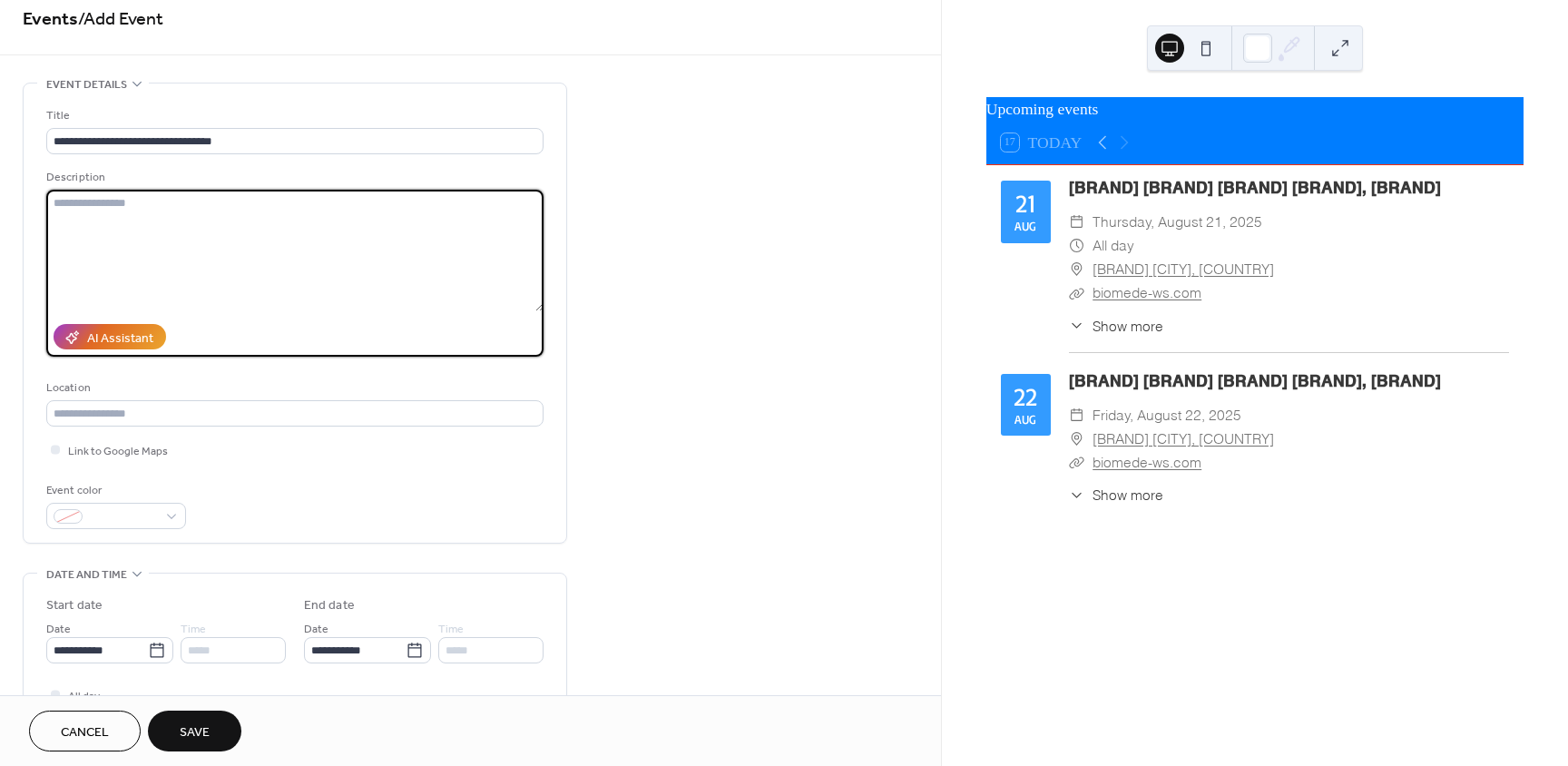 paste on "**********" 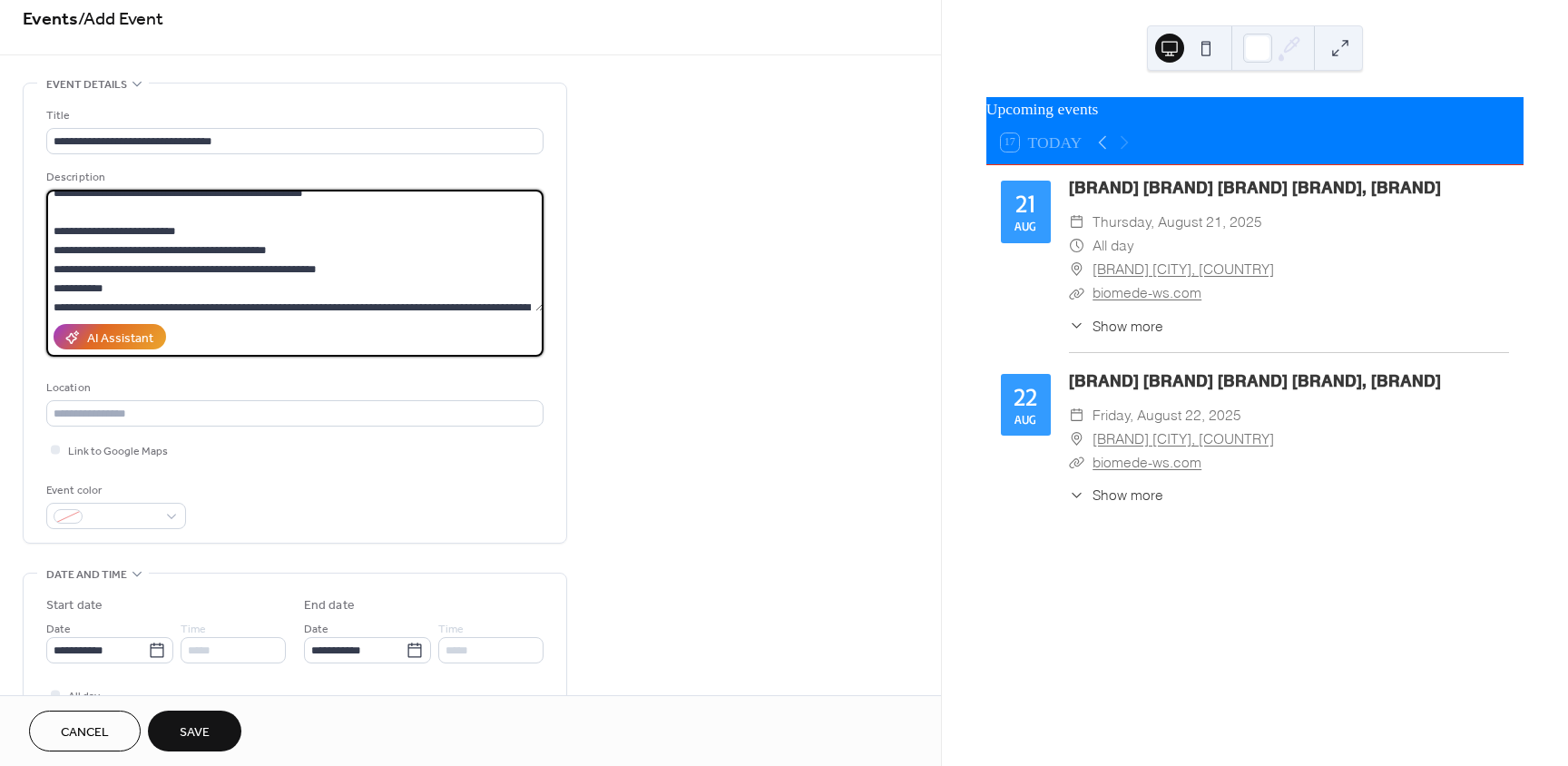 scroll, scrollTop: 0, scrollLeft: 0, axis: both 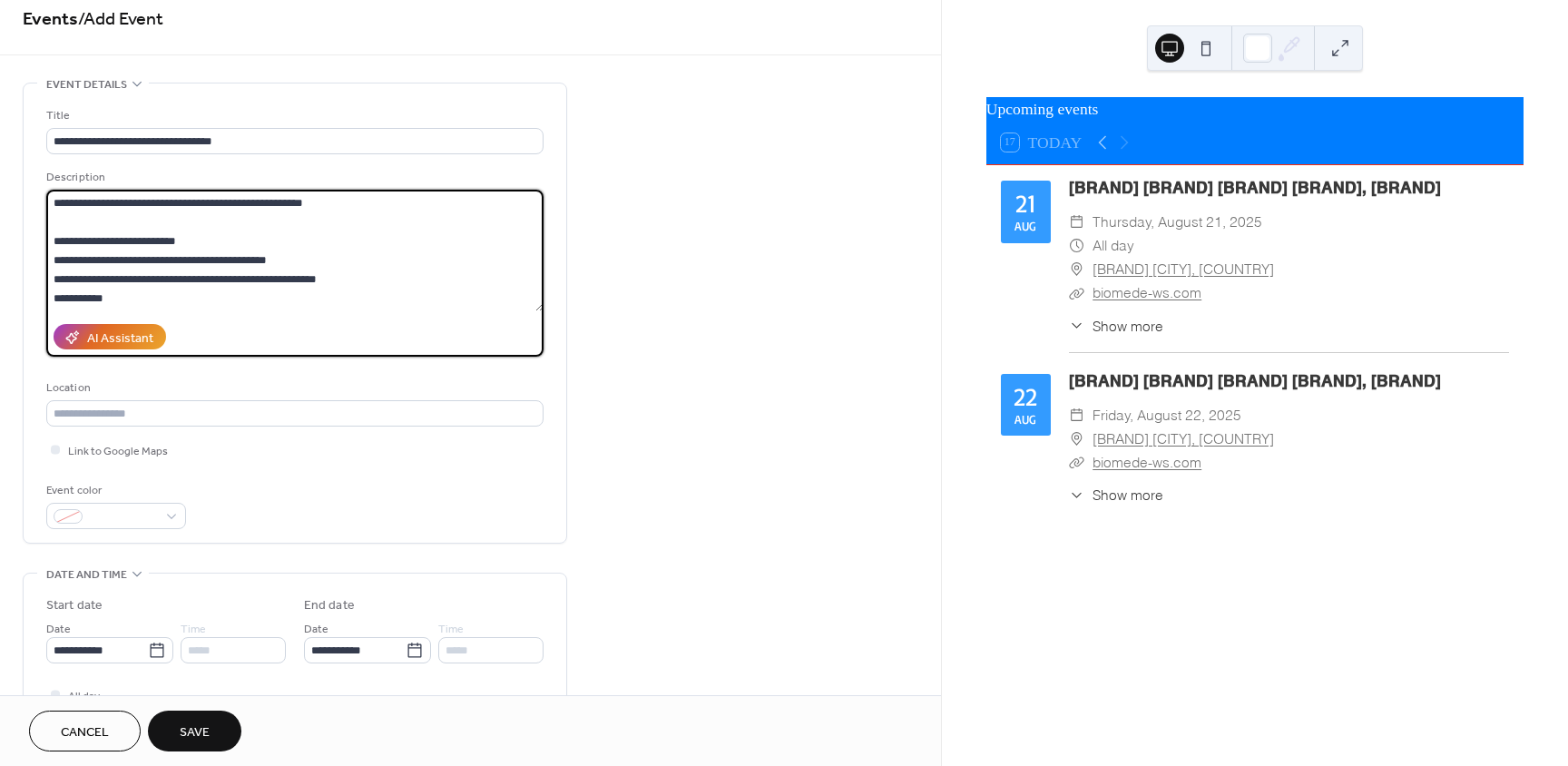 drag, startPoint x: 298, startPoint y: 258, endPoint x: 116, endPoint y: 258, distance: 182 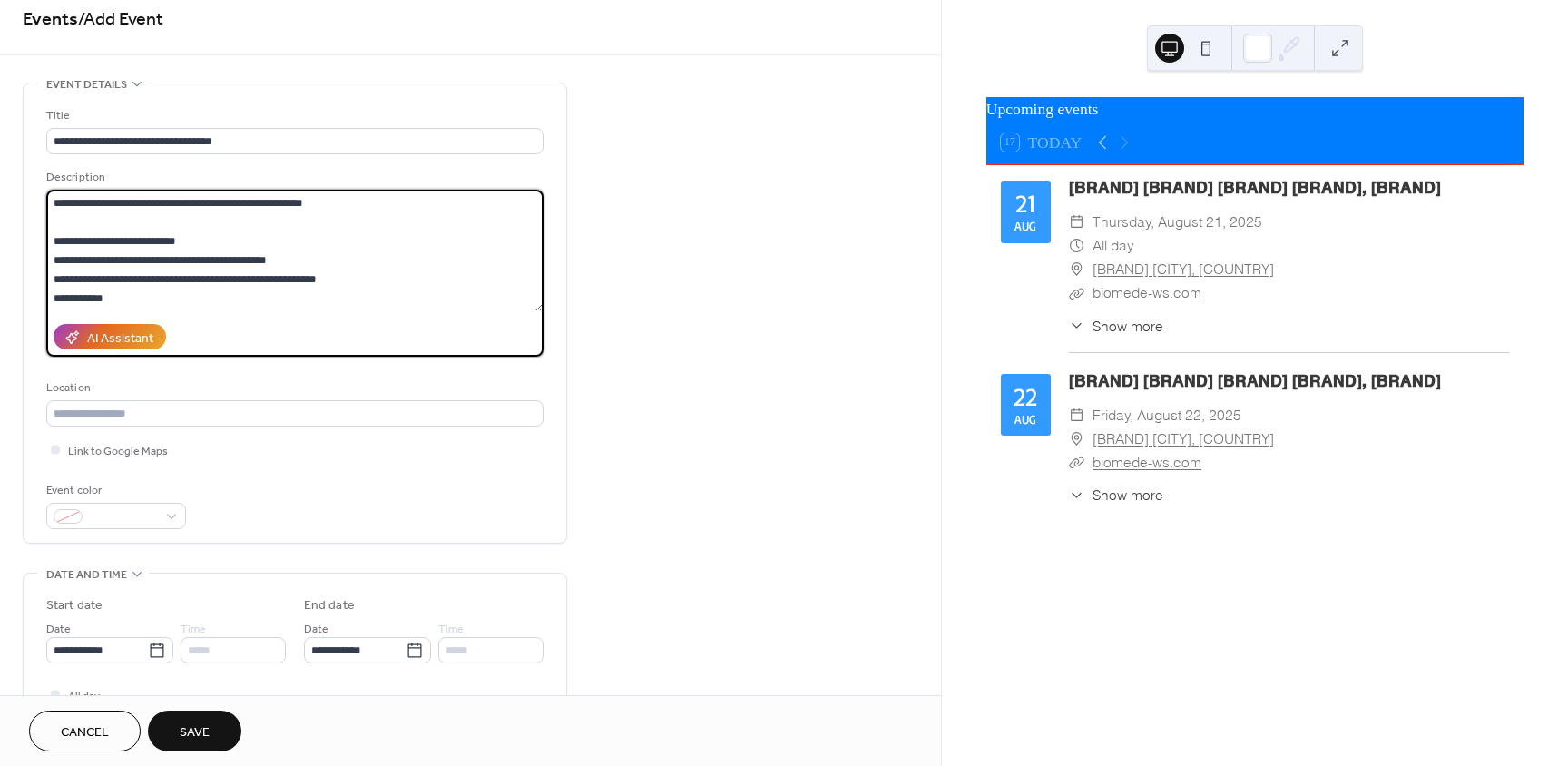 click on "**********" at bounding box center [295, 250] 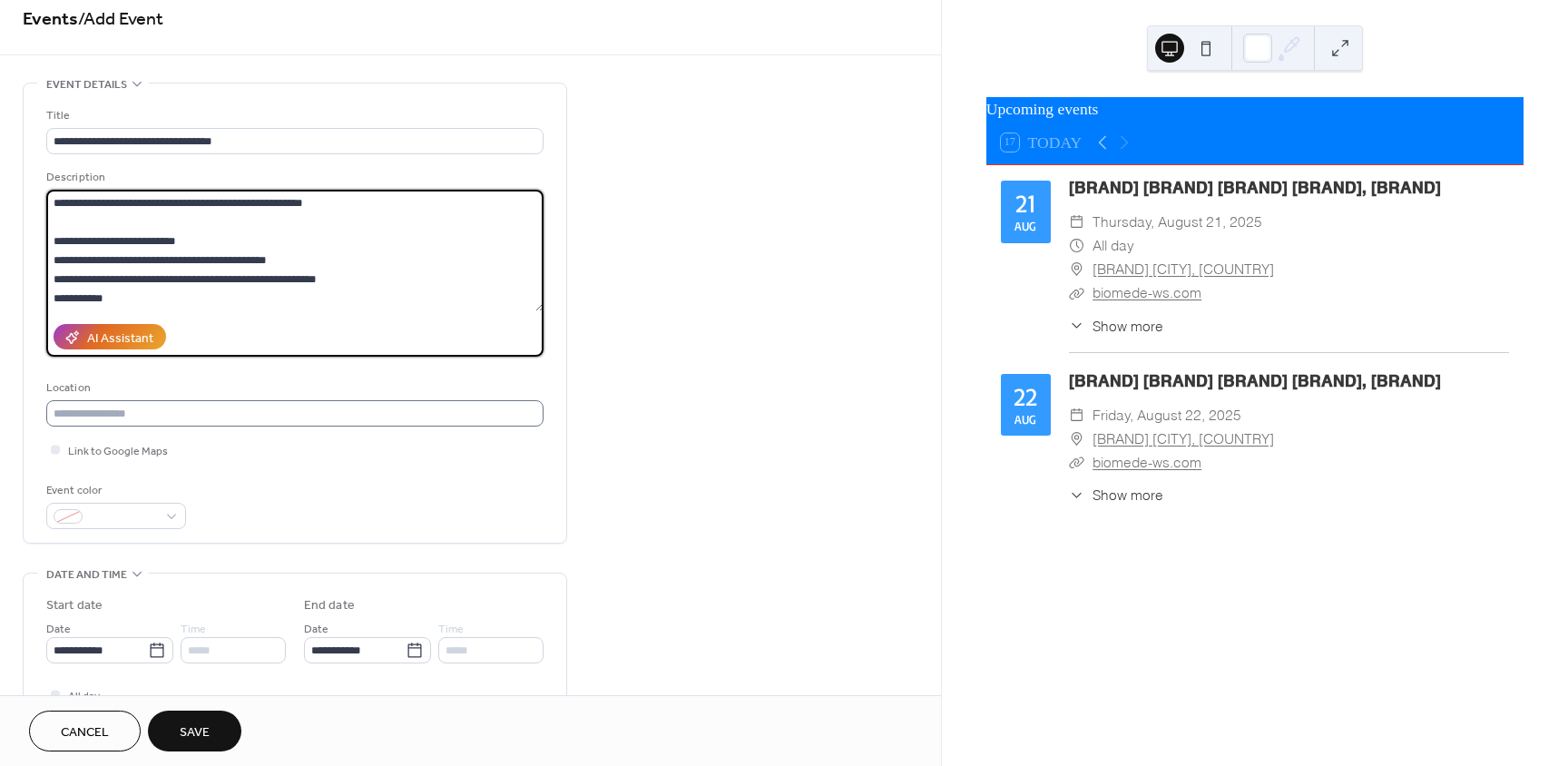 type on "**********" 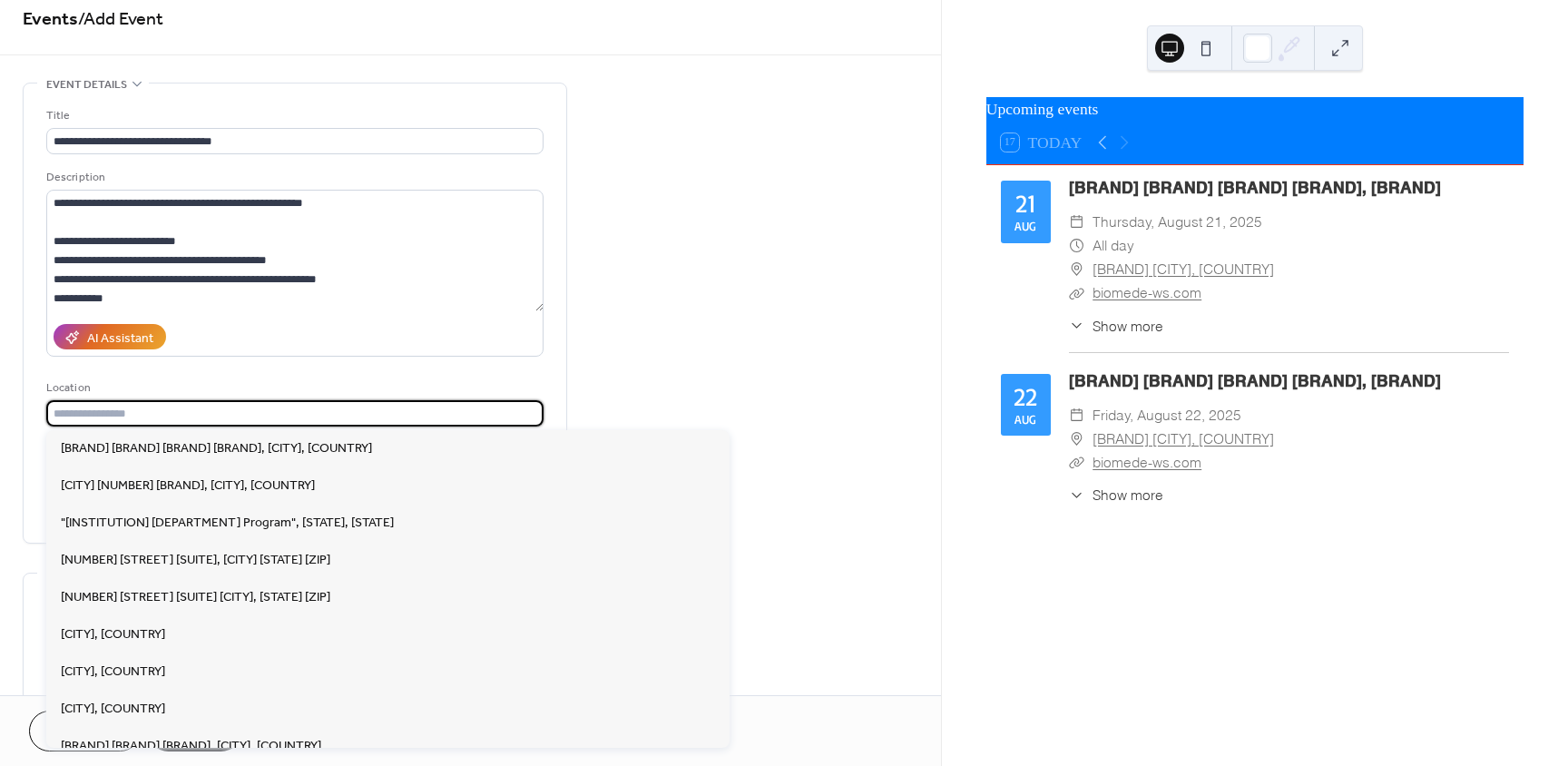 click at bounding box center (295, 413) 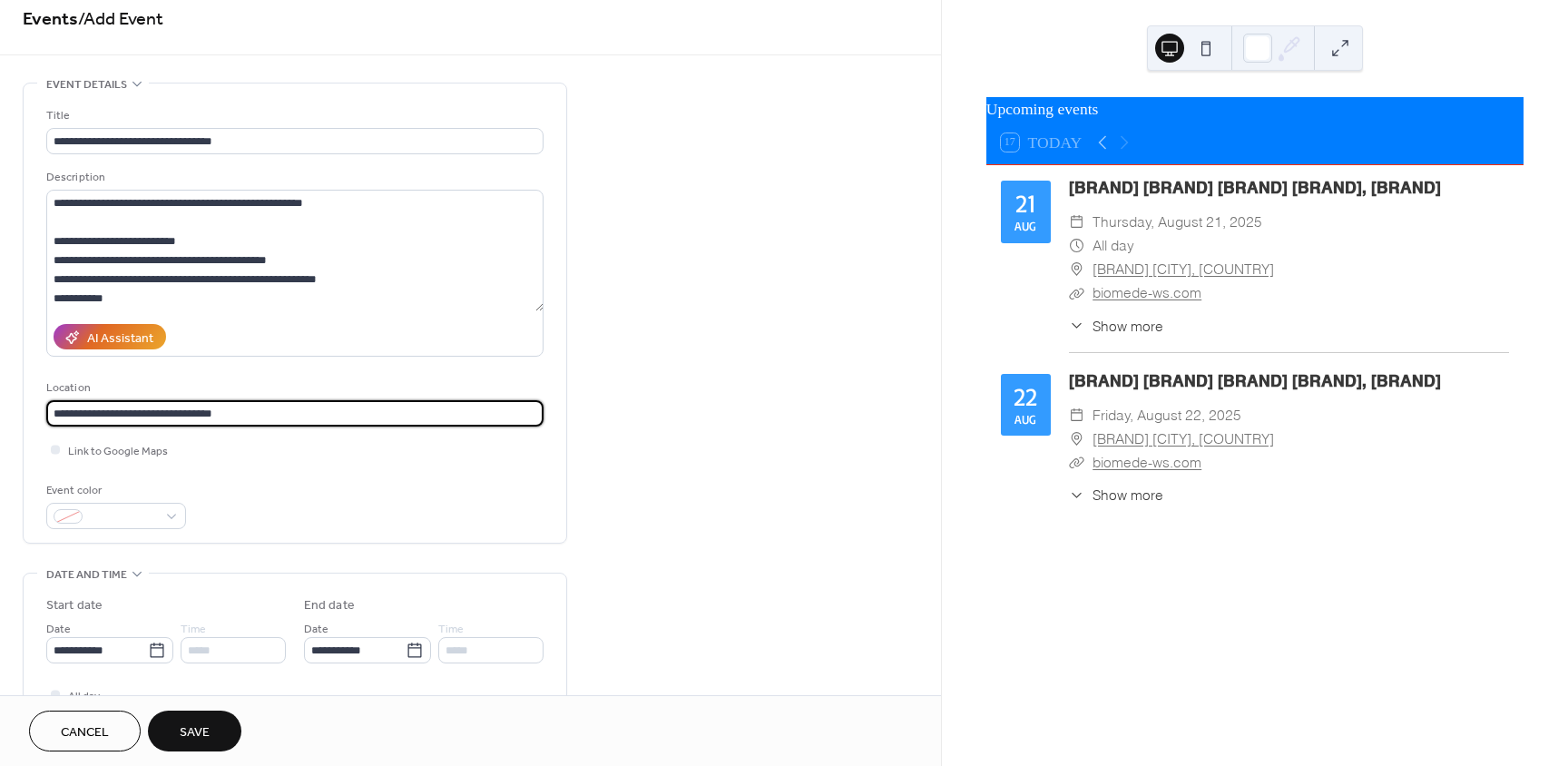 type on "**********" 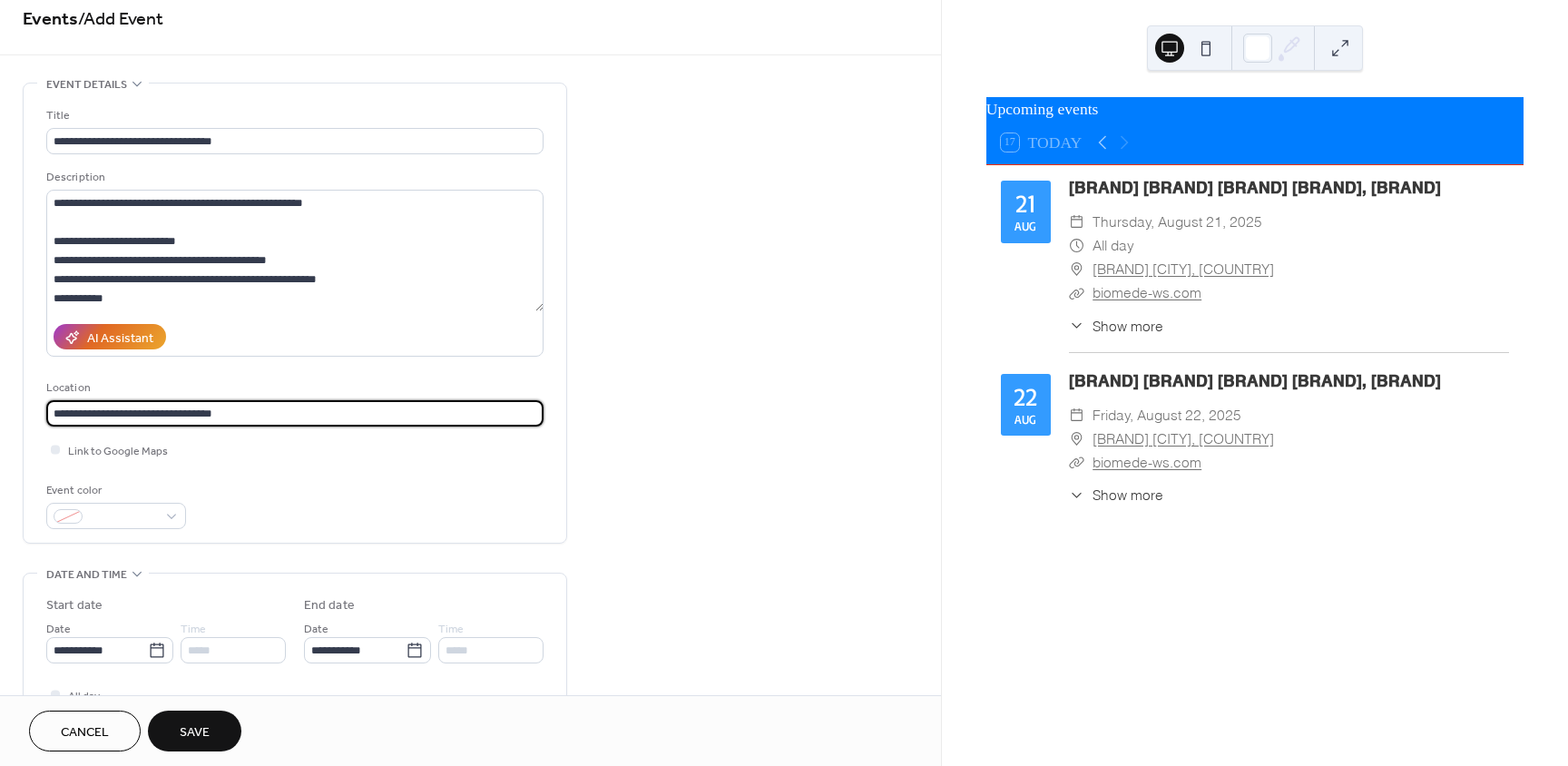 click on "**********" at bounding box center (470, 706) 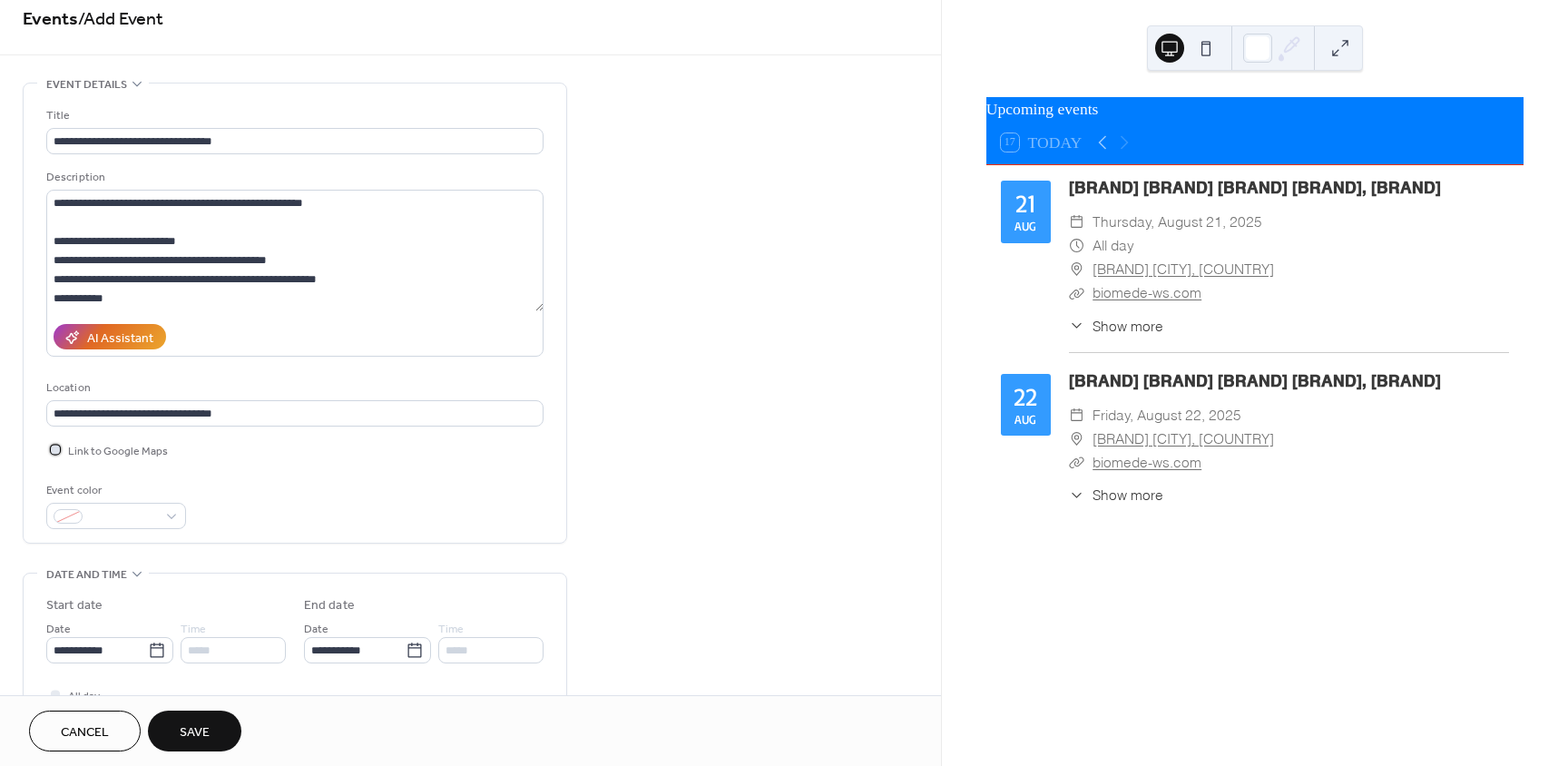 click on "Link to Google Maps" at bounding box center (118, 451) 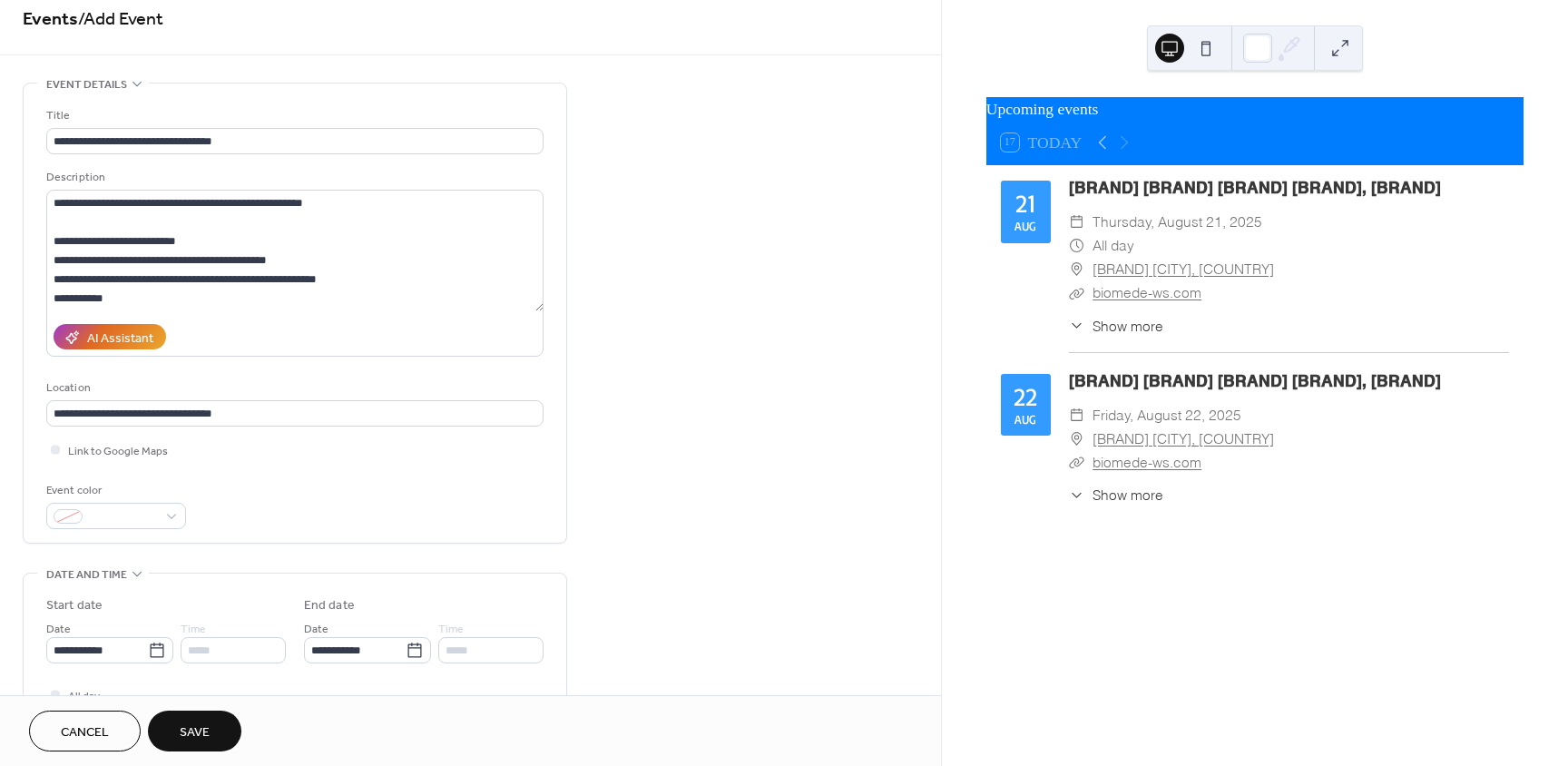 click on "**********" at bounding box center [470, 706] 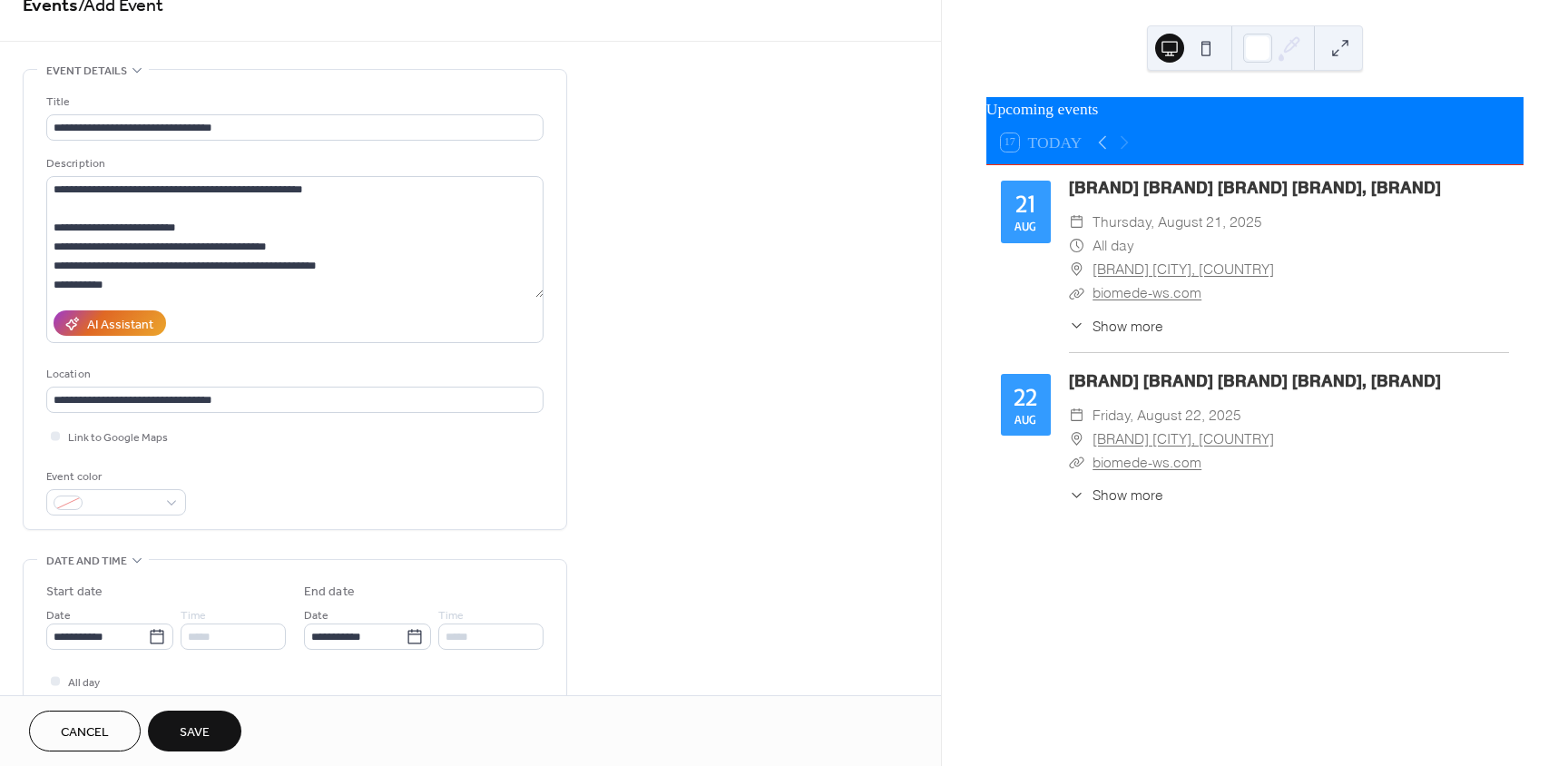 scroll, scrollTop: 0, scrollLeft: 0, axis: both 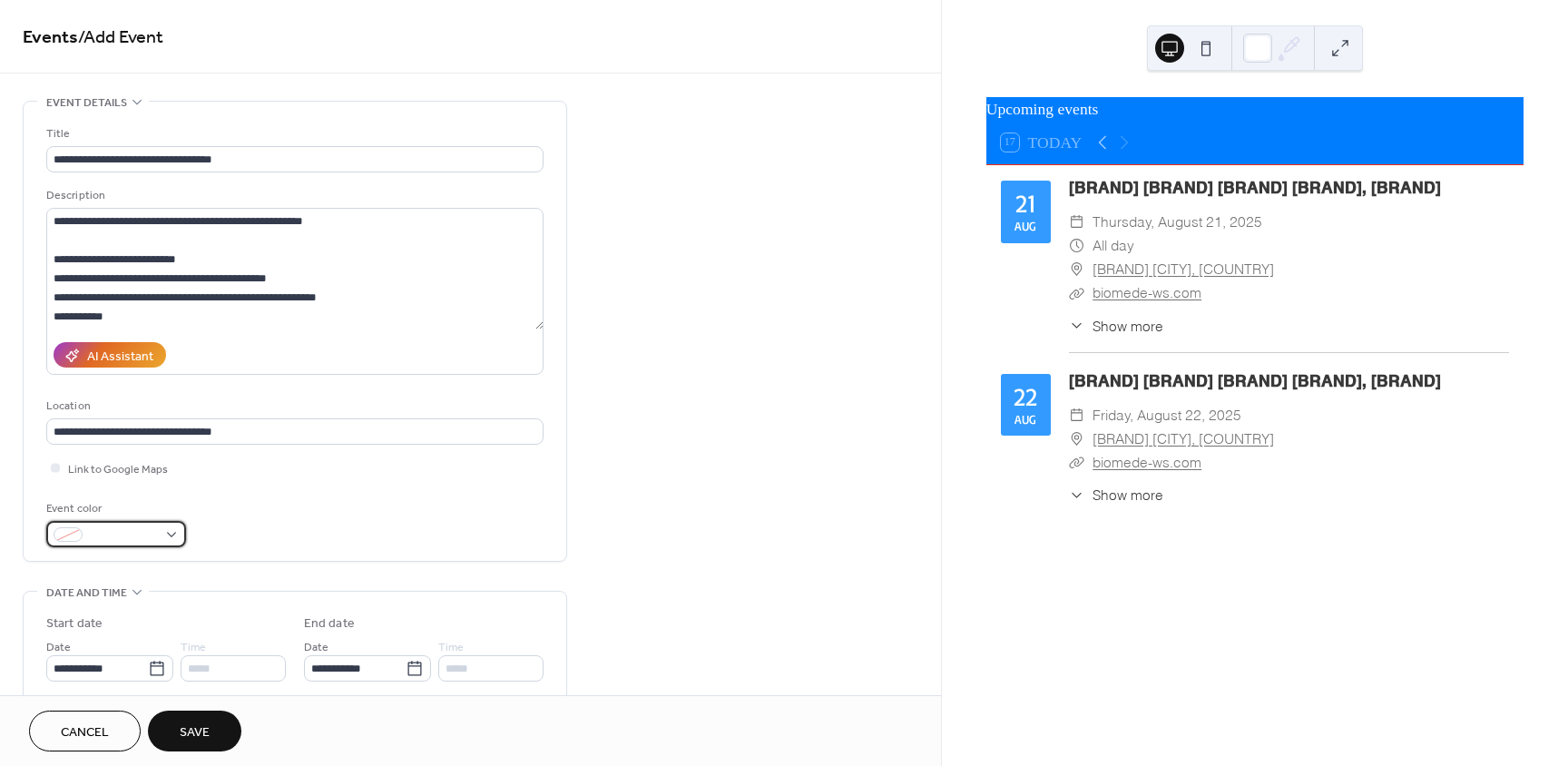 click at bounding box center (116, 534) 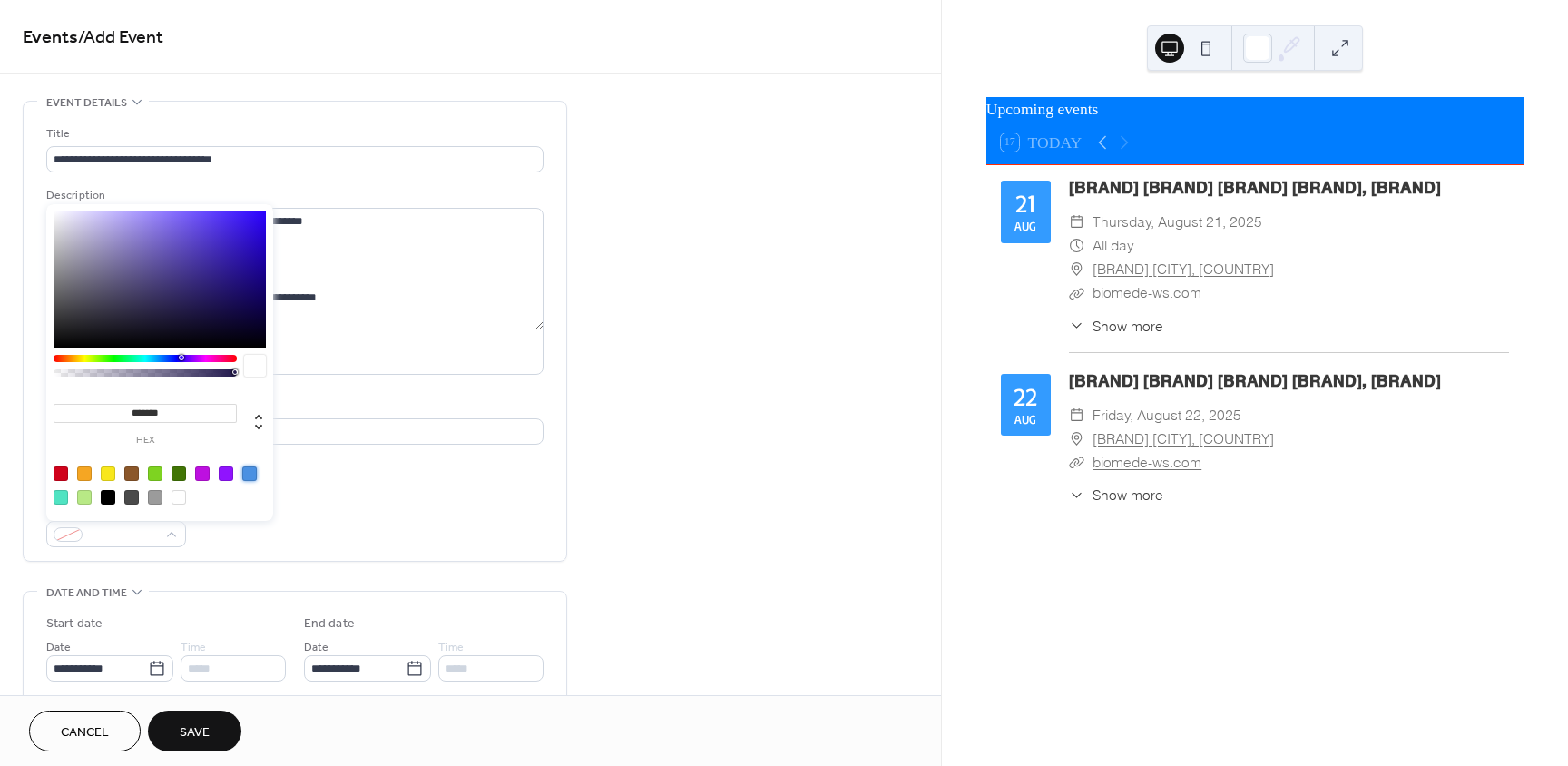 click at bounding box center (250, 474) 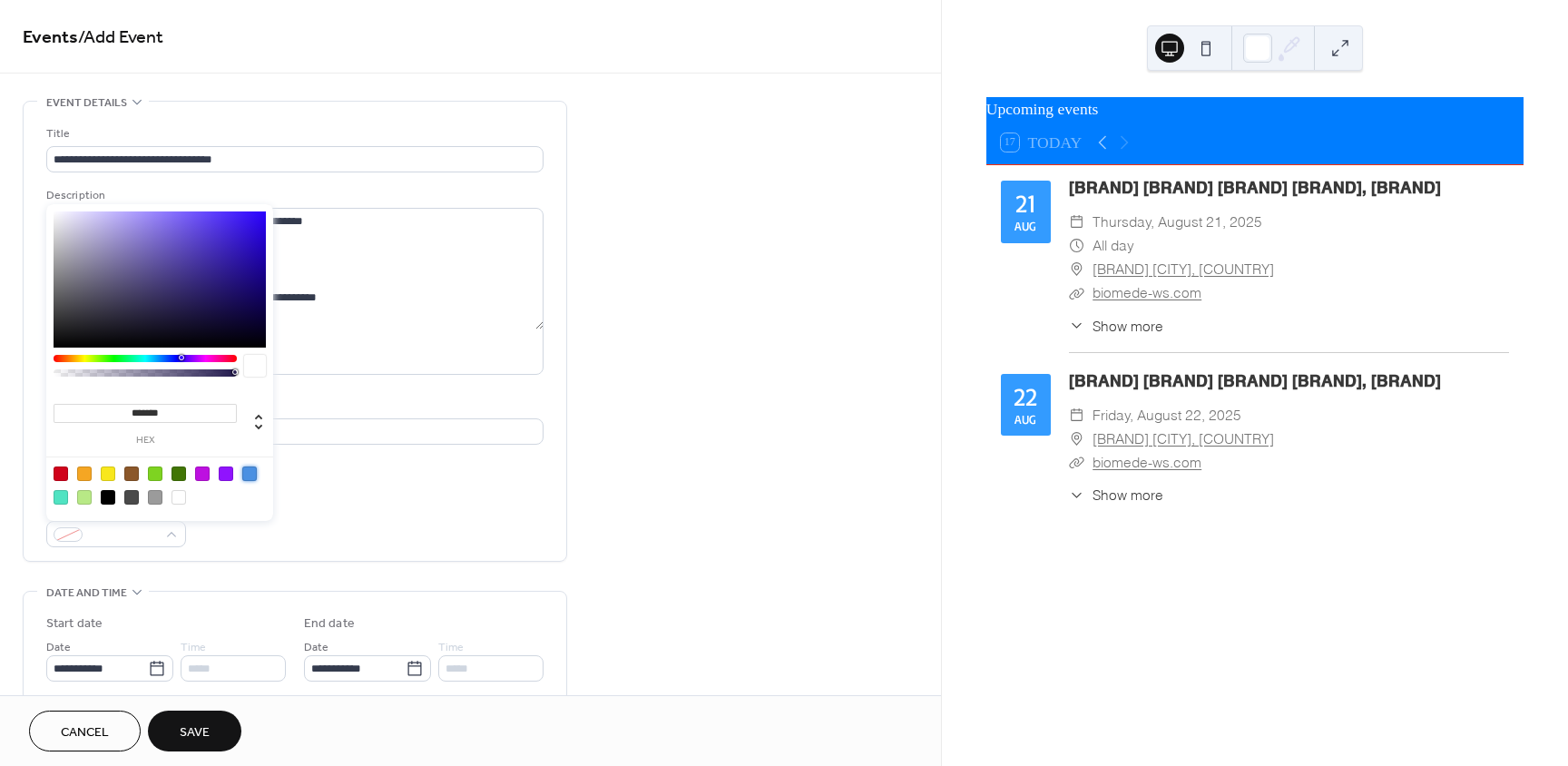 type on "*******" 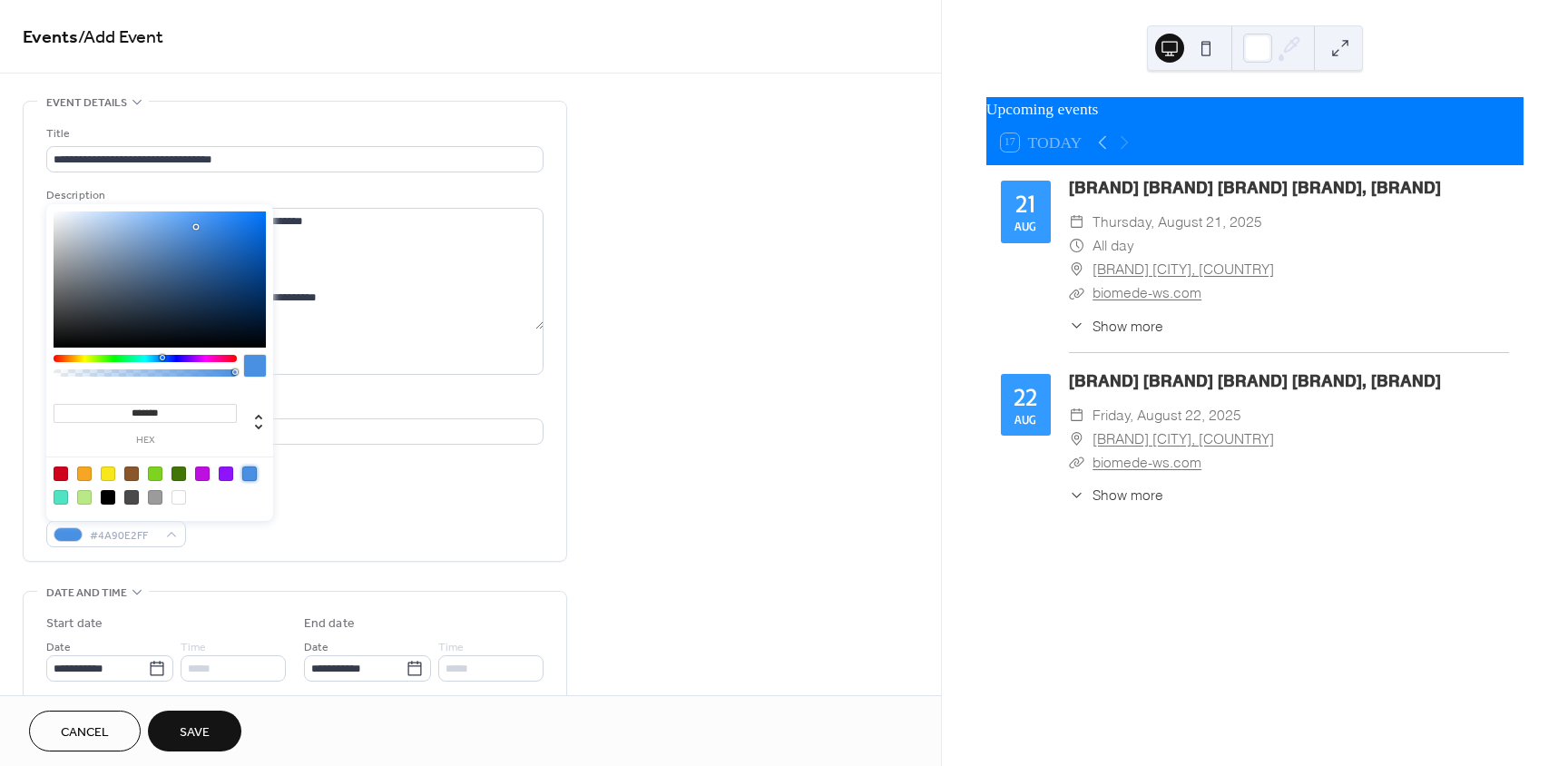 click on "Event color #4A90E2FF" at bounding box center (295, 523) 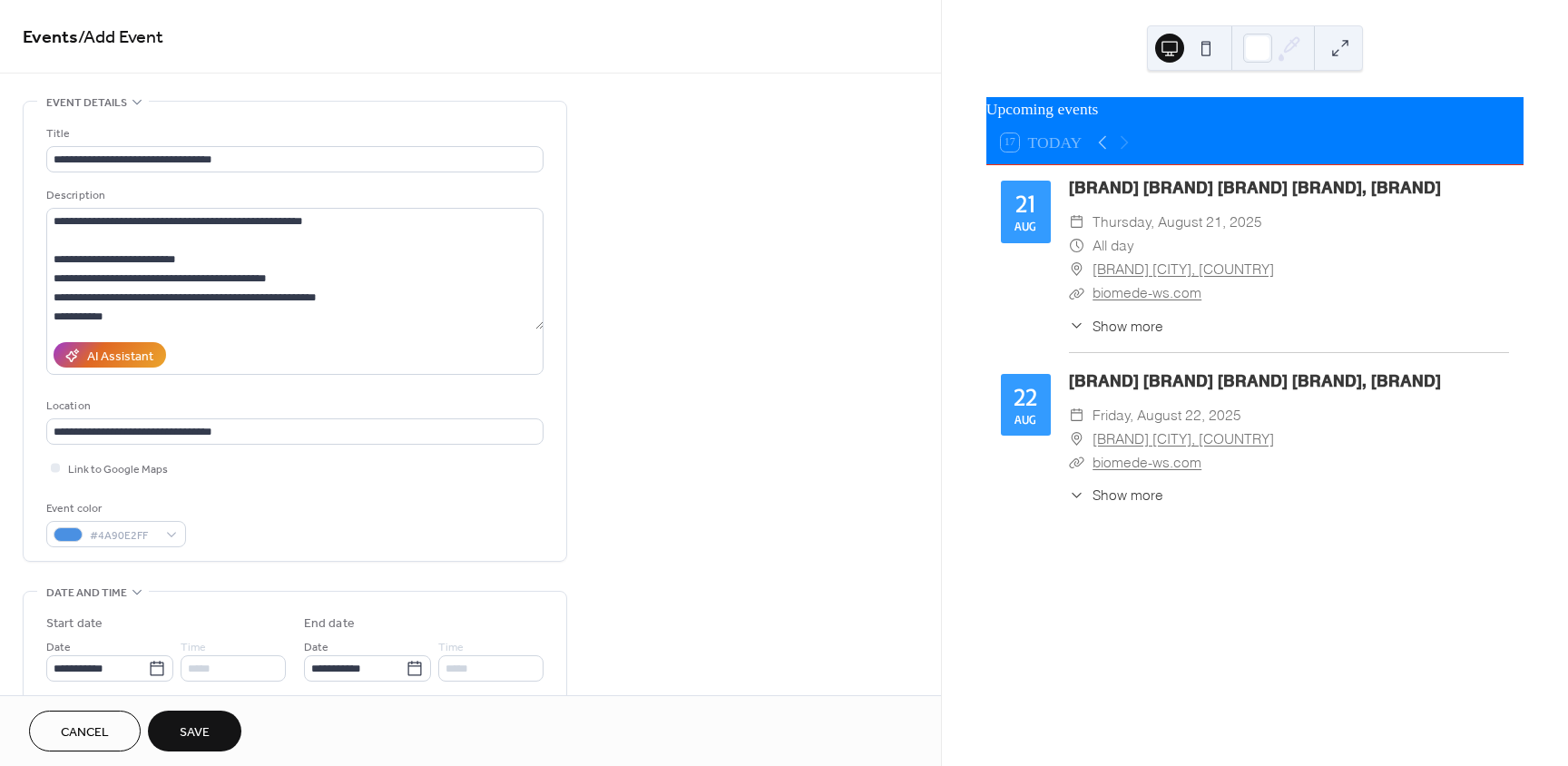 click on "Save" at bounding box center [194, 731] 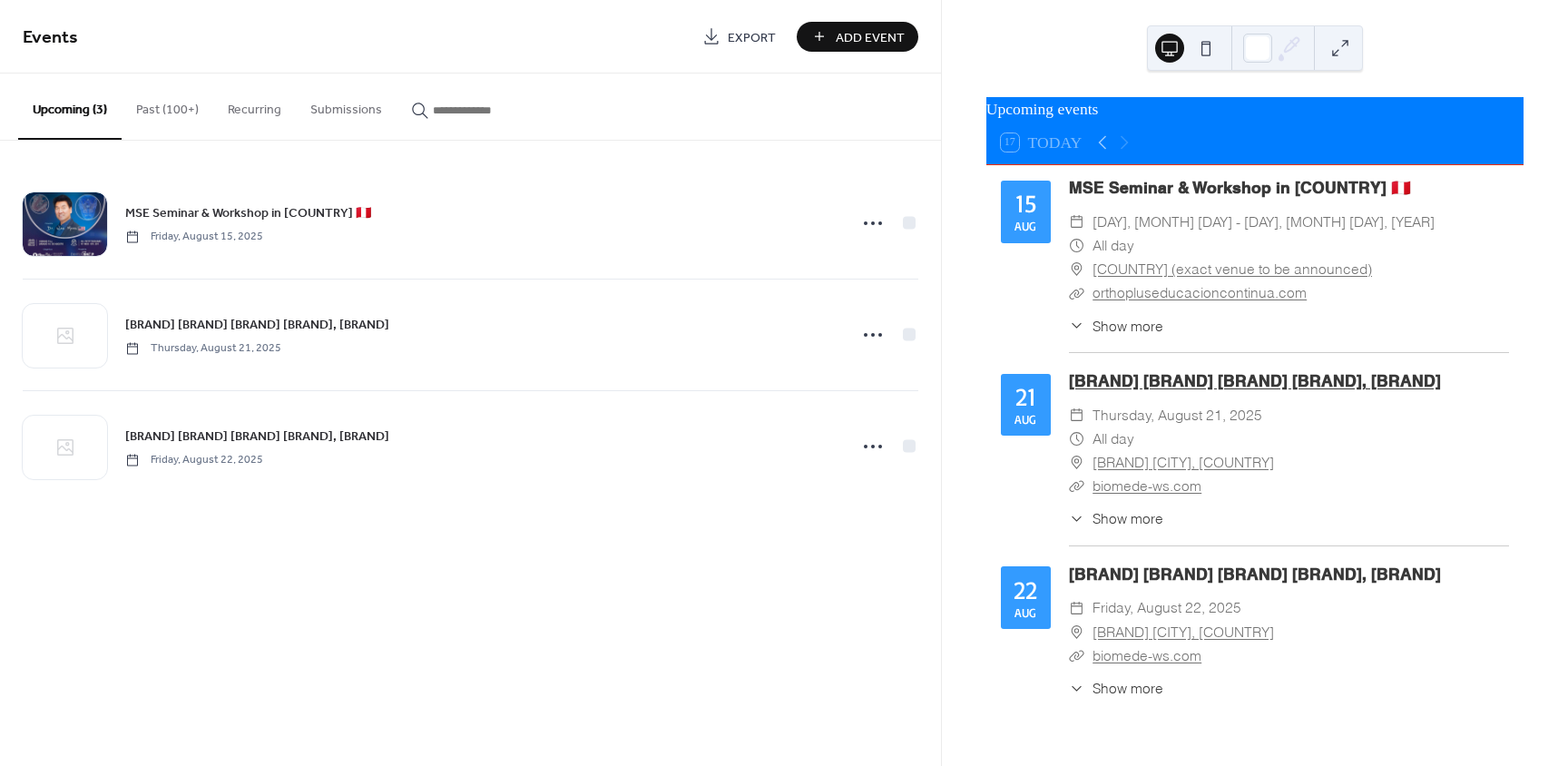 click on "Third World Orthodontic Biomechanics Symposium, BIOMEDE" at bounding box center [1255, 380] 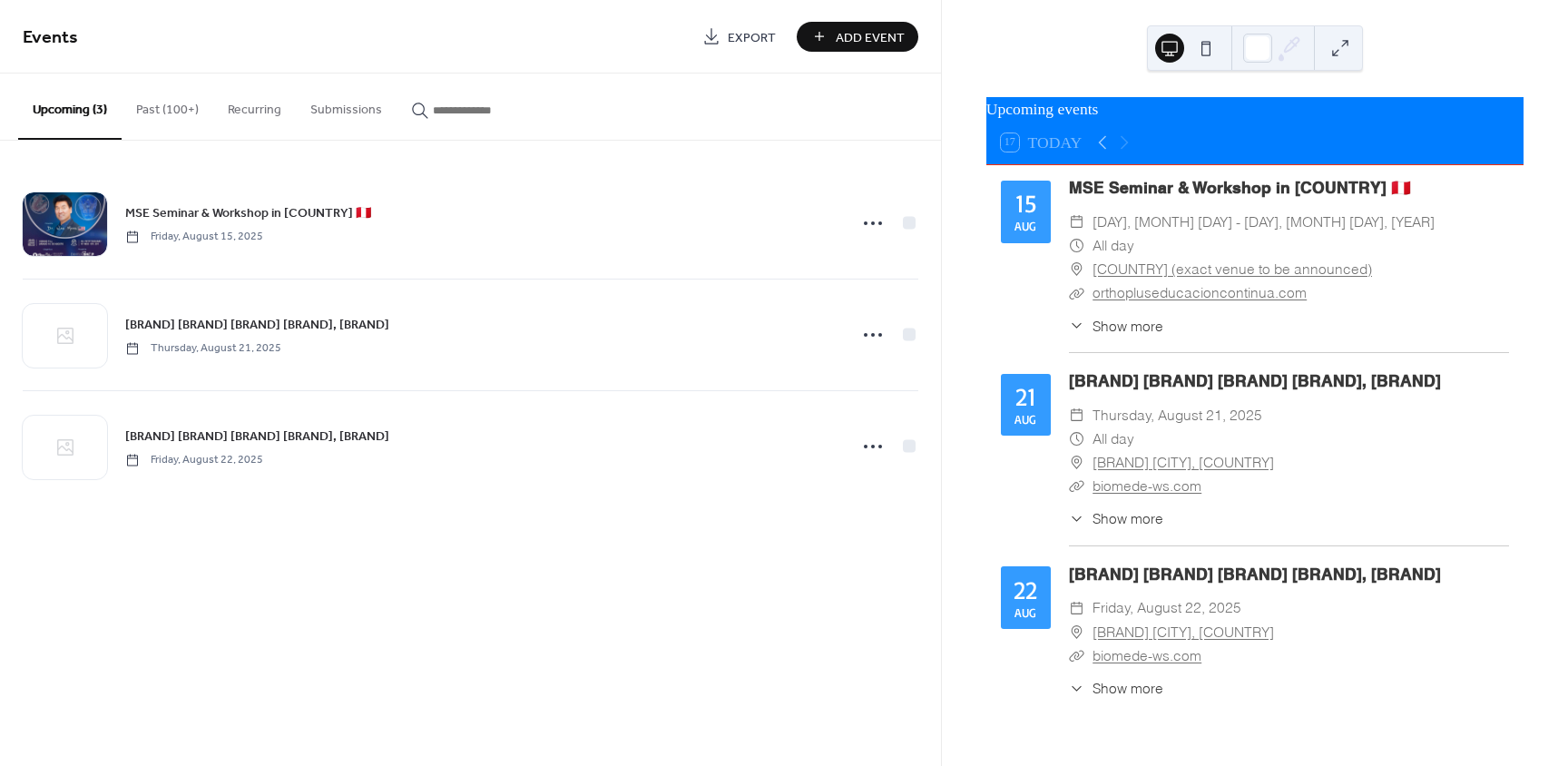 click on "21 Aug Third World Orthodontic Biomechanics Symposium, BIOMEDE ​ Thursday, August 21, 2025 ​ All day ​ Hilton Cartagena, Cartagena, Colombia ​ biomede-ws.com ​ Show more Presentation Title: "Advanced Midfacial Skeletal Expander (MSE) Seminar: The Latest Updates in Clinical Applications Based on Research Findings and the Digital MSE" & "MSE Workshop: Proper Fabrication and Clinical Procedures" Location: Hilton Cartagena, Cartagena, Colombia (Location TBA) Contact/Registration:  https://biomede-ws.com/home/" at bounding box center (1255, 457) 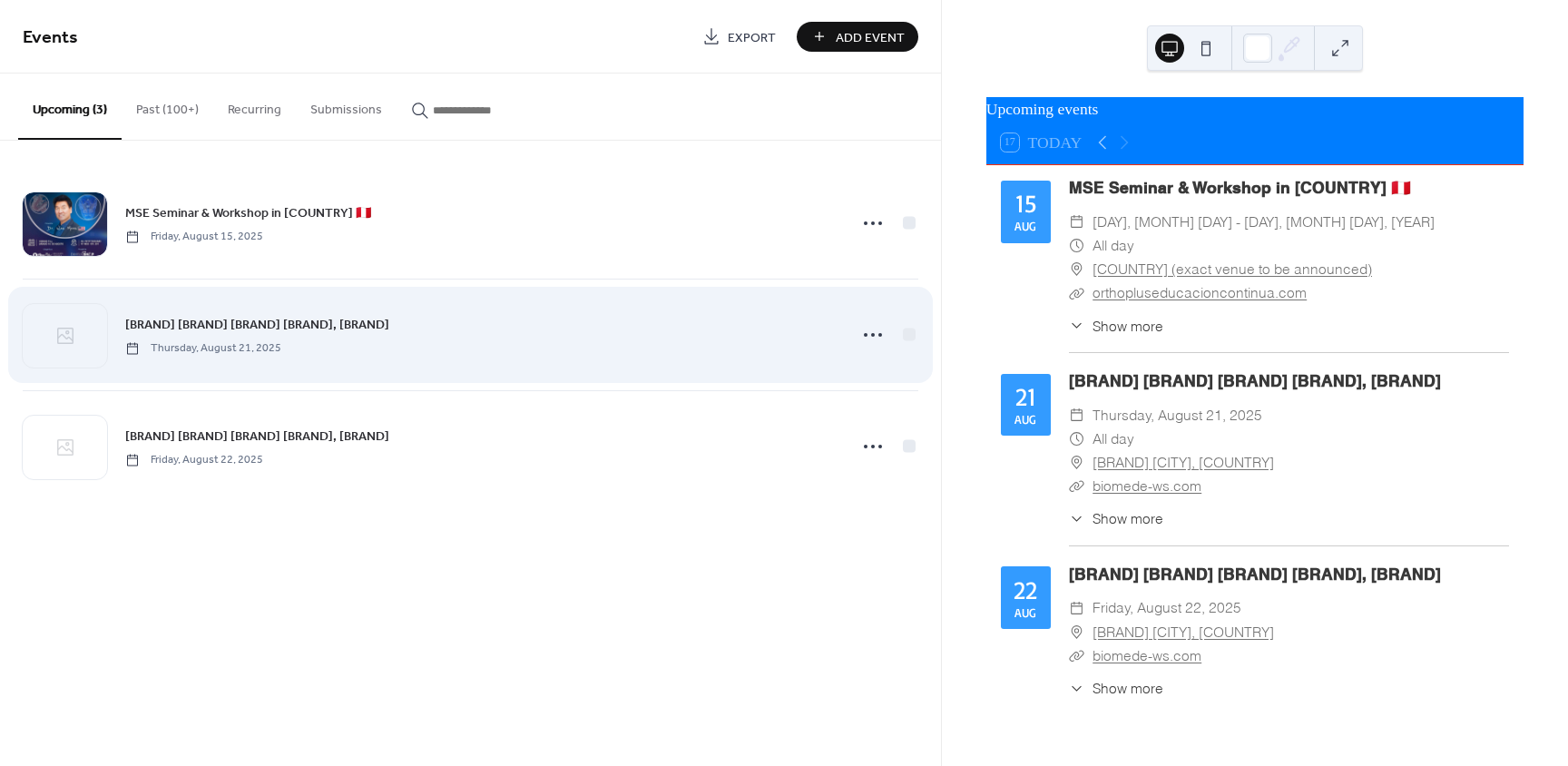 click on "Third World Orthodontic Biomechanics Symposium, BIOMEDE Thursday, August 21, 2025" at bounding box center (470, 335) 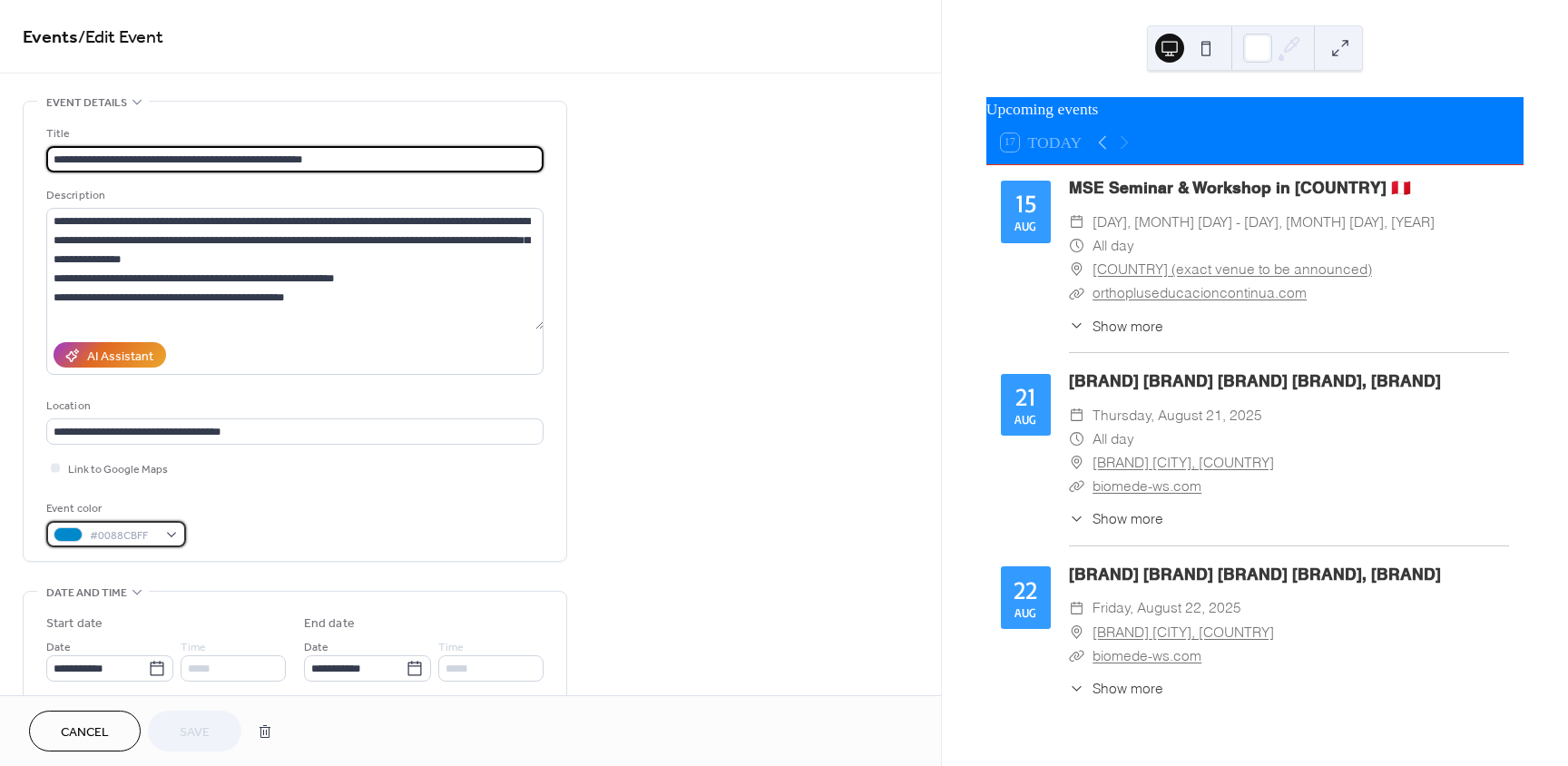 click on "#0088CBFF" at bounding box center (116, 534) 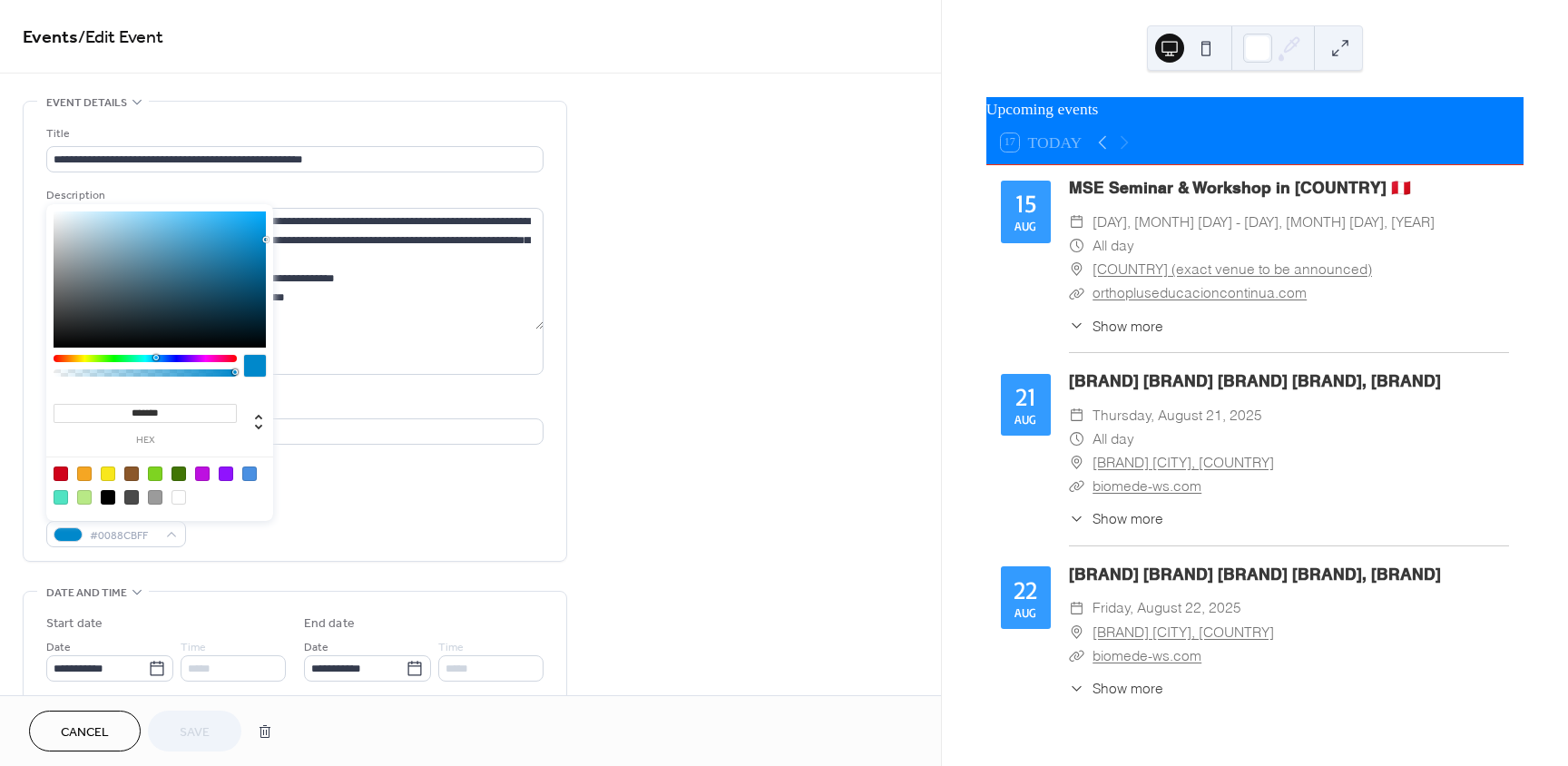 drag, startPoint x: 194, startPoint y: 411, endPoint x: 103, endPoint y: 411, distance: 91 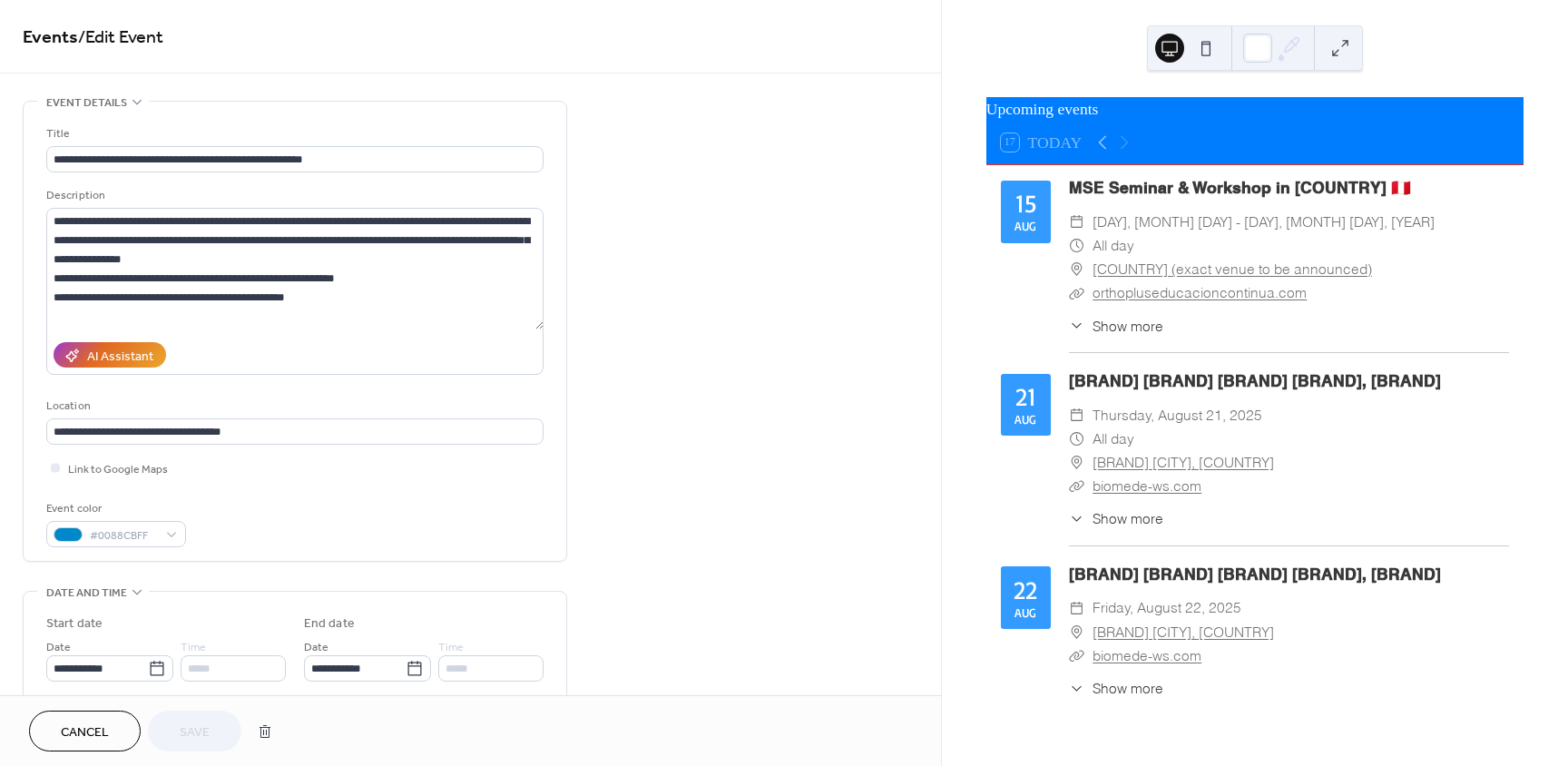 click on "**********" at bounding box center [470, 724] 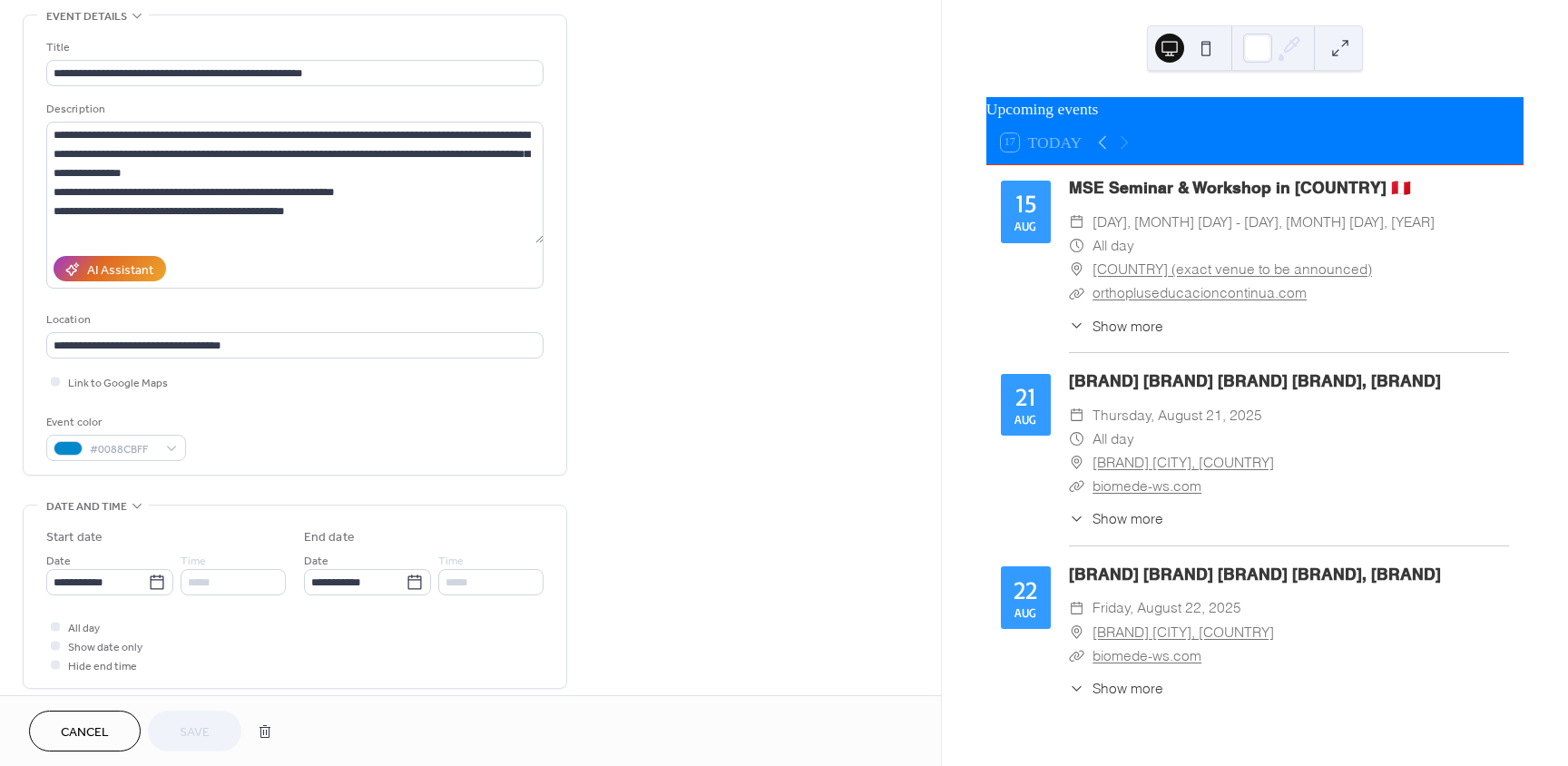 scroll, scrollTop: 91, scrollLeft: 0, axis: vertical 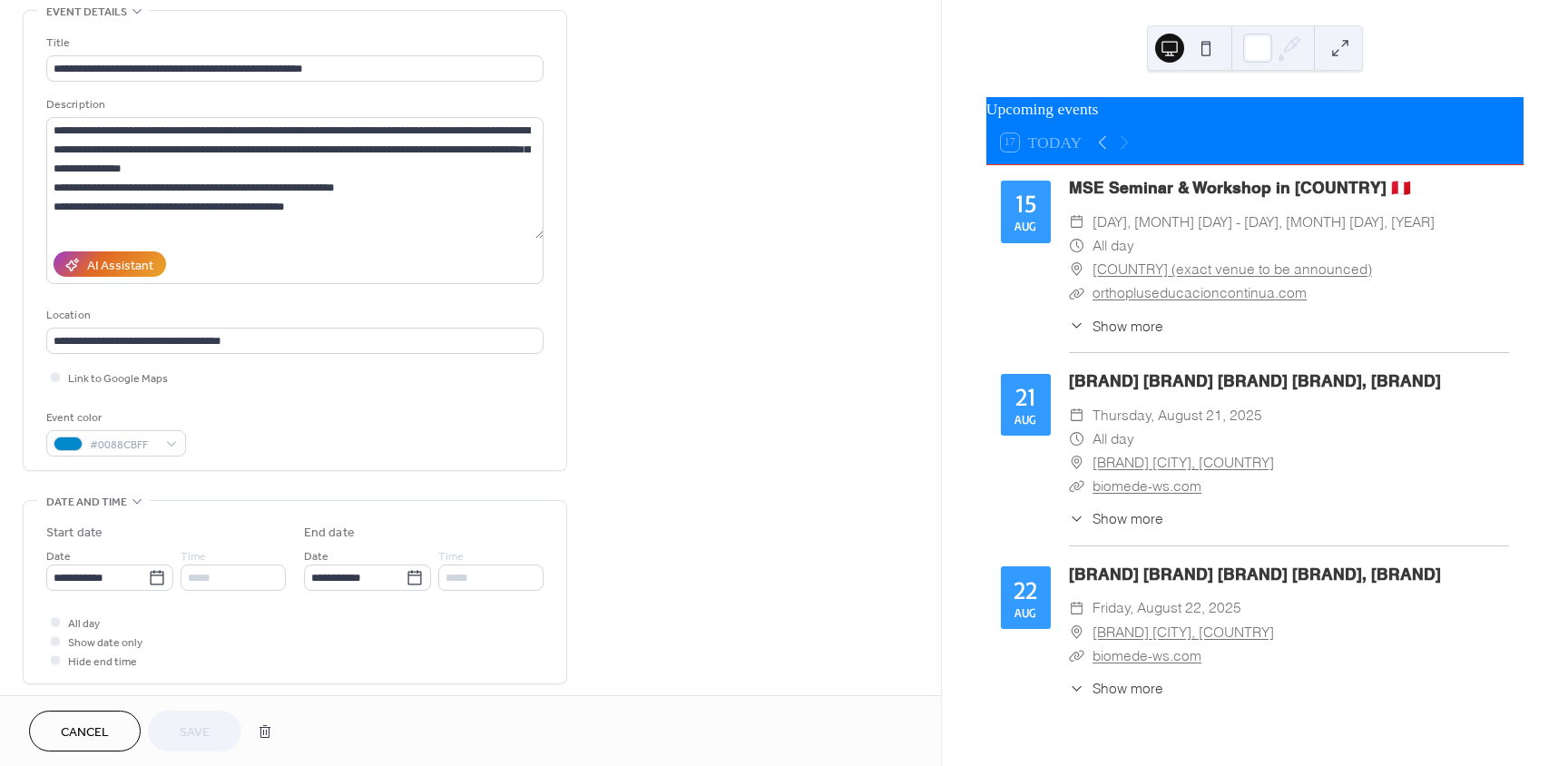 click on "Cancel" at bounding box center [84, 732] 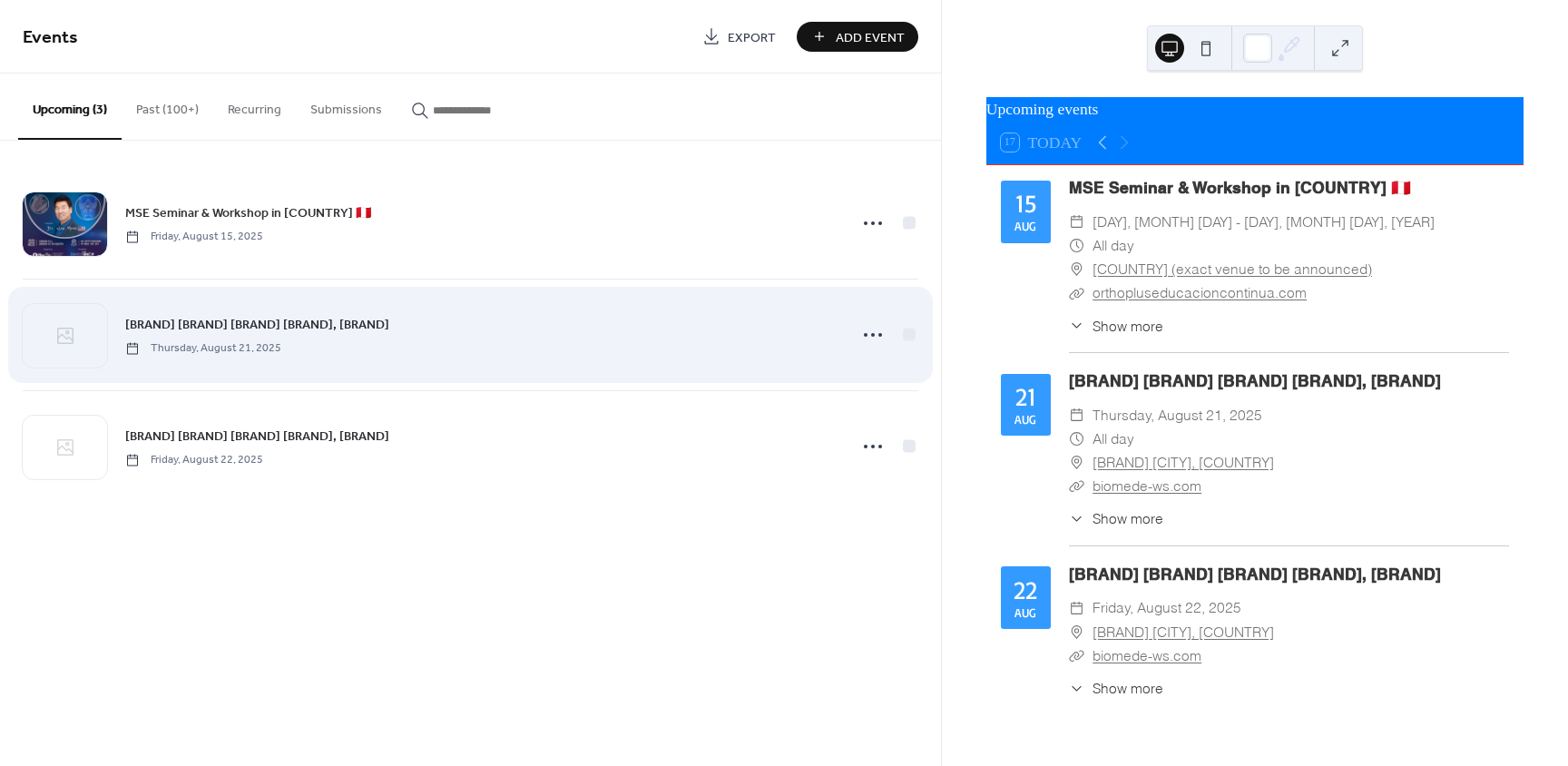 click on "Third World Orthodontic Biomechanics Symposium, BIOMEDE Thursday, August 21, 2025" at bounding box center [480, 334] 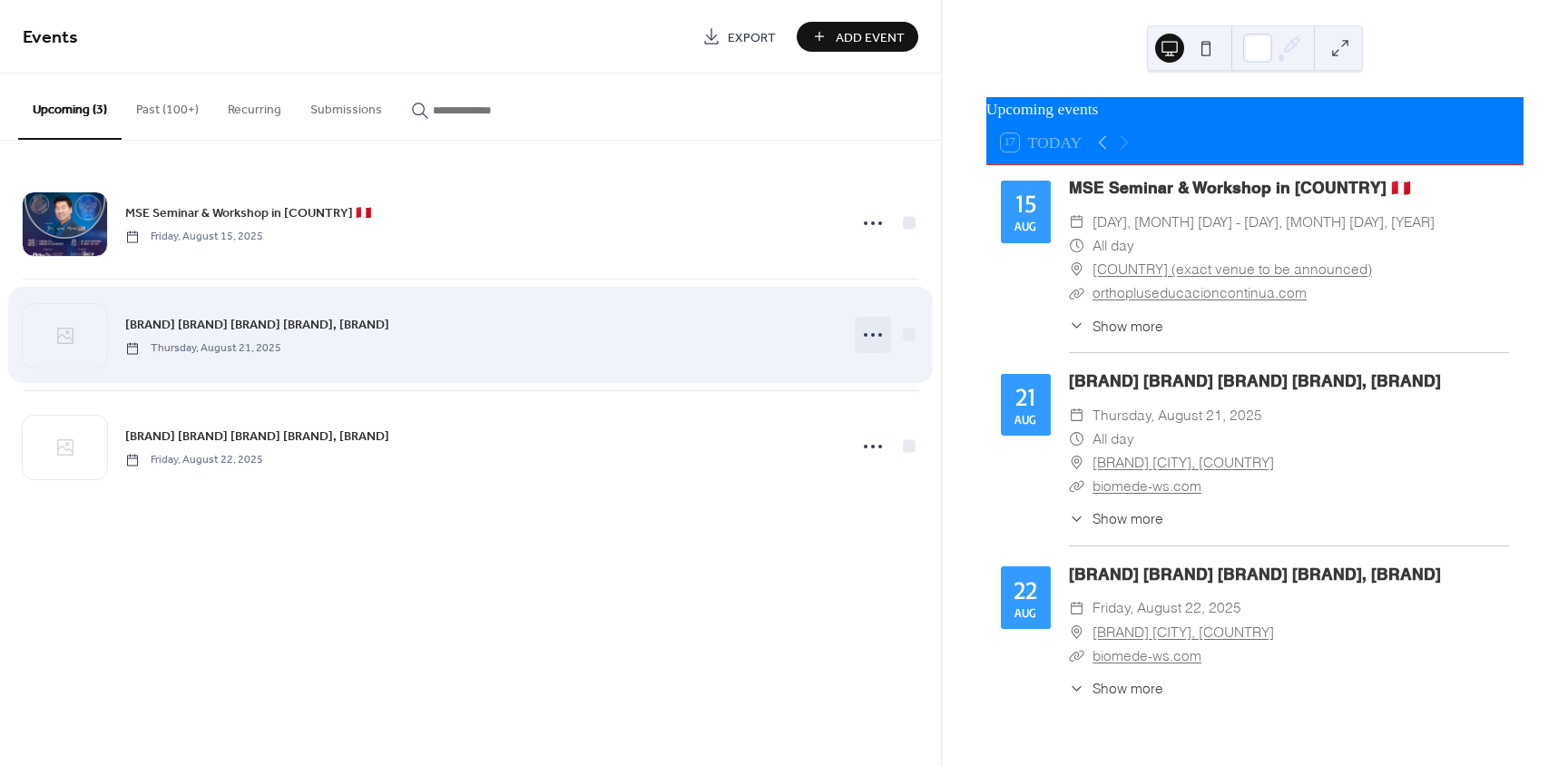 click 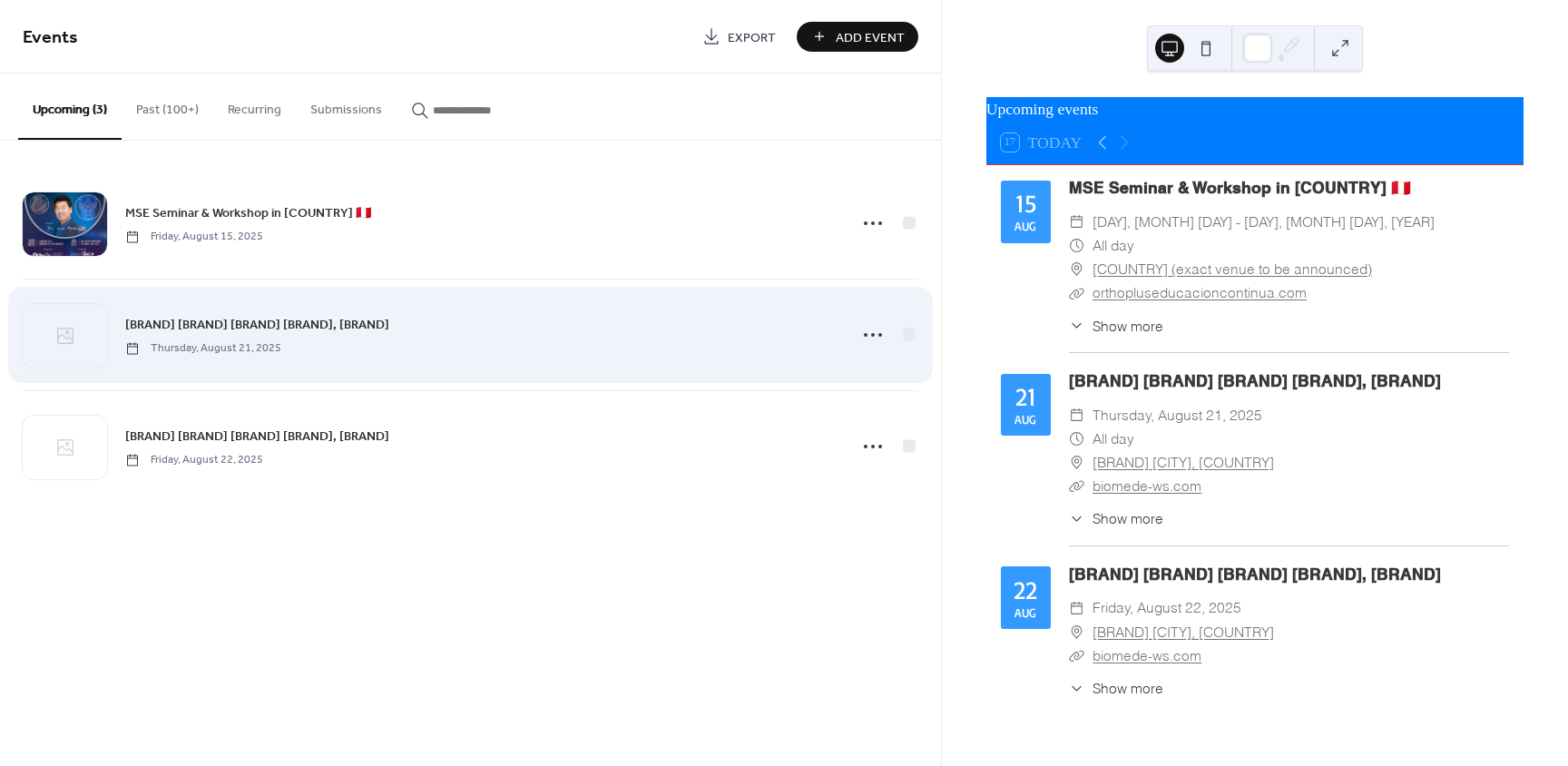 click on "Third World Orthodontic Biomechanics Symposium, BIOMEDE Thursday, August 21, 2025" at bounding box center [480, 334] 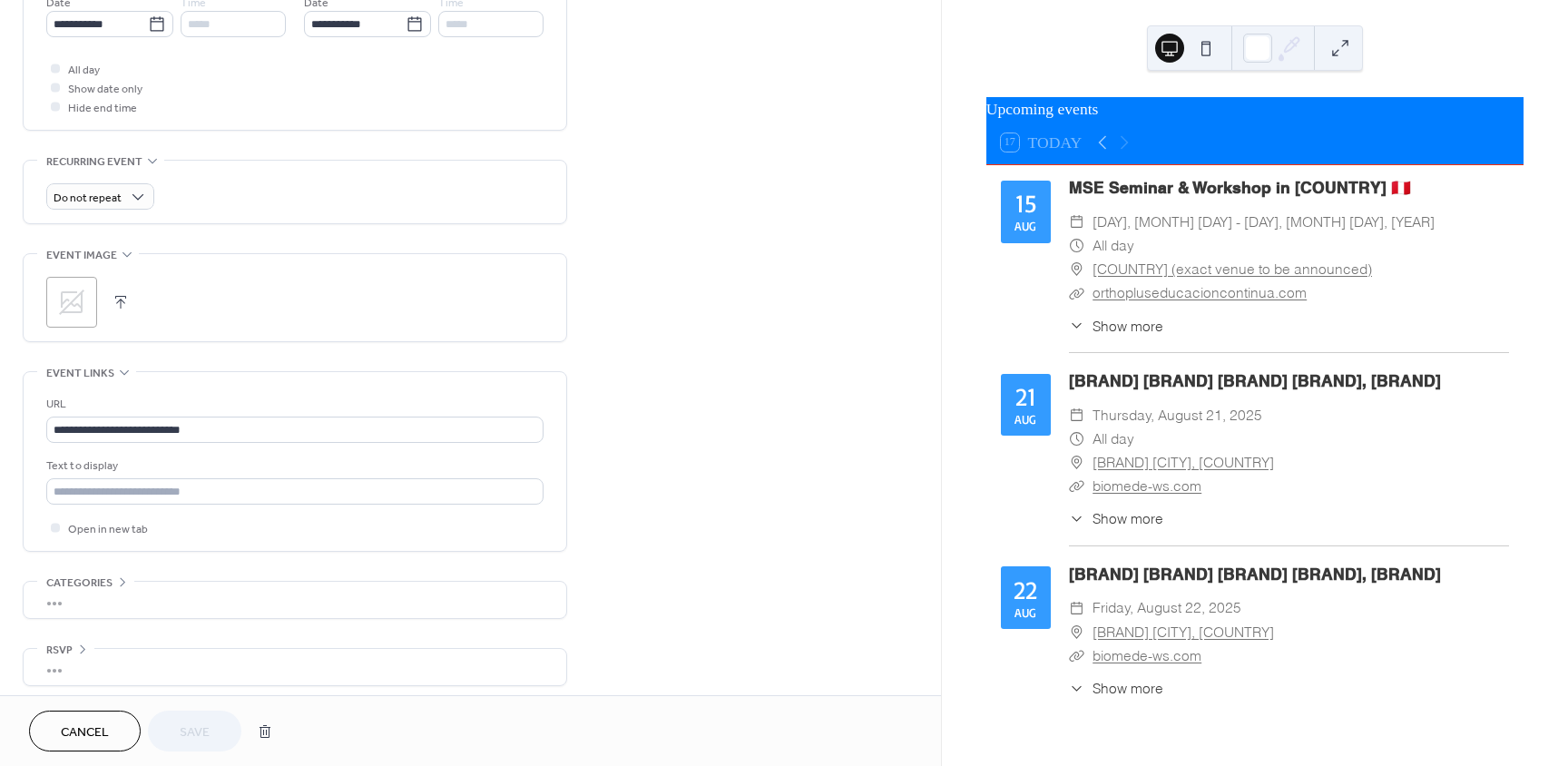 scroll, scrollTop: 653, scrollLeft: 0, axis: vertical 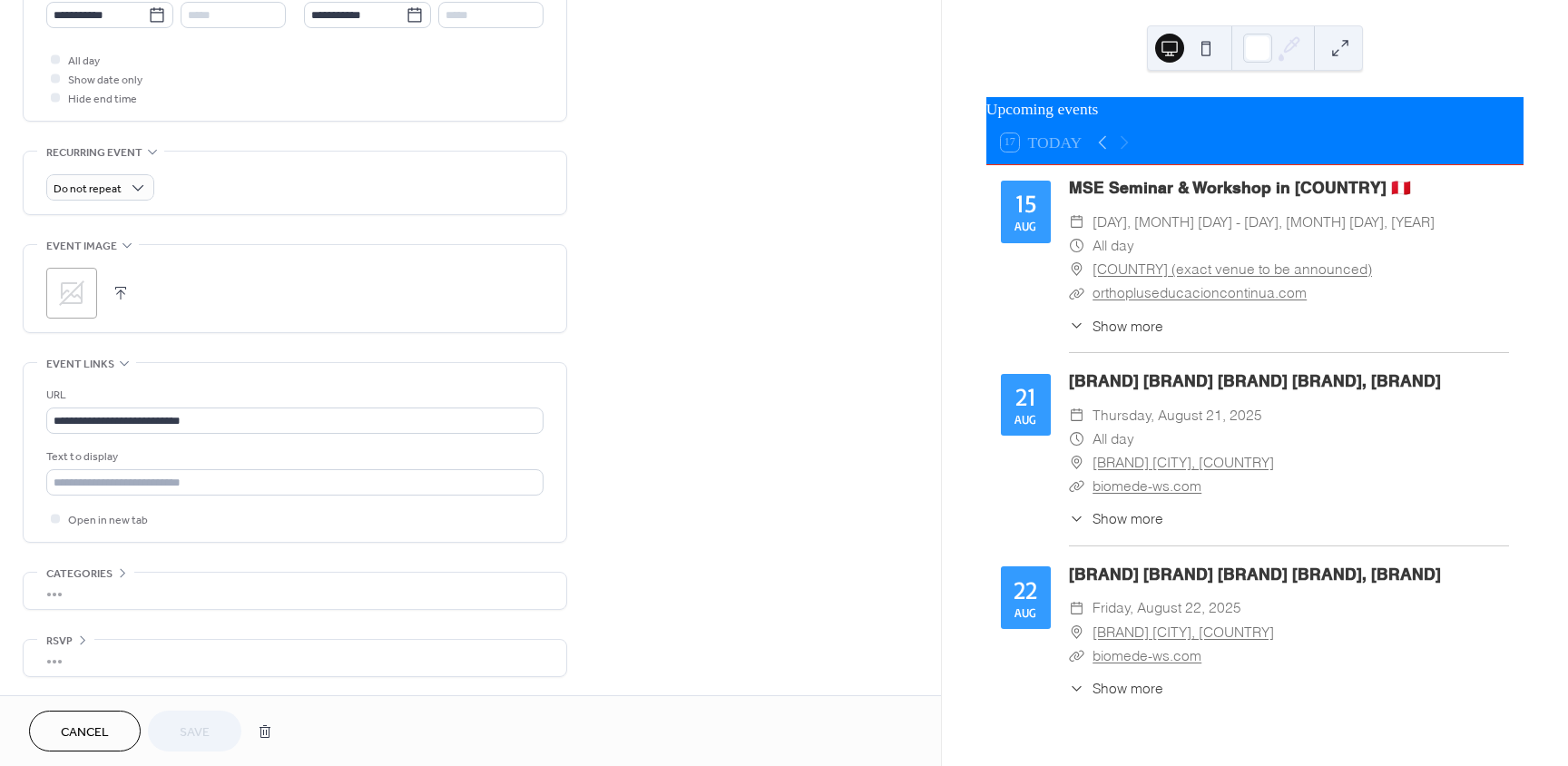 click on "Cancel" at bounding box center [84, 732] 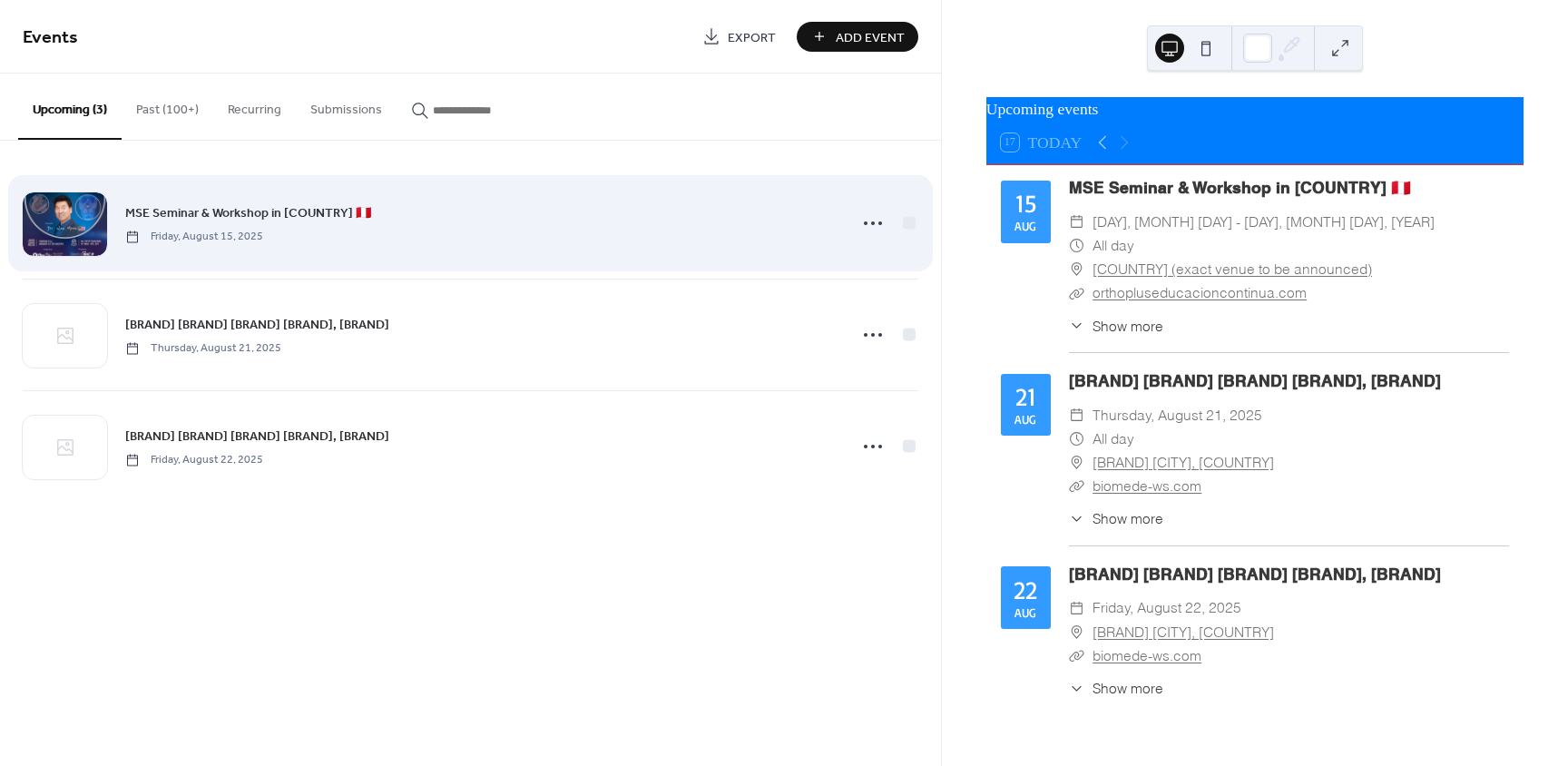 click on "MSE Seminar & Workshop in Peru 🇵🇪 Friday, August 15, 2025" at bounding box center (480, 222) 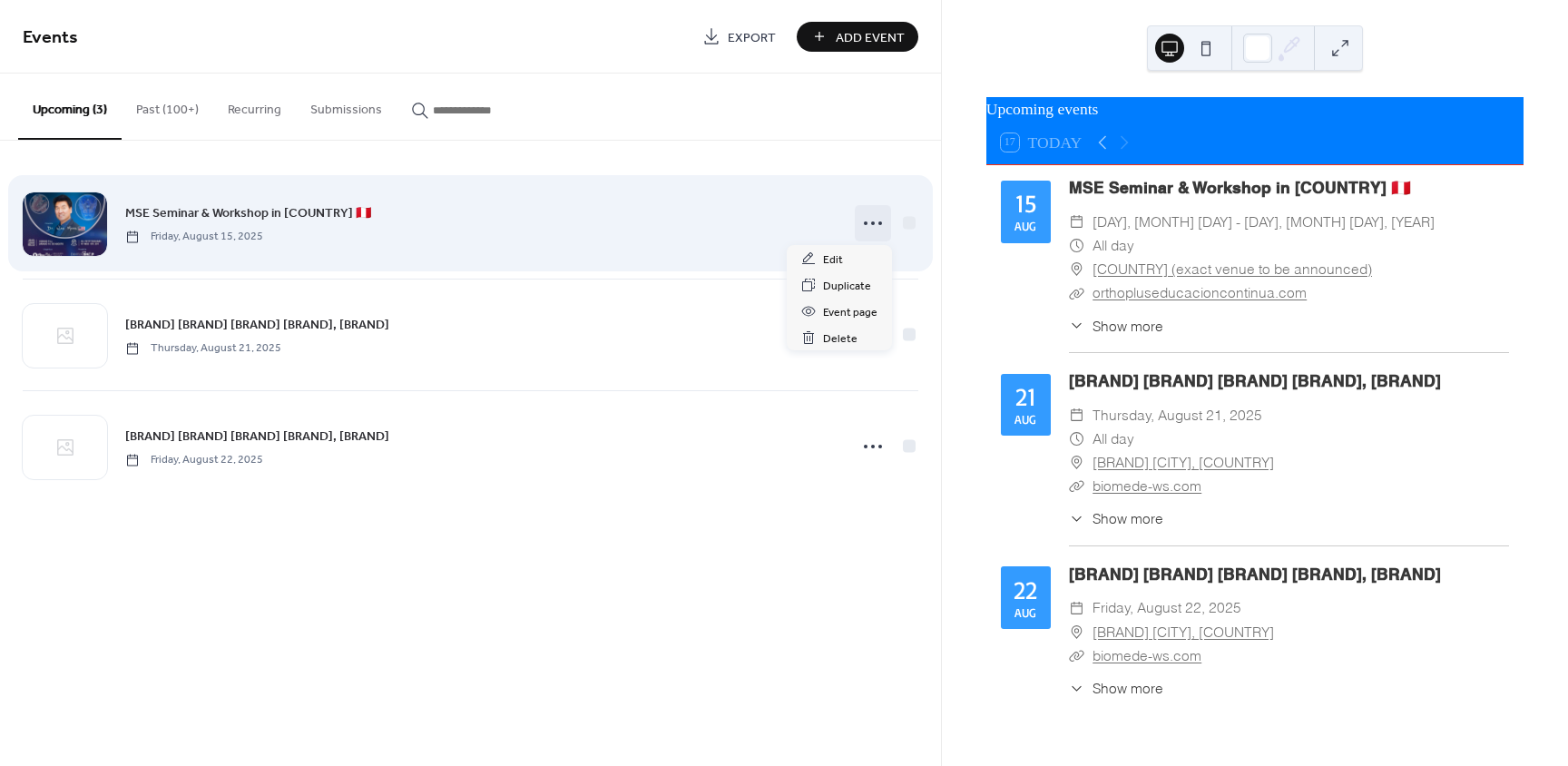click 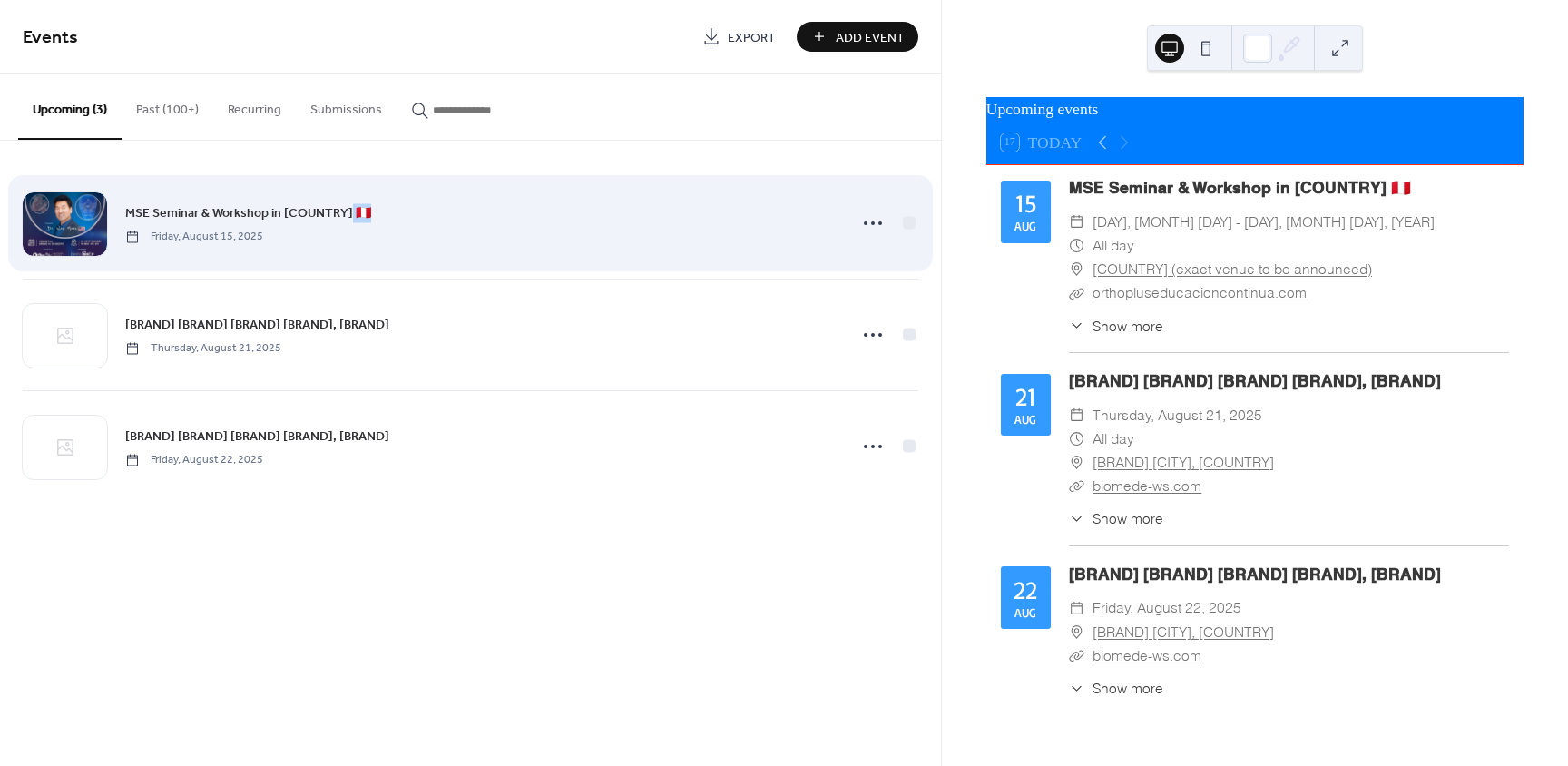 click on "MSE Seminar & Workshop in Peru 🇵🇪 Friday, August 15, 2025" at bounding box center (480, 222) 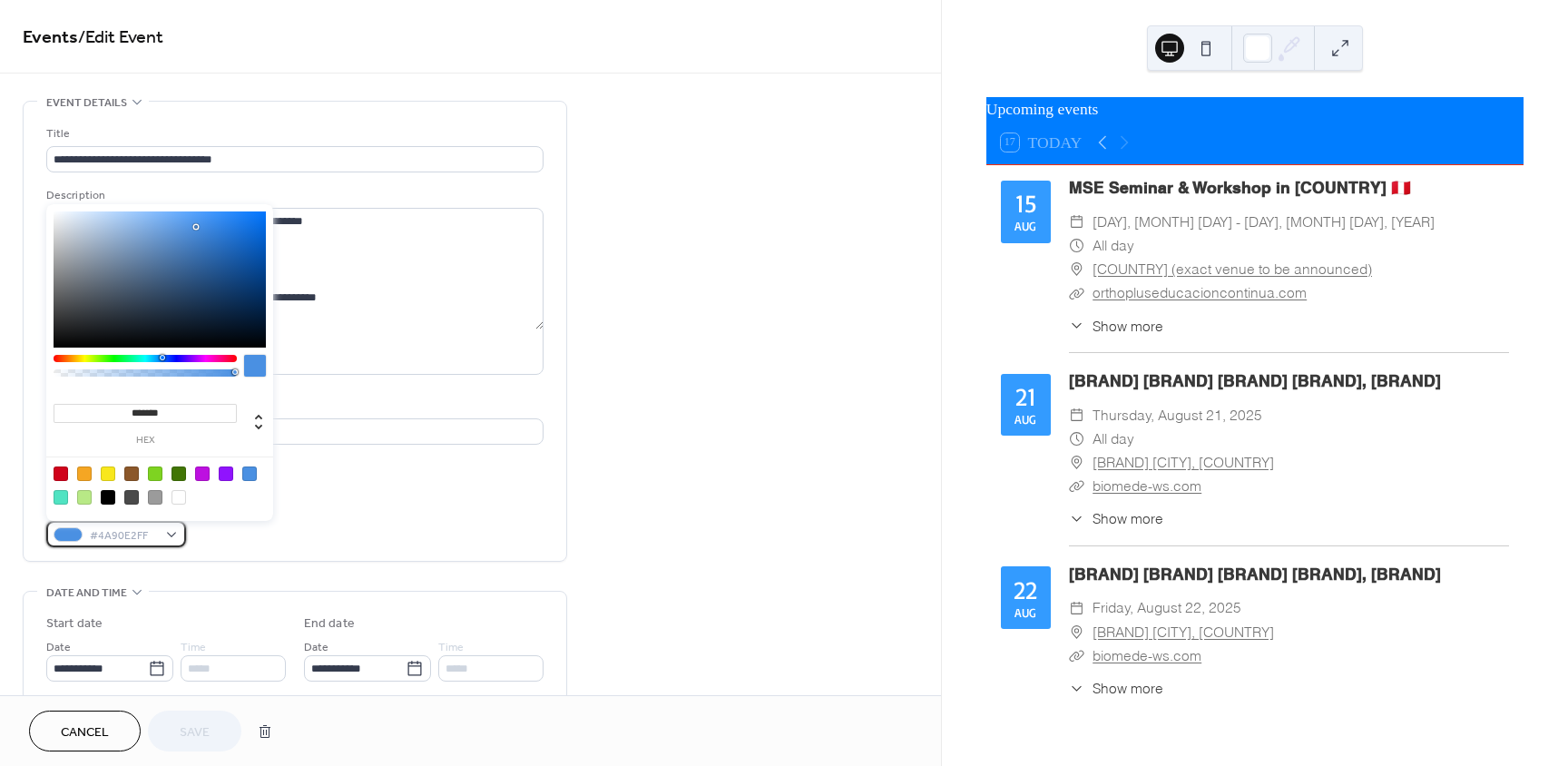 click on "#4A90E2FF" at bounding box center [123, 535] 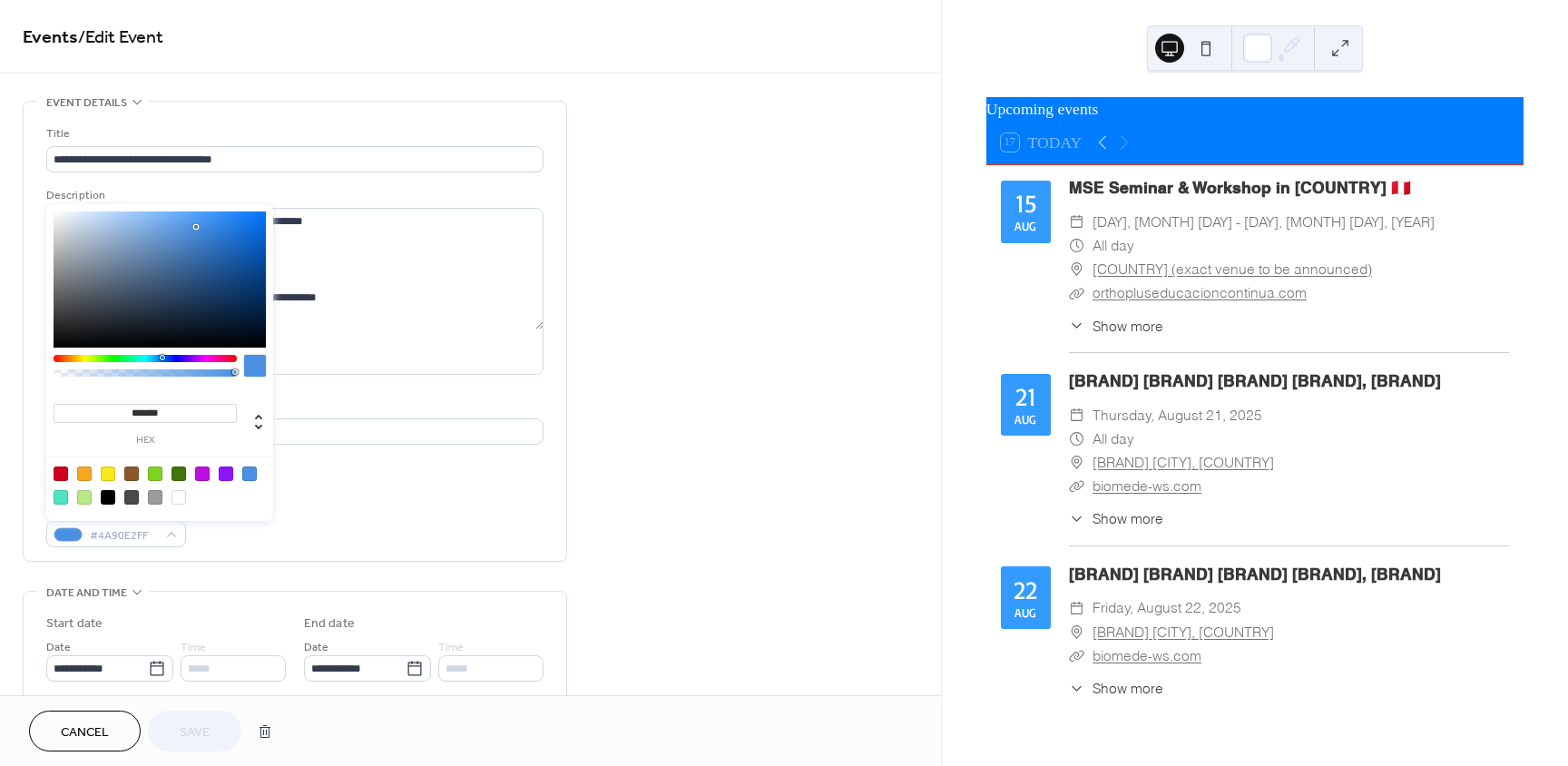 drag, startPoint x: 177, startPoint y: 413, endPoint x: 50, endPoint y: 428, distance: 127.88276 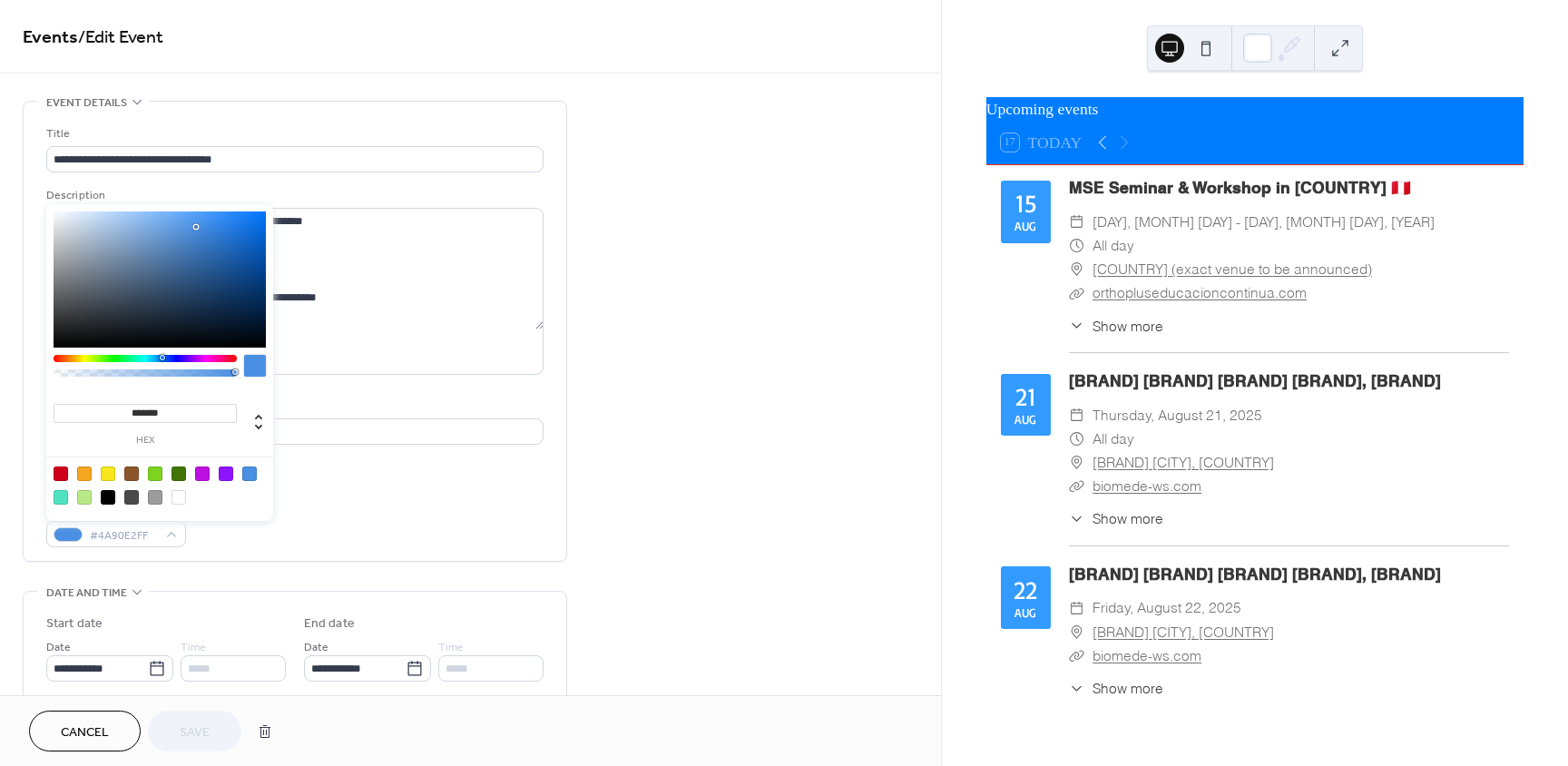 click on "**********" at bounding box center (784, 383) 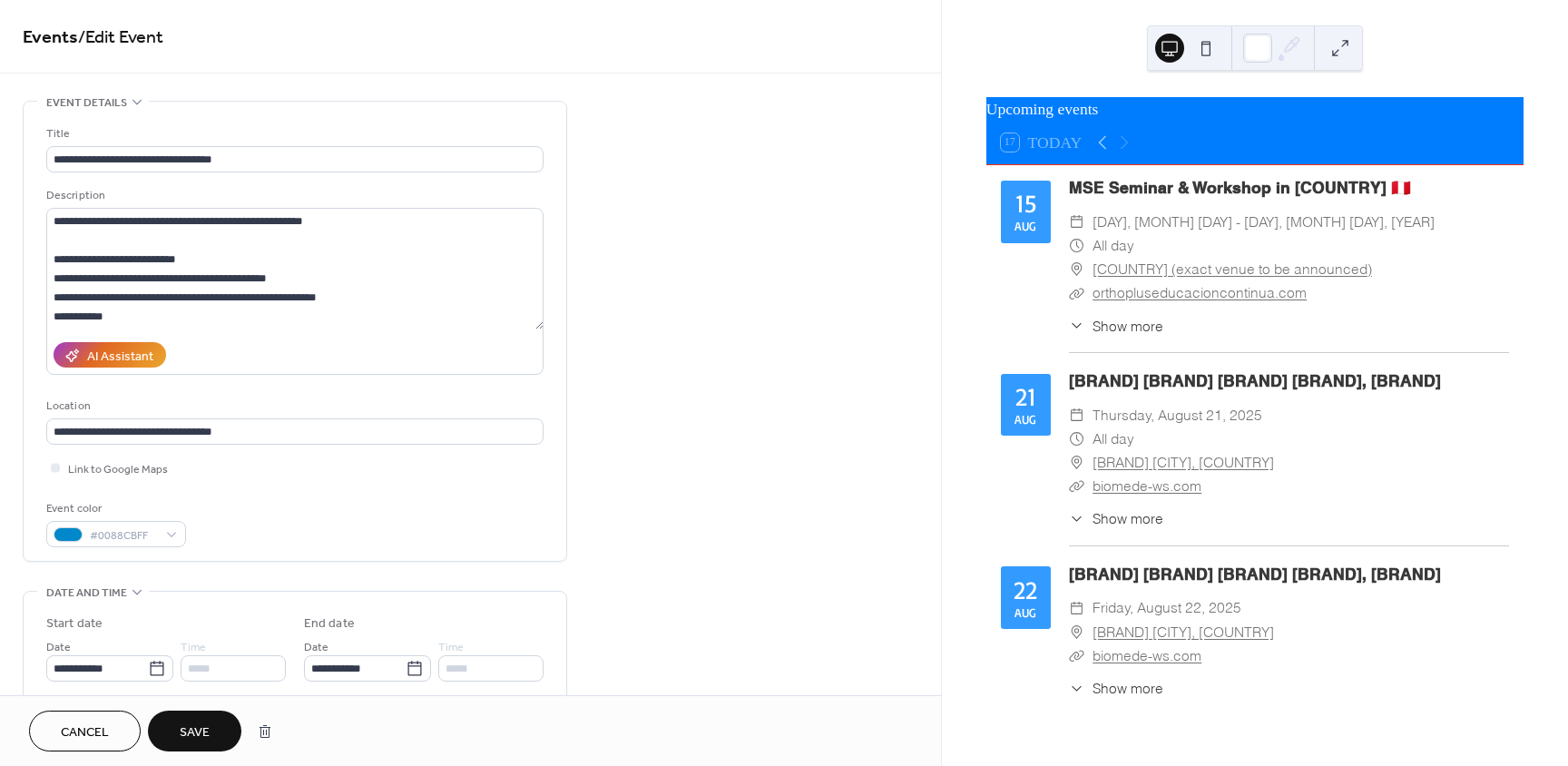 click on "**********" at bounding box center [470, 724] 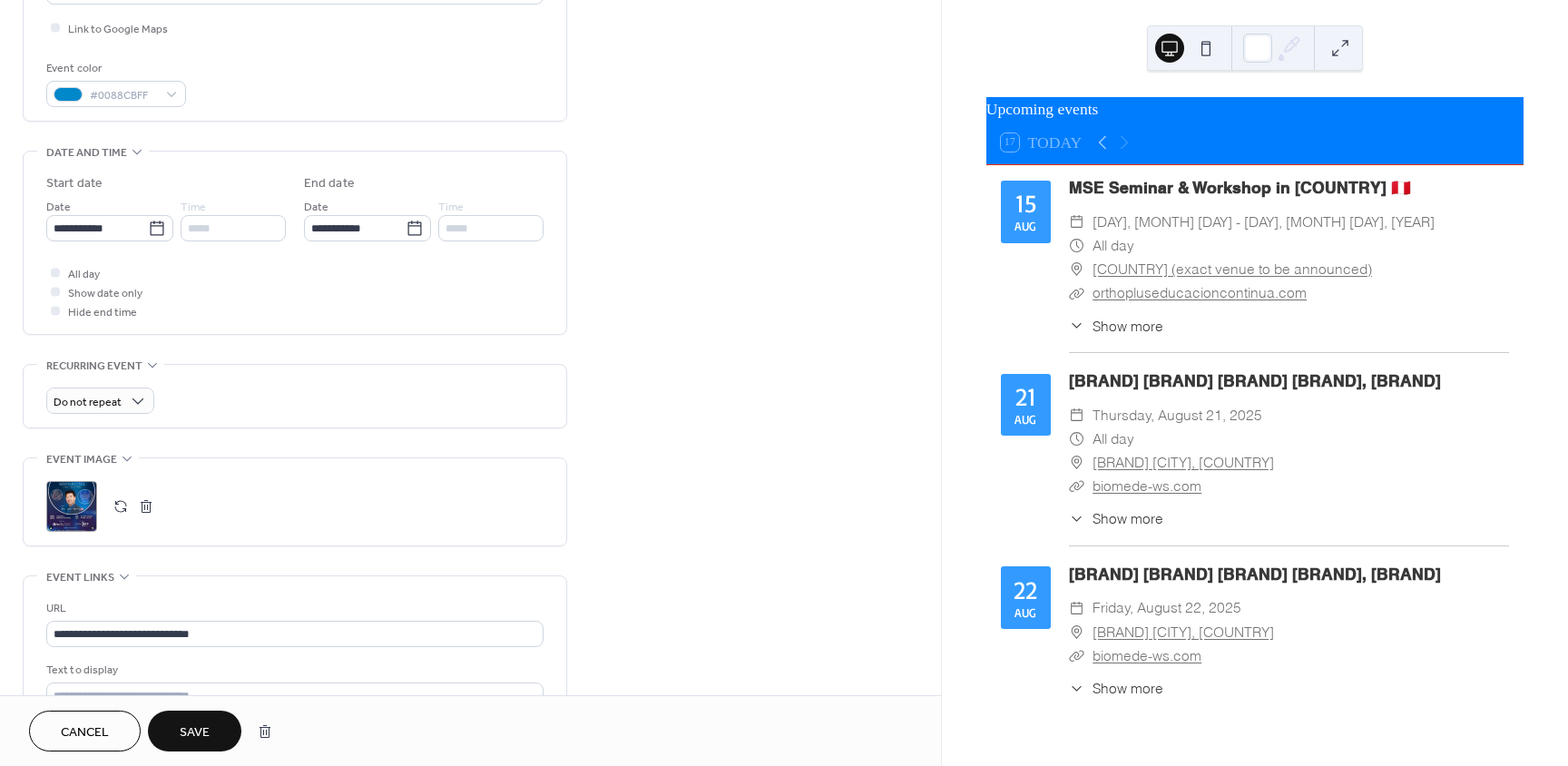 scroll, scrollTop: 545, scrollLeft: 0, axis: vertical 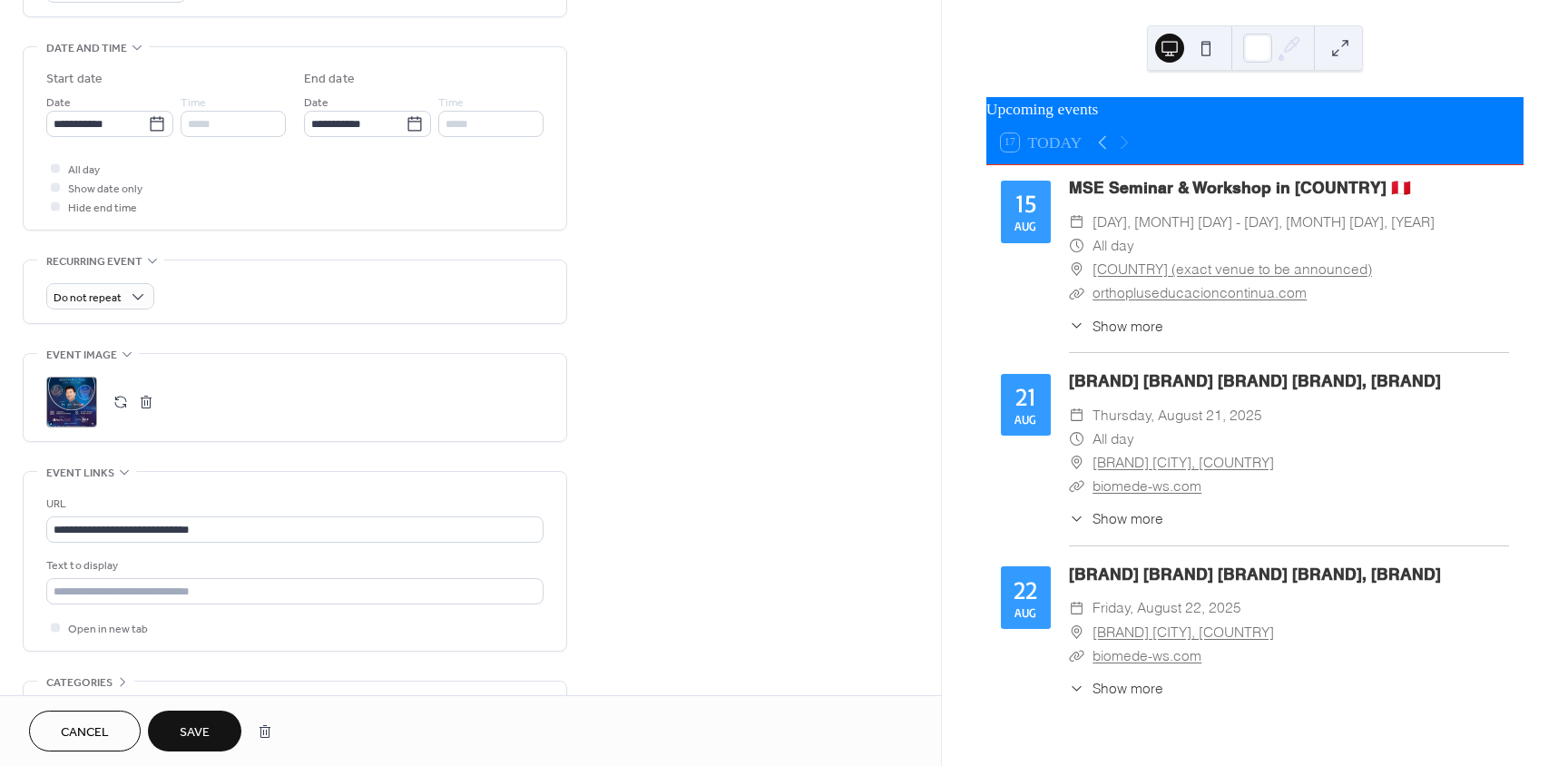 click on "Save" at bounding box center (194, 731) 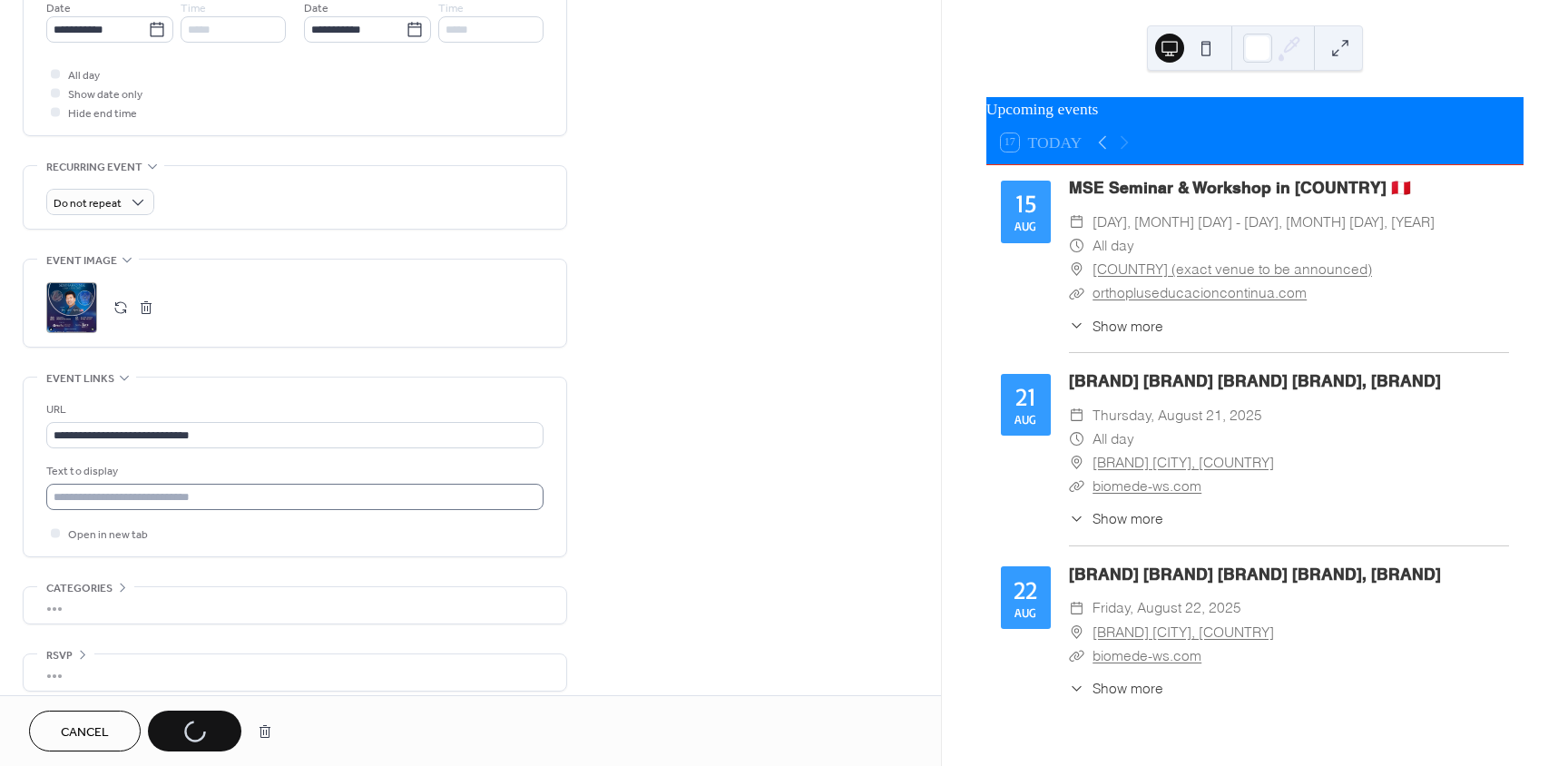scroll, scrollTop: 653, scrollLeft: 0, axis: vertical 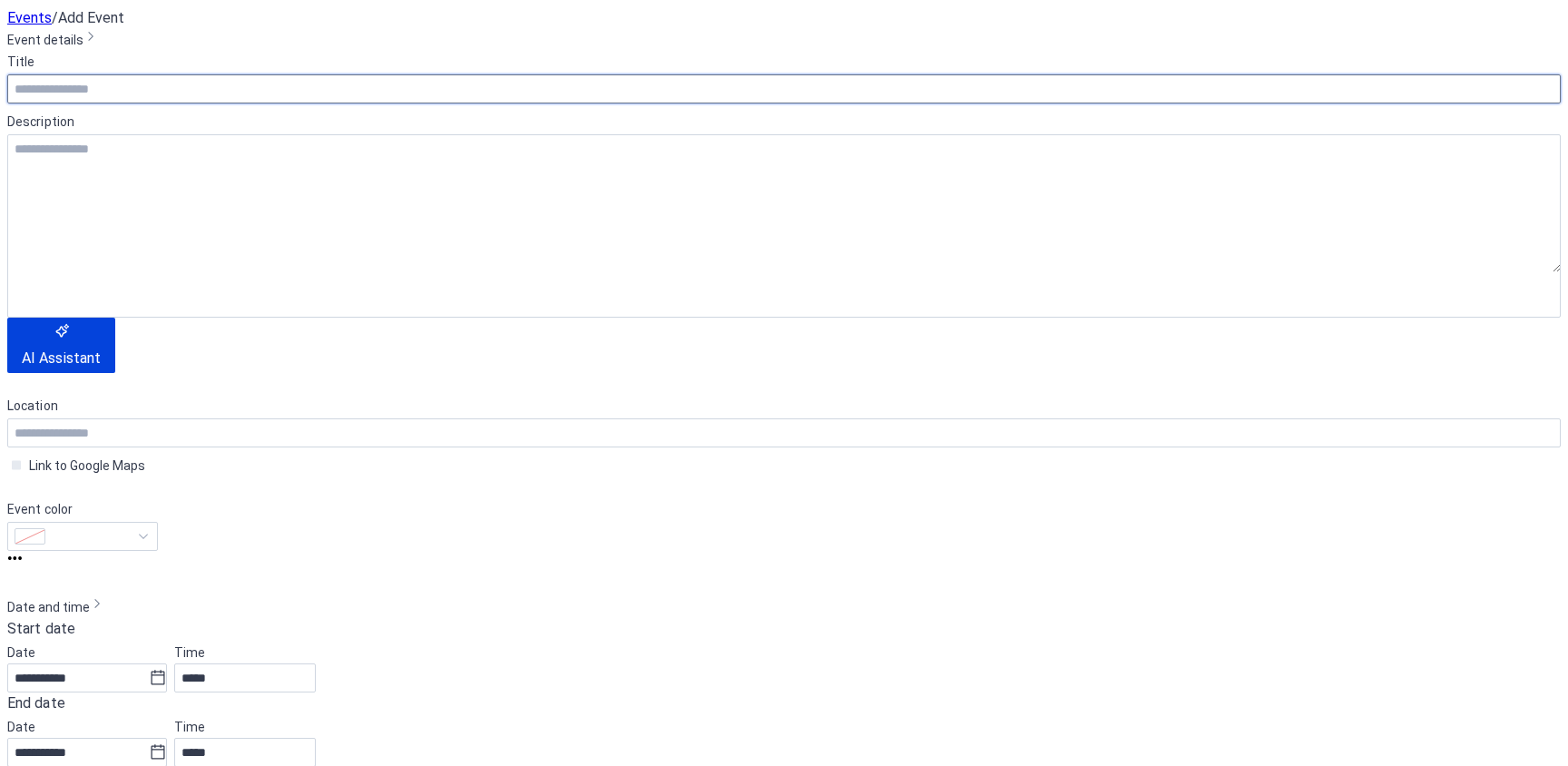 click at bounding box center (784, 89) 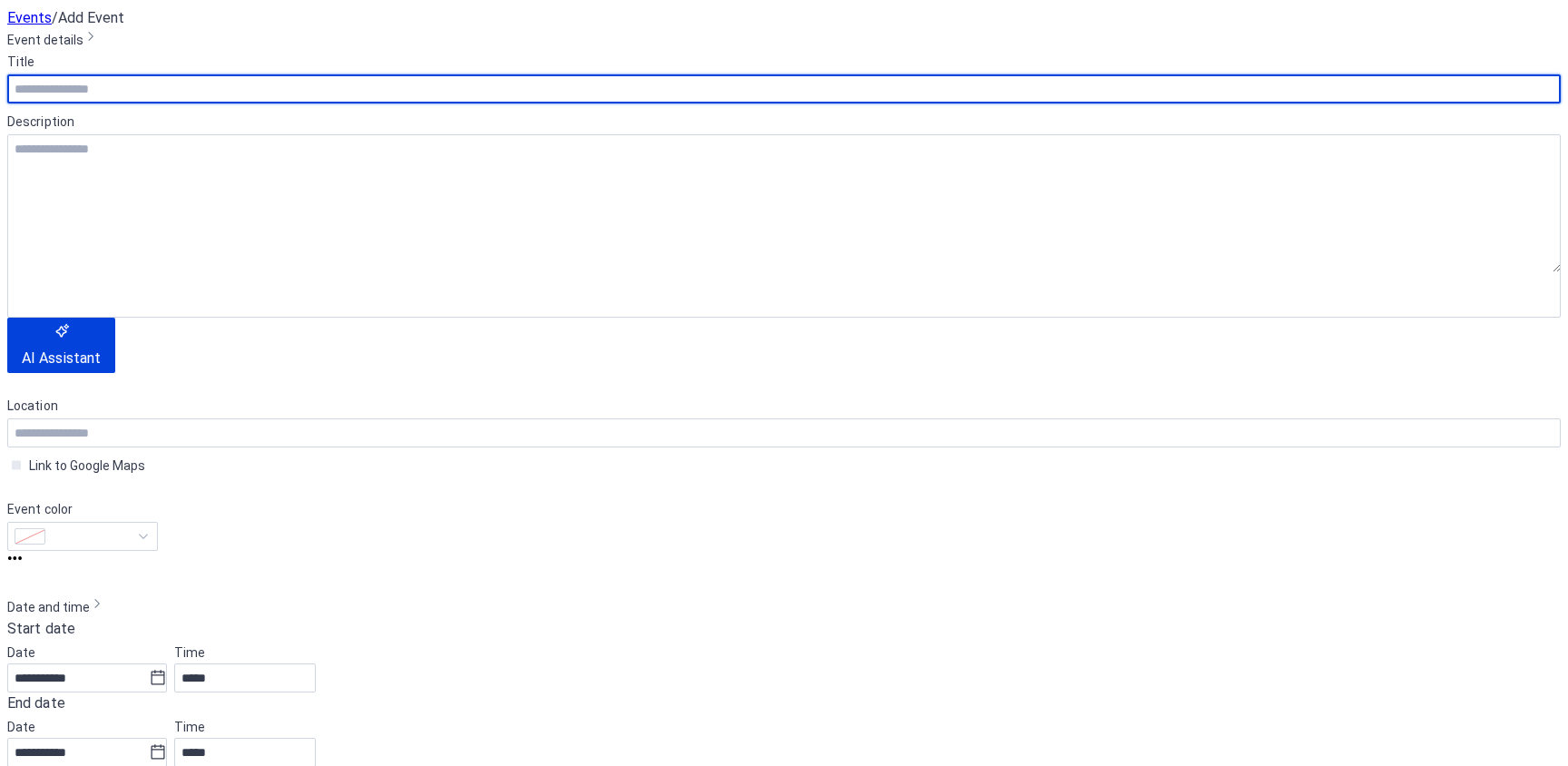 paste on "**********" 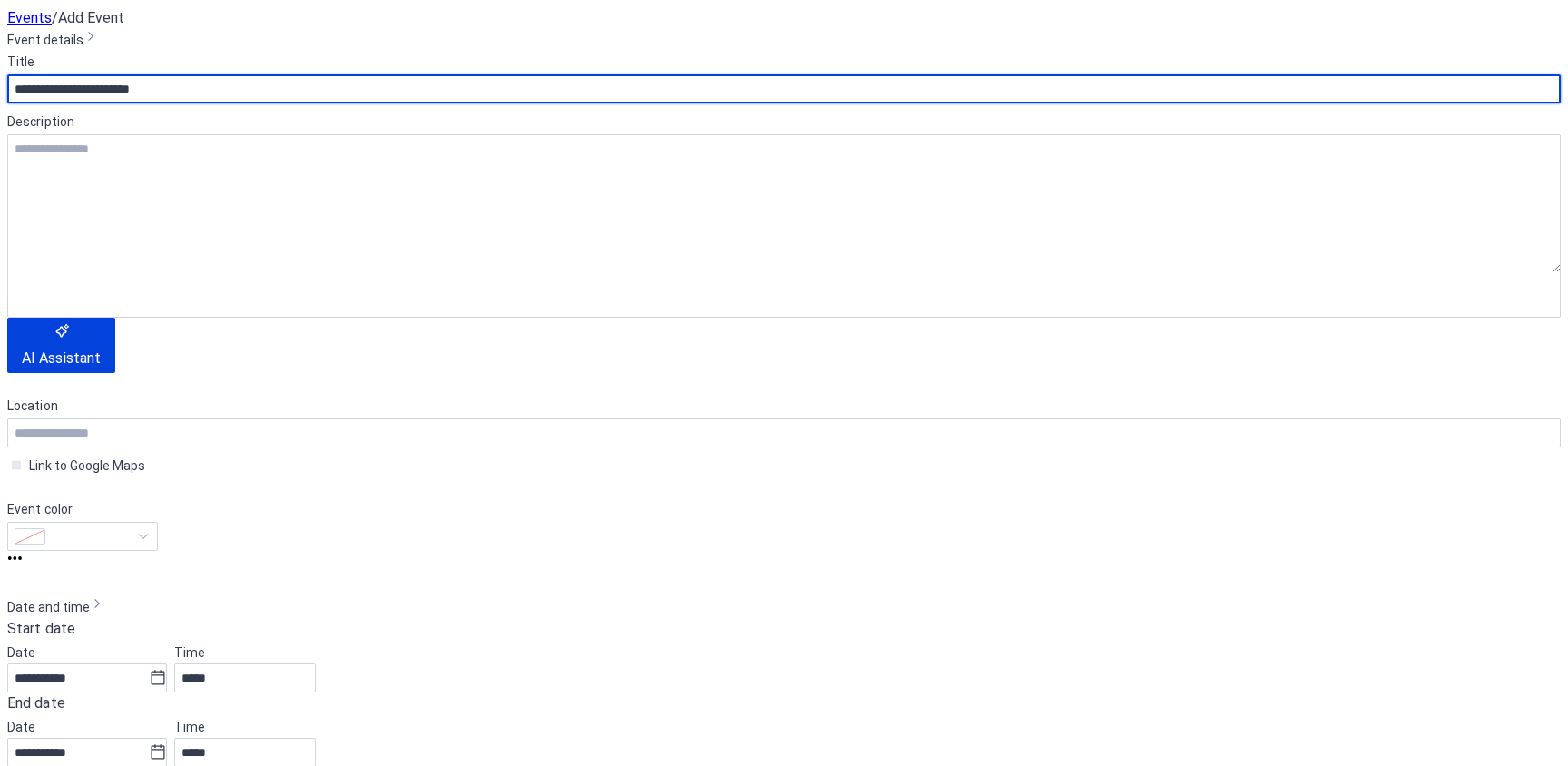 type on "**********" 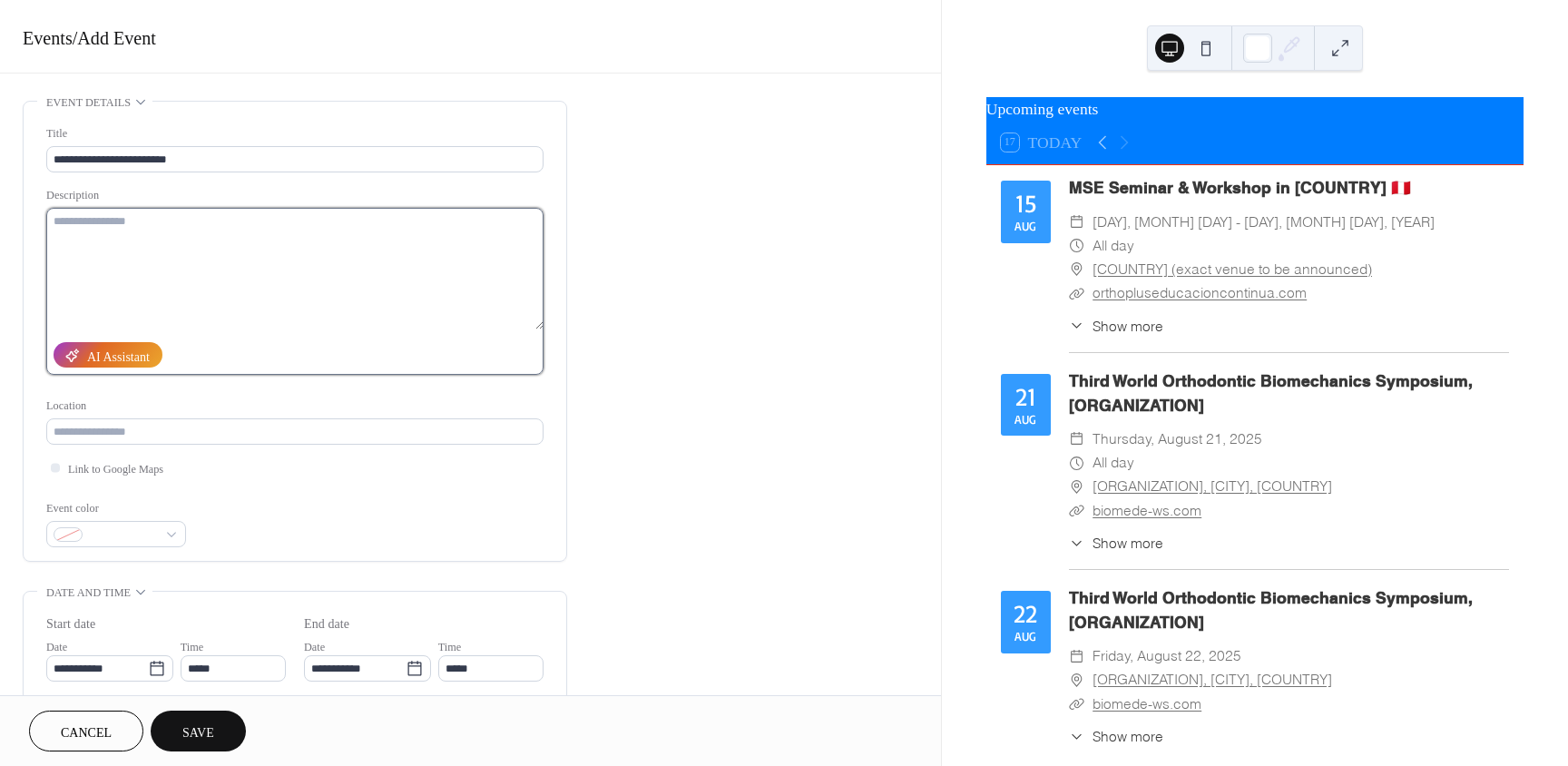 click at bounding box center (295, 269) 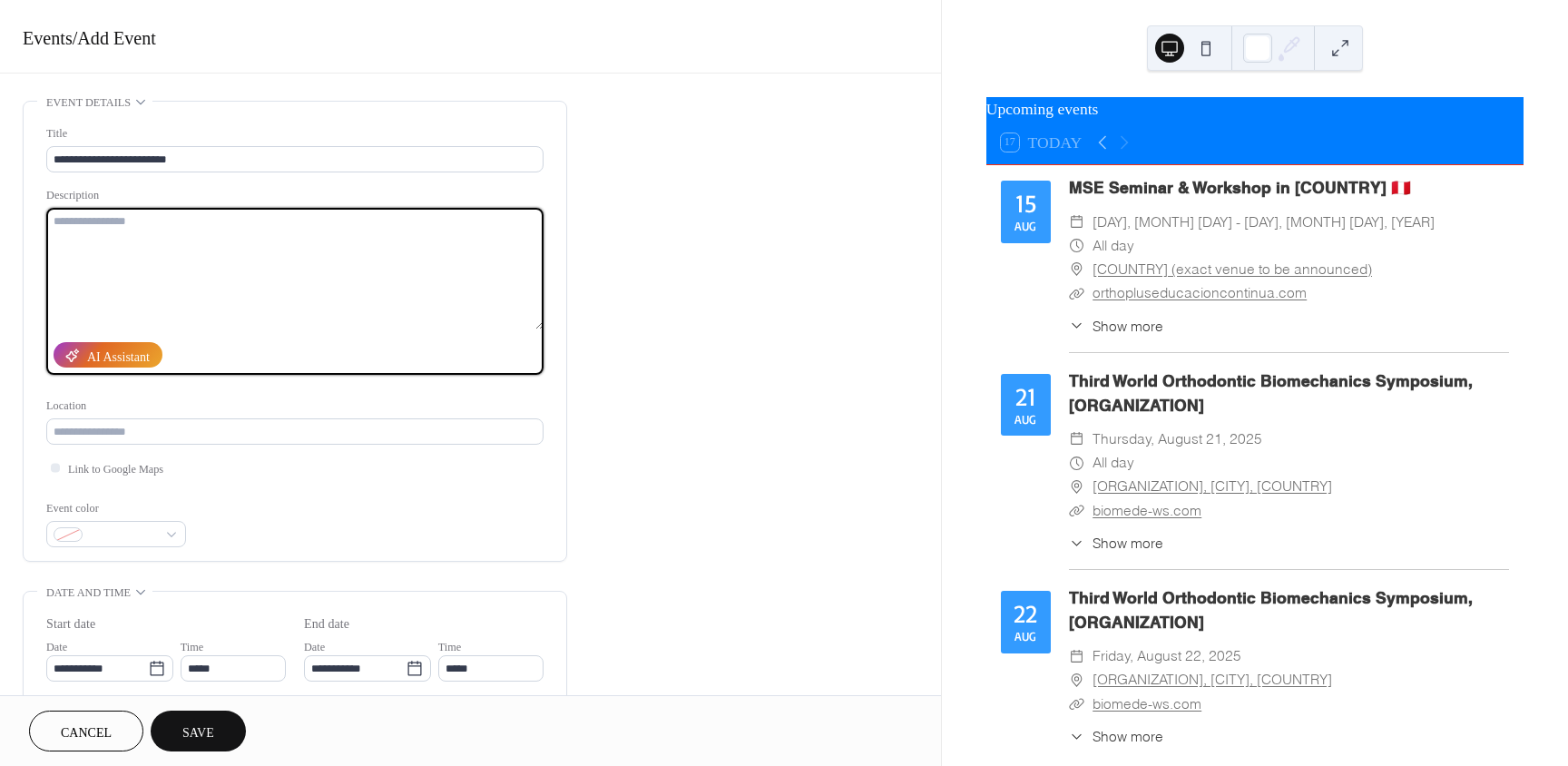 paste on "**********" 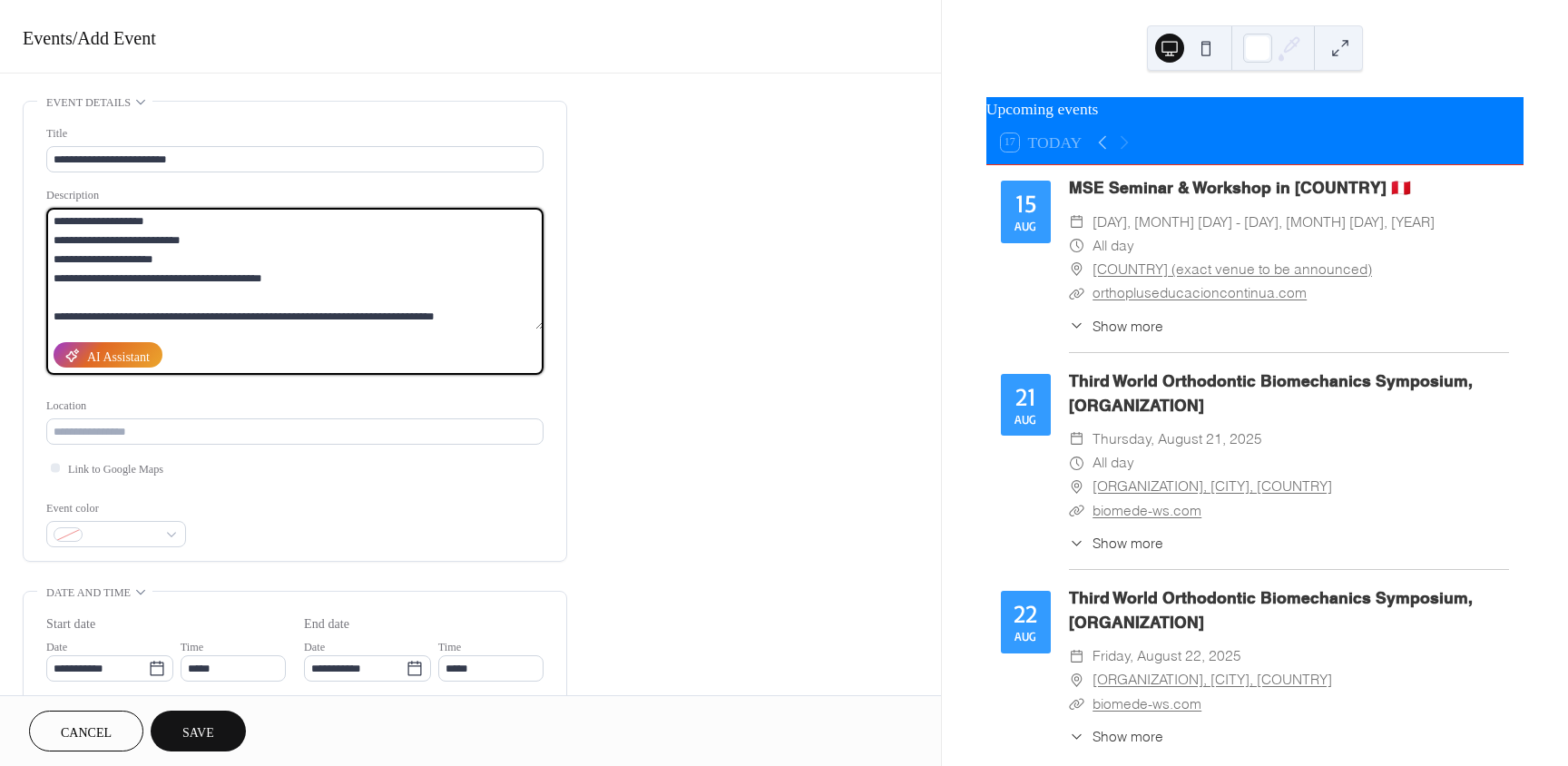type on "**********" 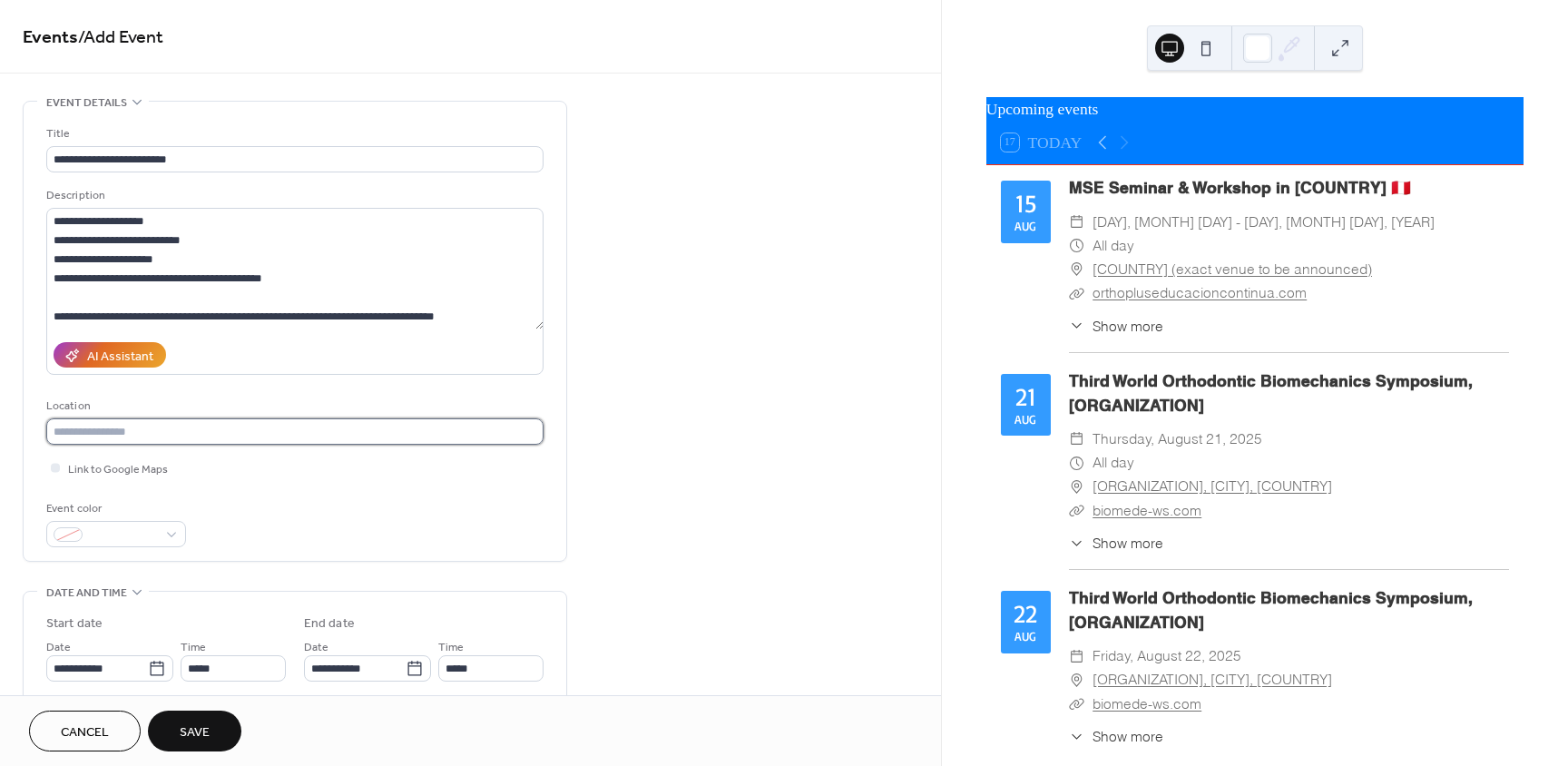 click at bounding box center [295, 431] 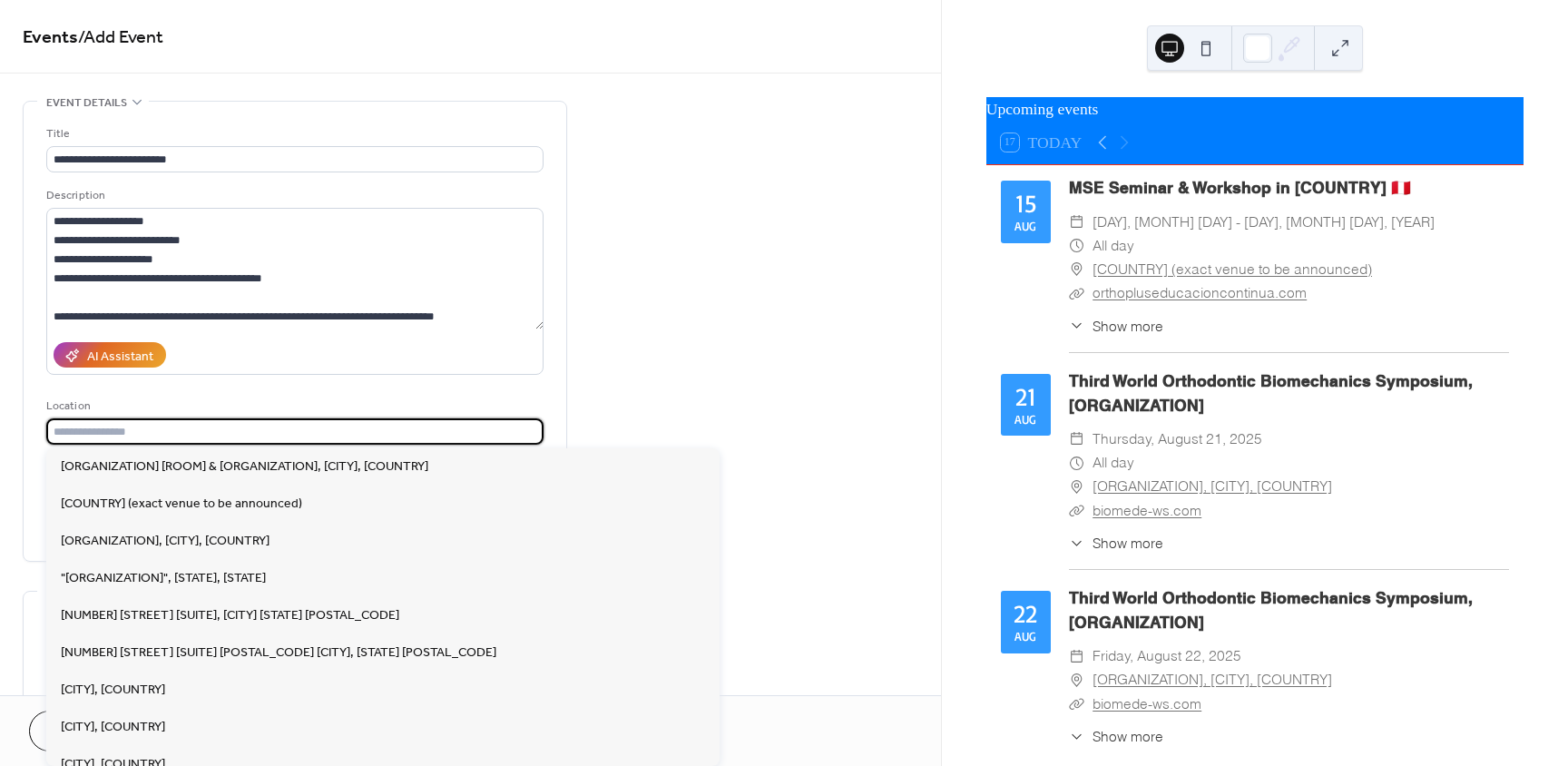 paste on "**********" 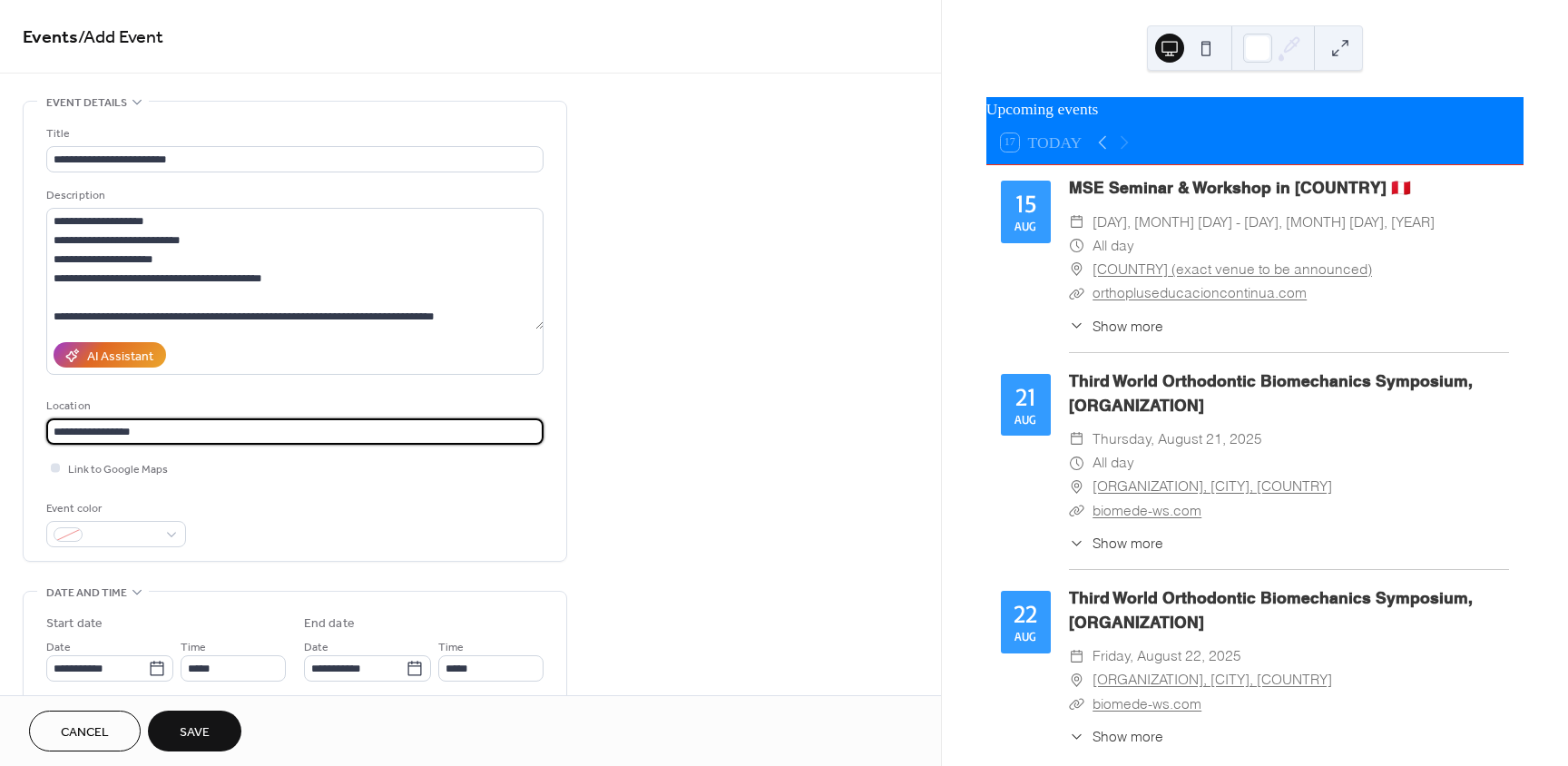 type on "**********" 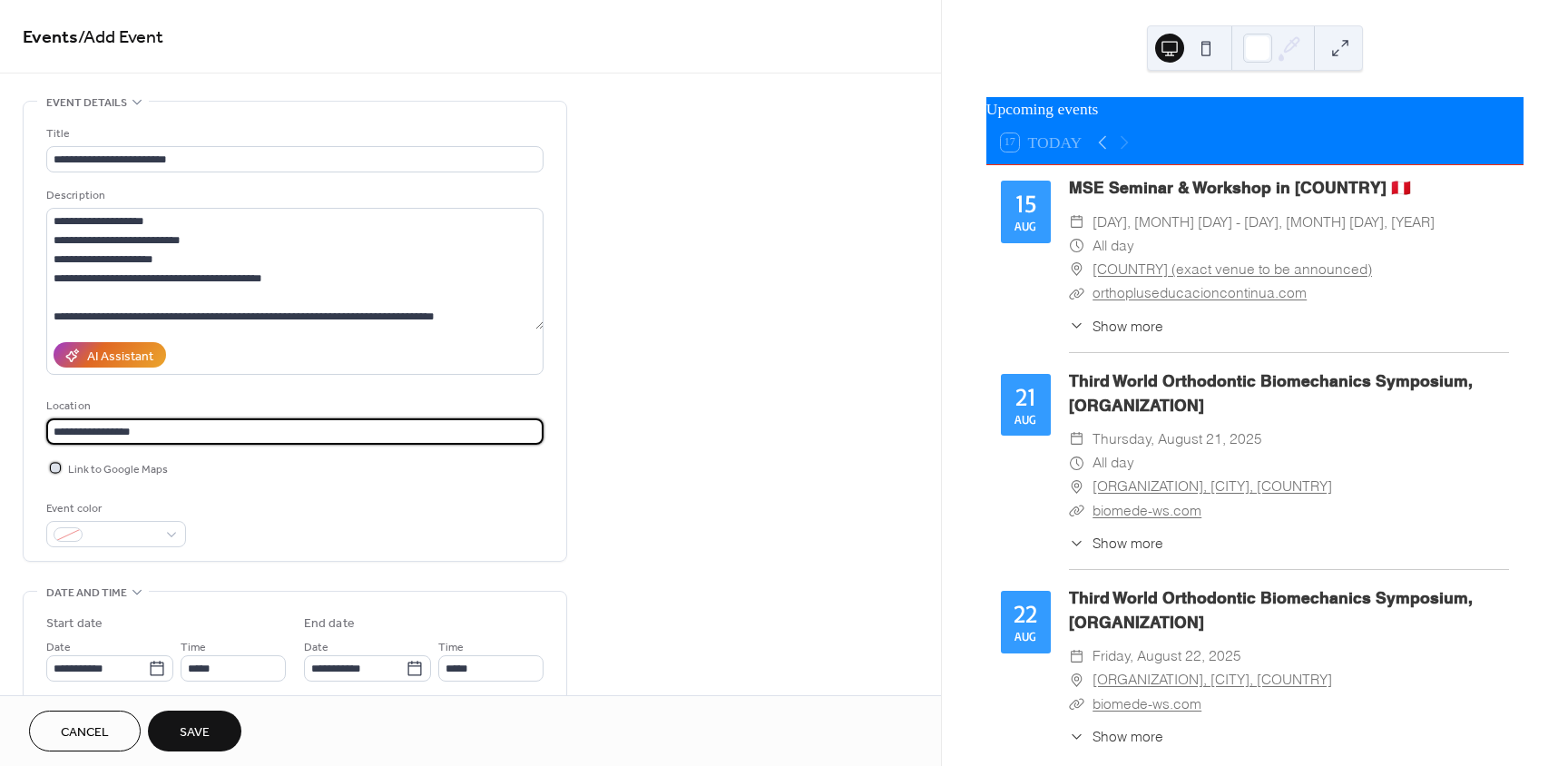 click at bounding box center [55, 467] 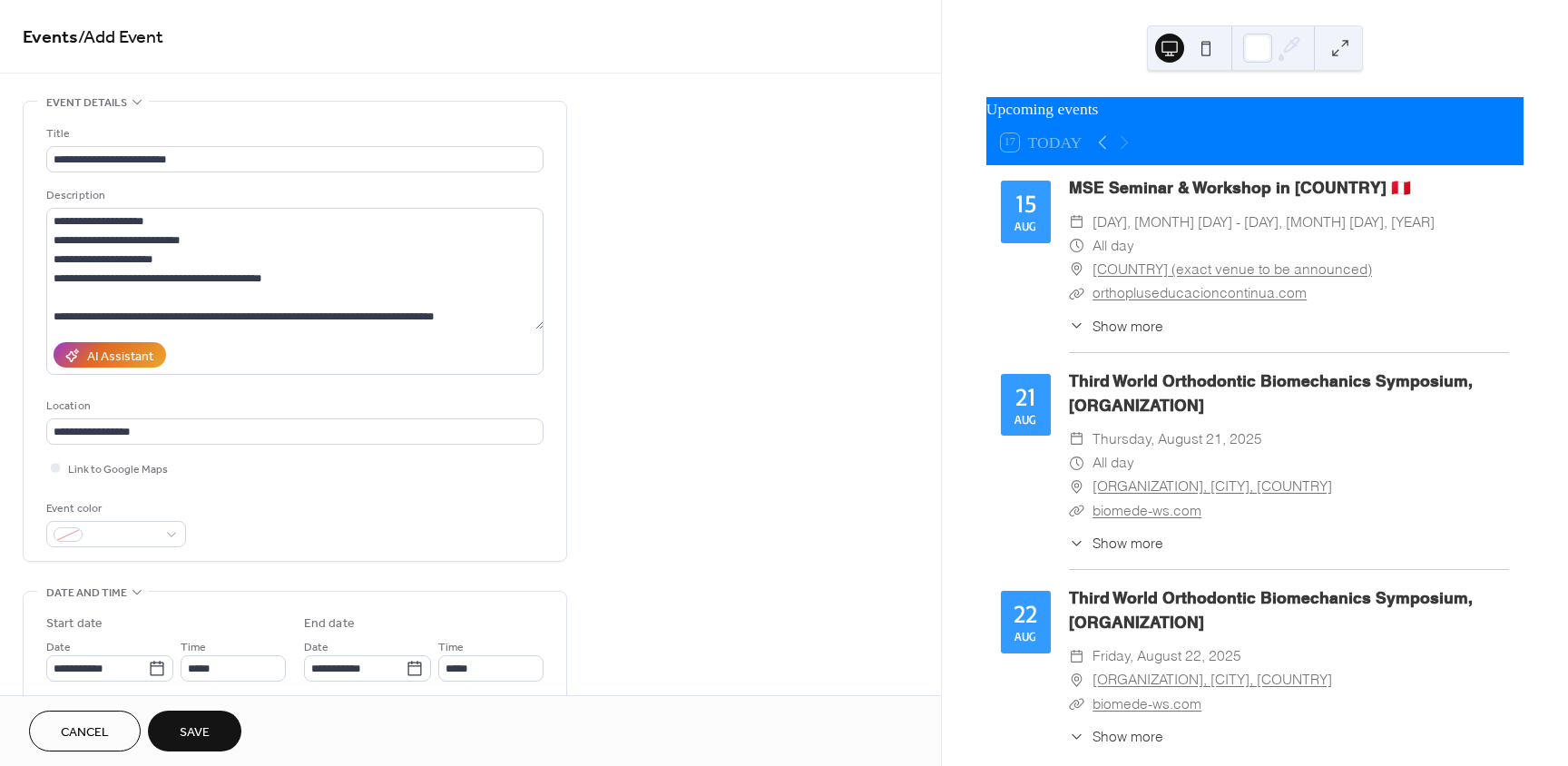 click on "Event color" at bounding box center (295, 523) 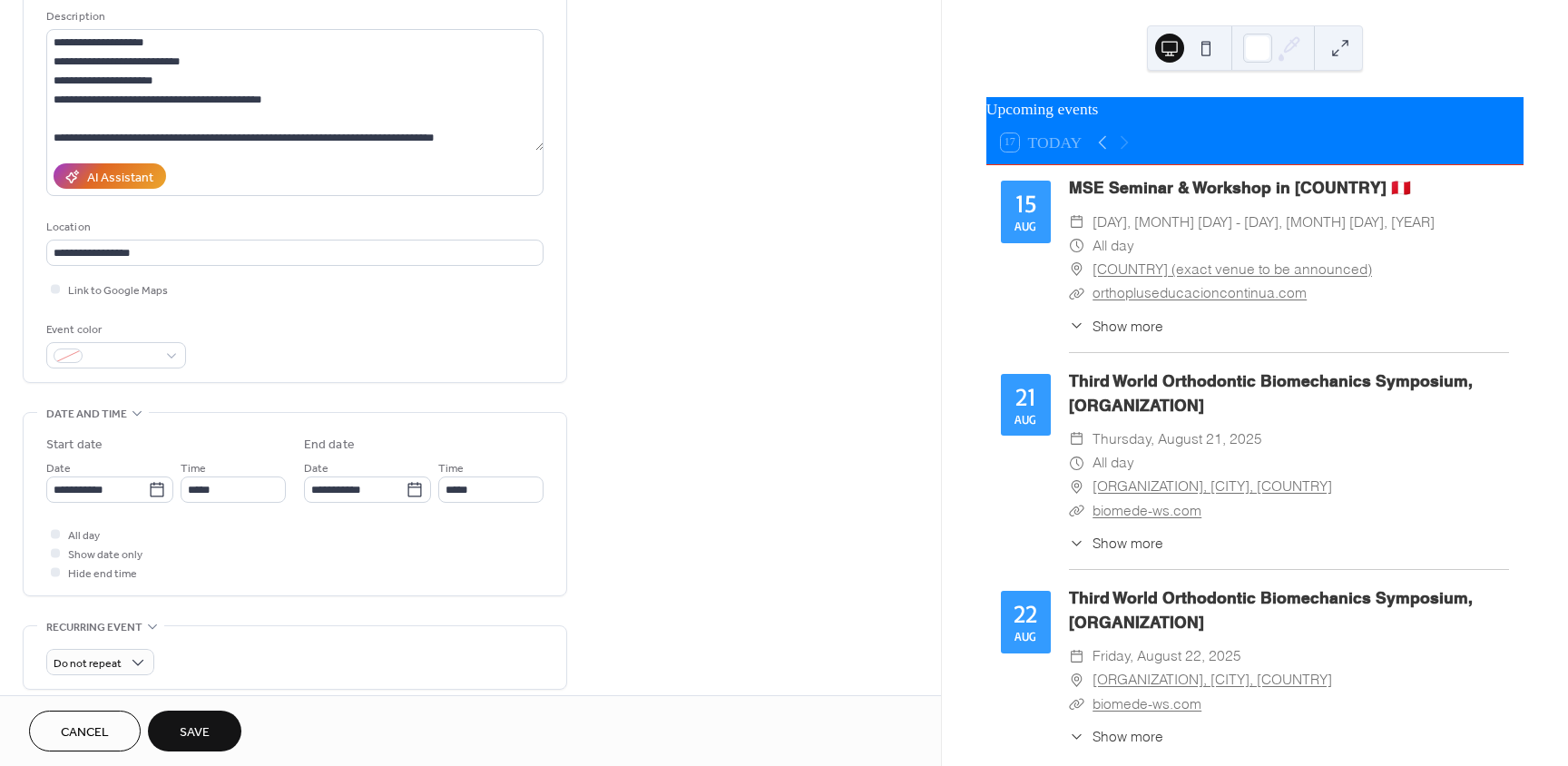 scroll, scrollTop: 182, scrollLeft: 0, axis: vertical 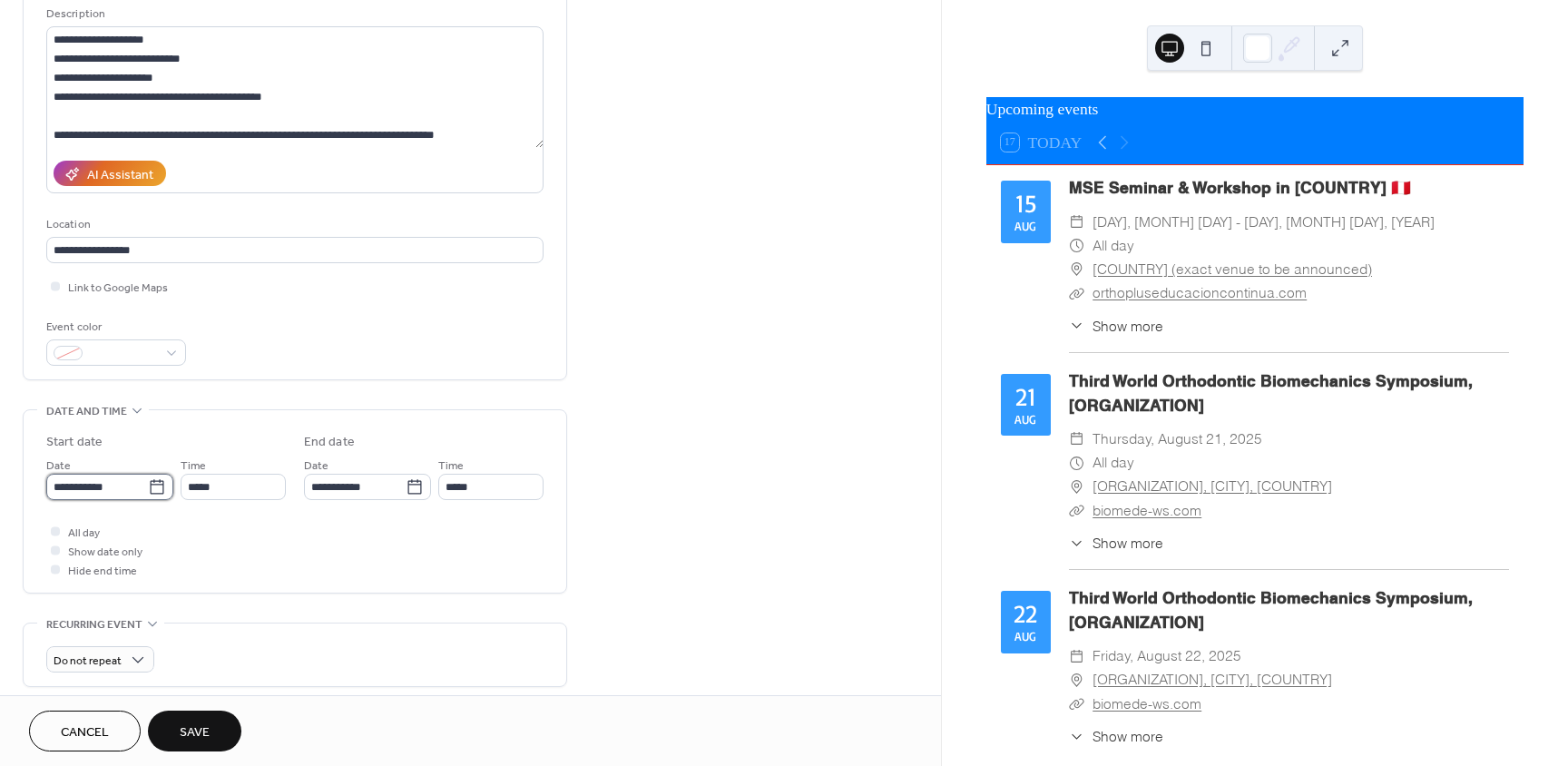 click on "**********" at bounding box center (97, 486) 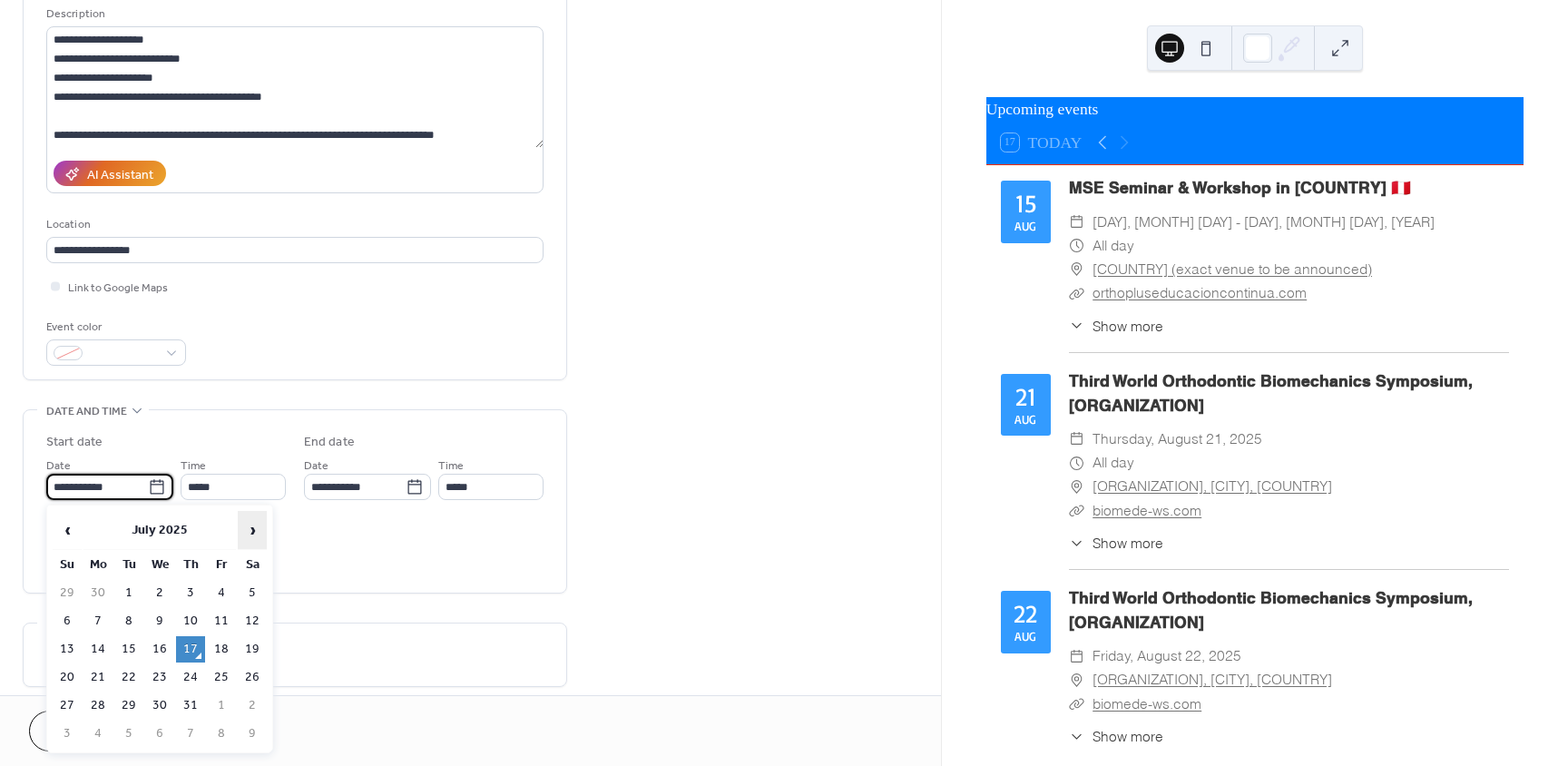 click on "›" at bounding box center [252, 530] 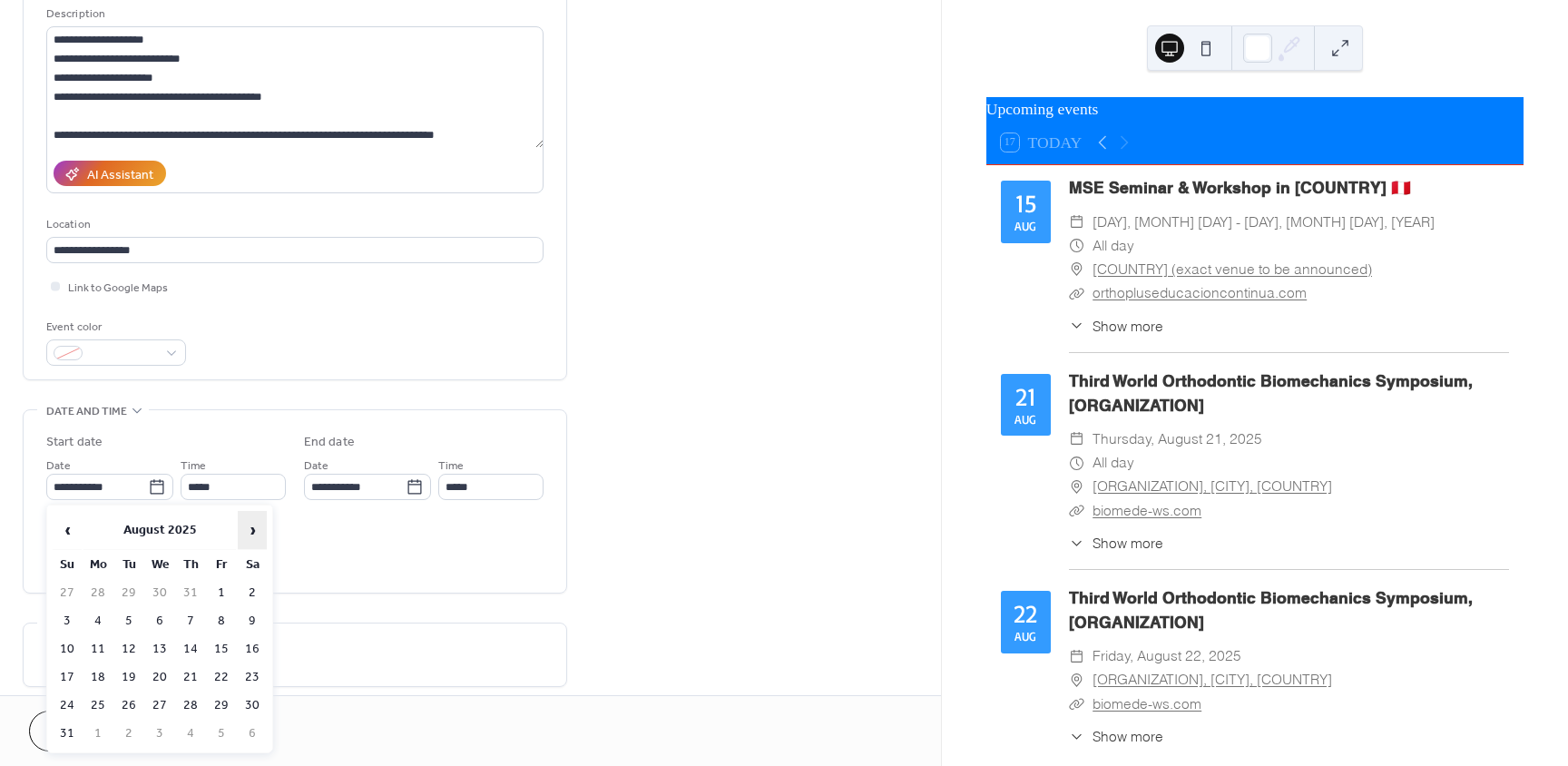 click on "›" at bounding box center [252, 530] 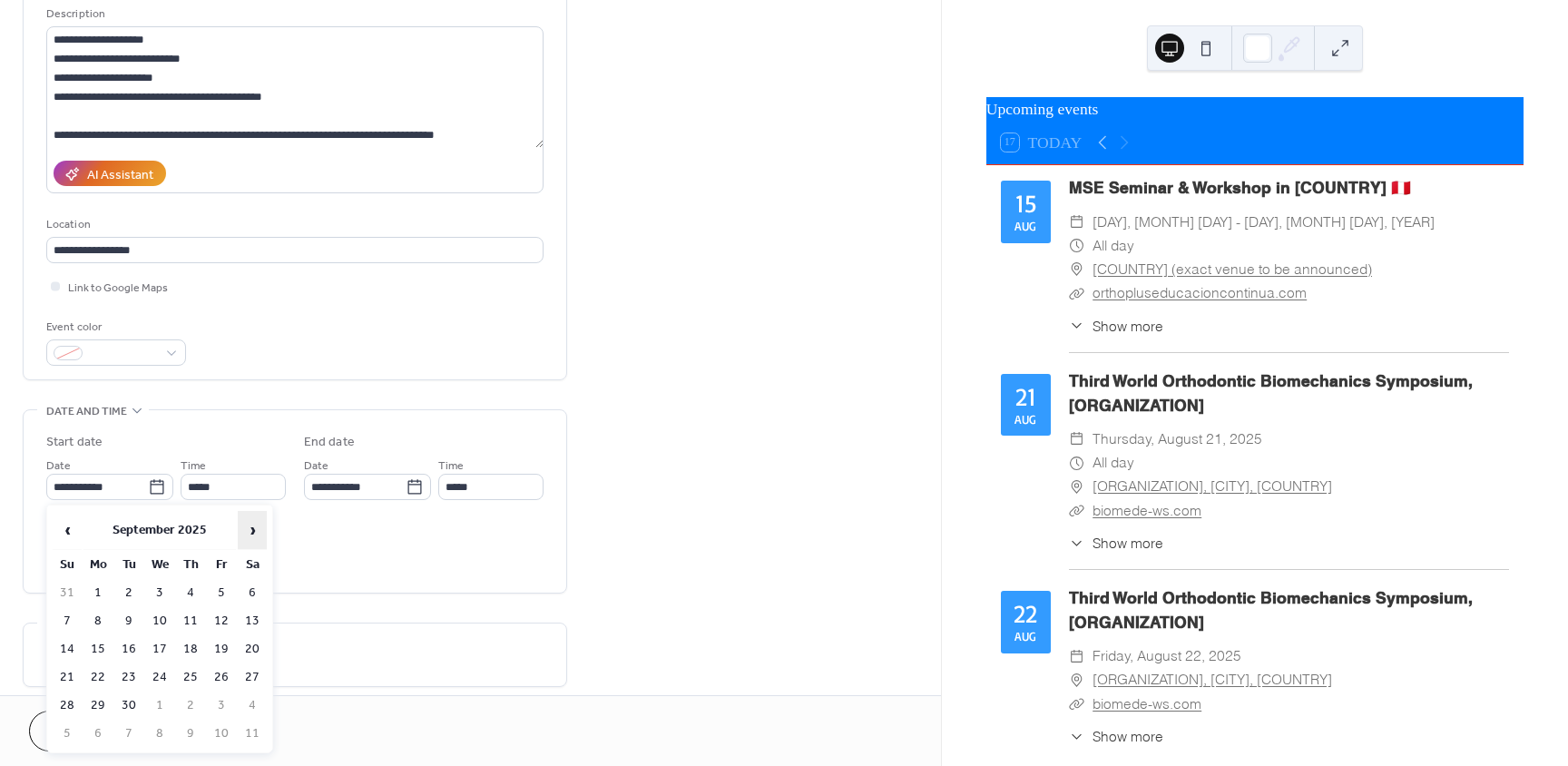click on "›" at bounding box center (252, 530) 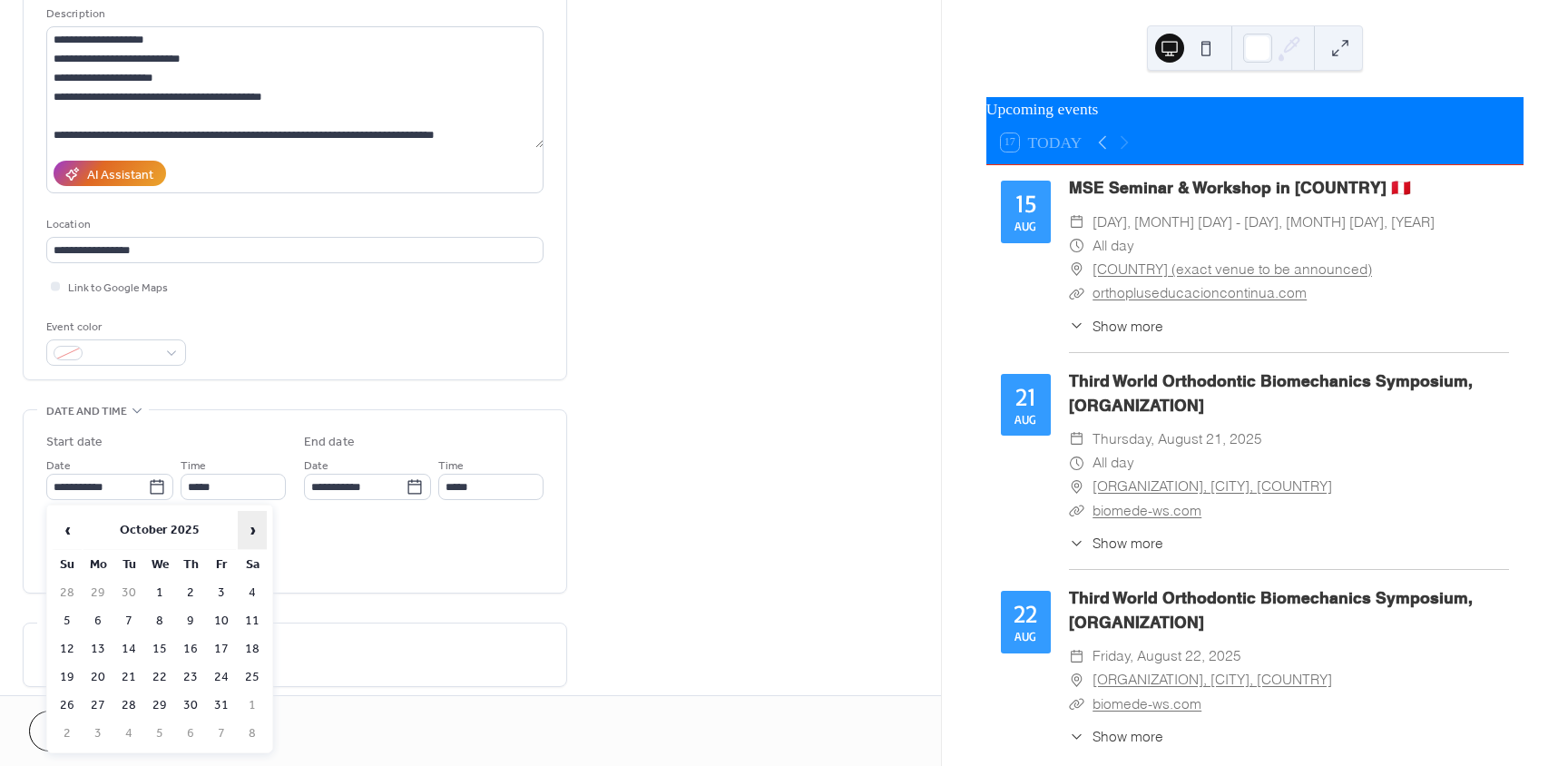 click on "›" at bounding box center (252, 530) 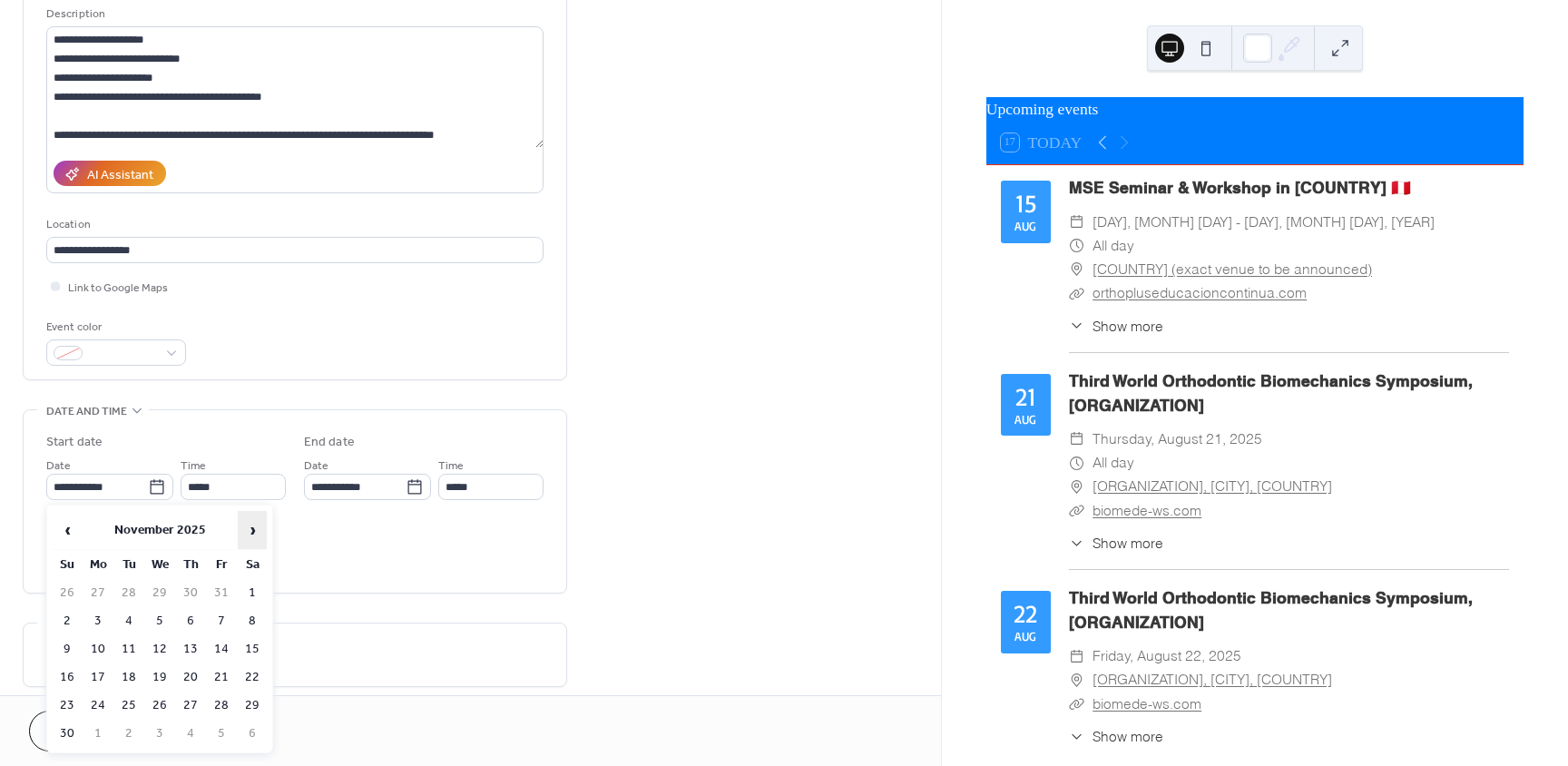 click on "›" at bounding box center [252, 530] 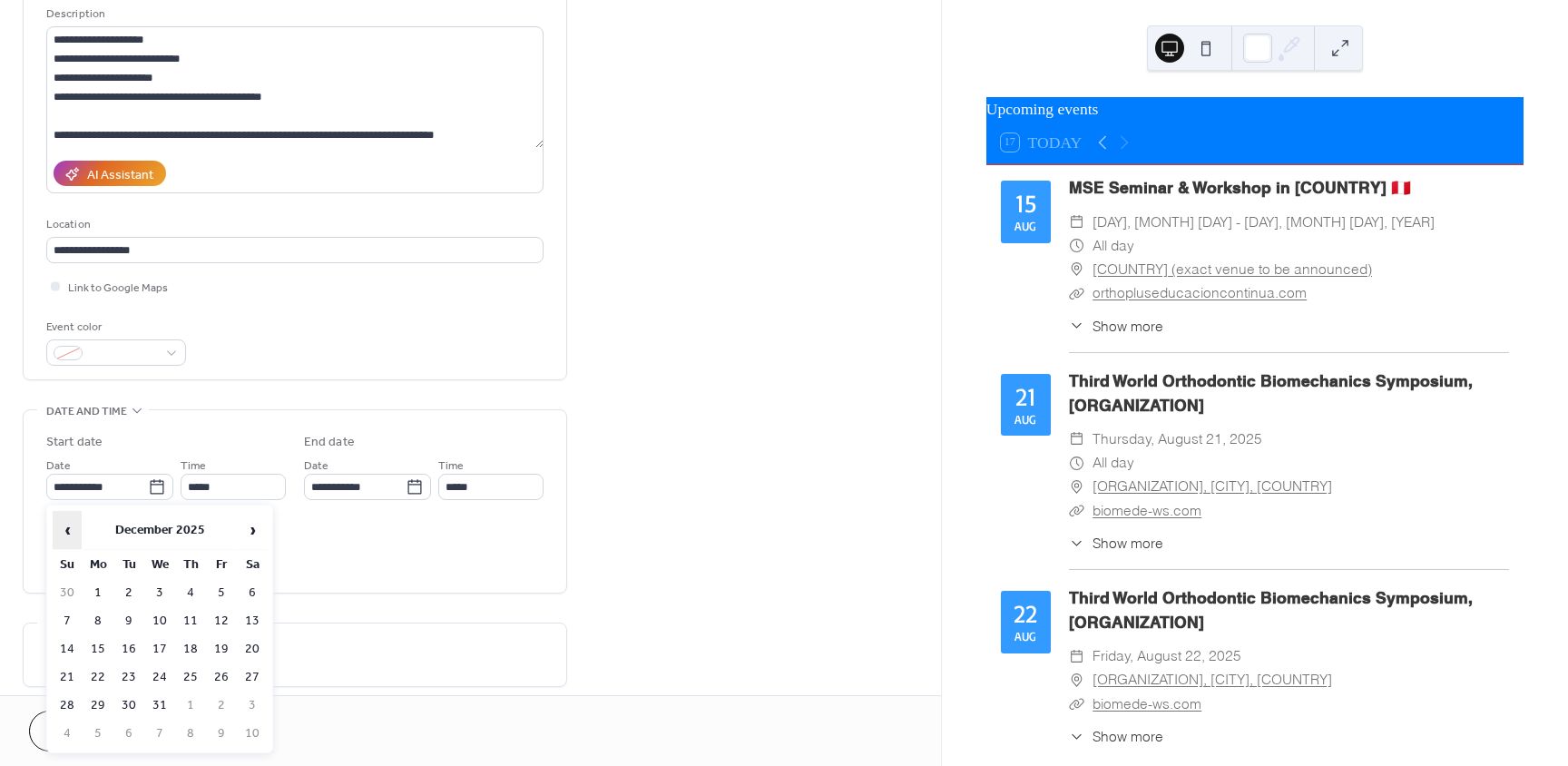 click on "‹" at bounding box center [67, 530] 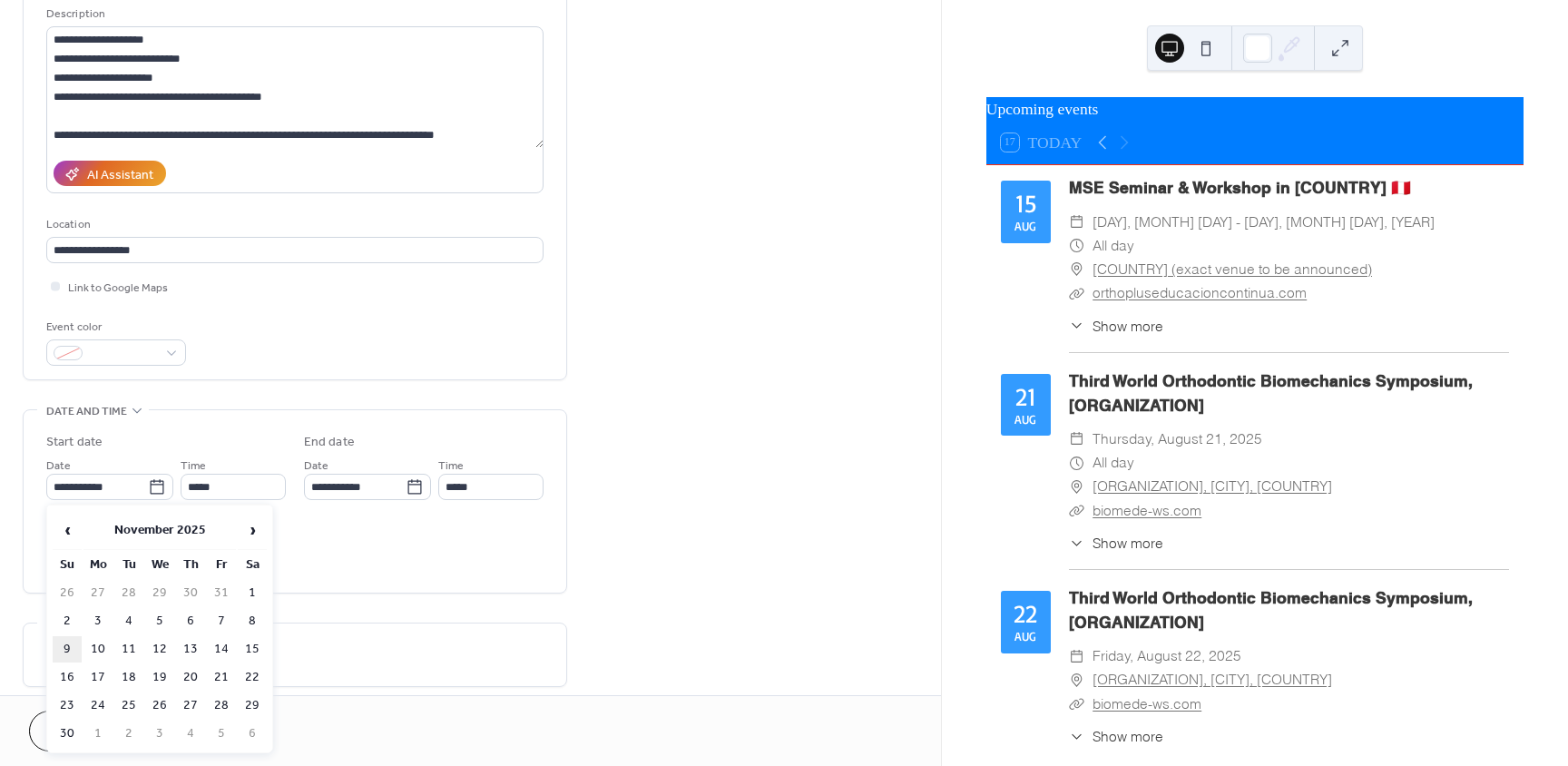 click on "9" at bounding box center [67, 649] 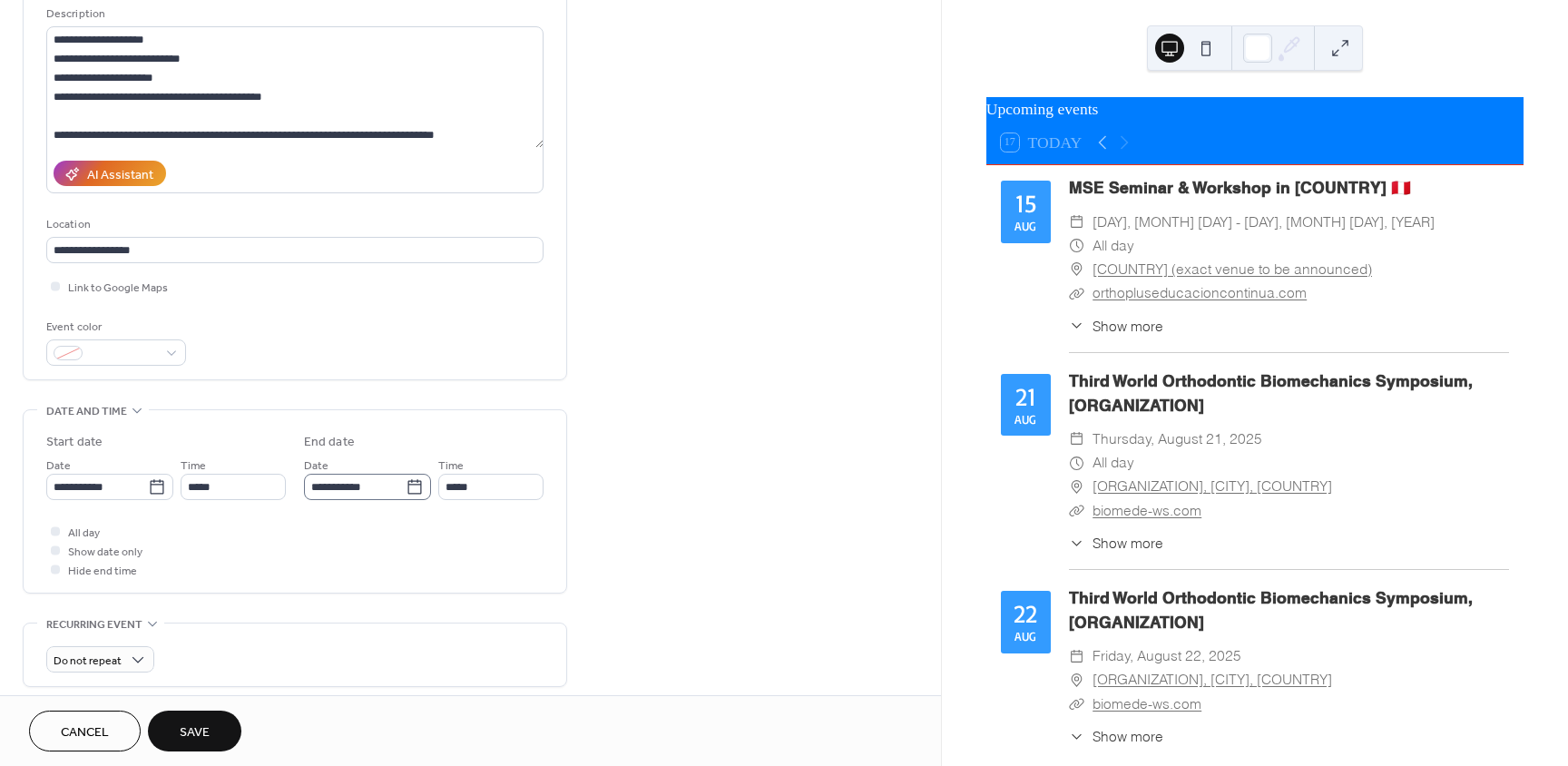 click 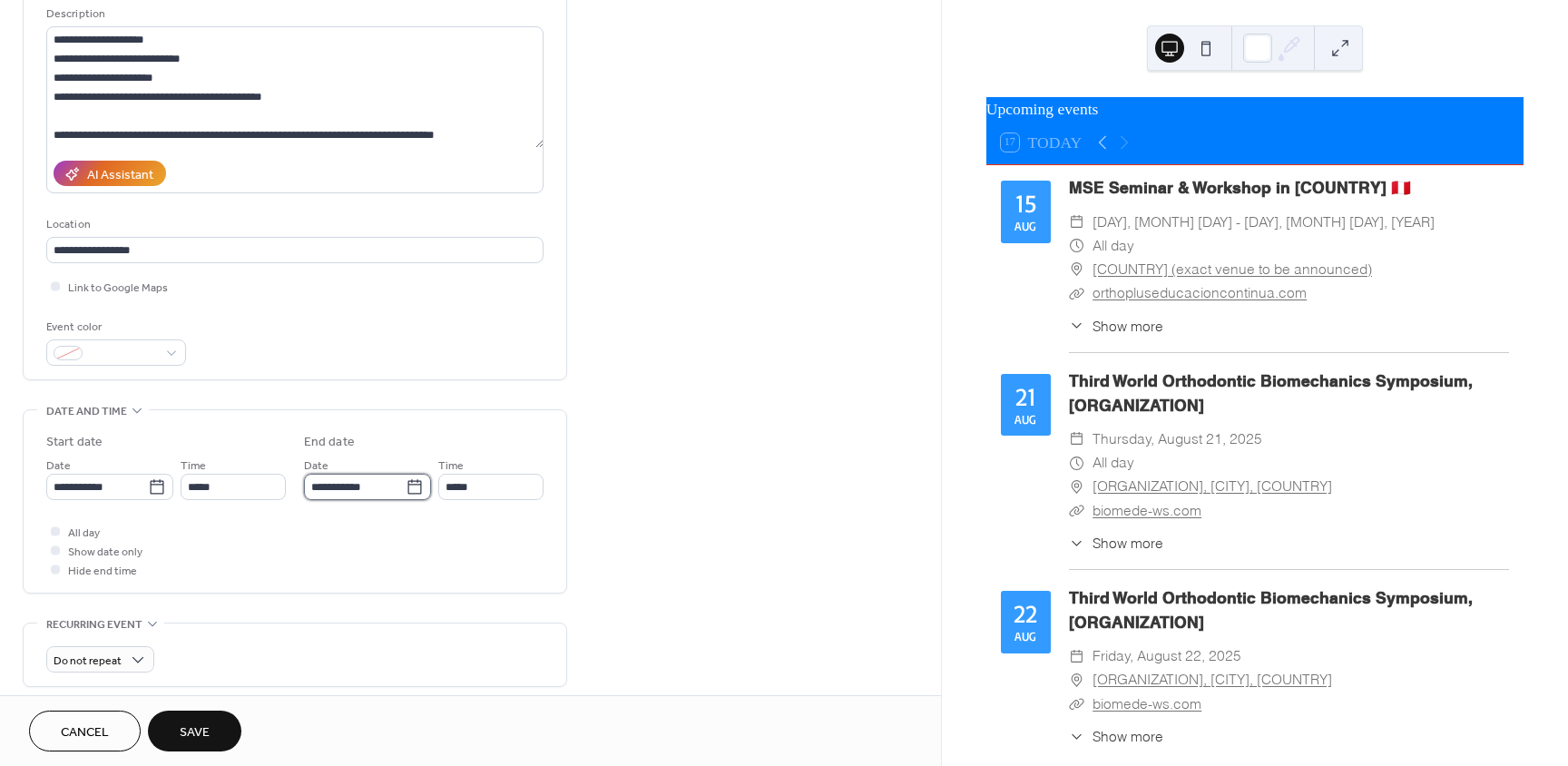 click on "**********" at bounding box center (355, 486) 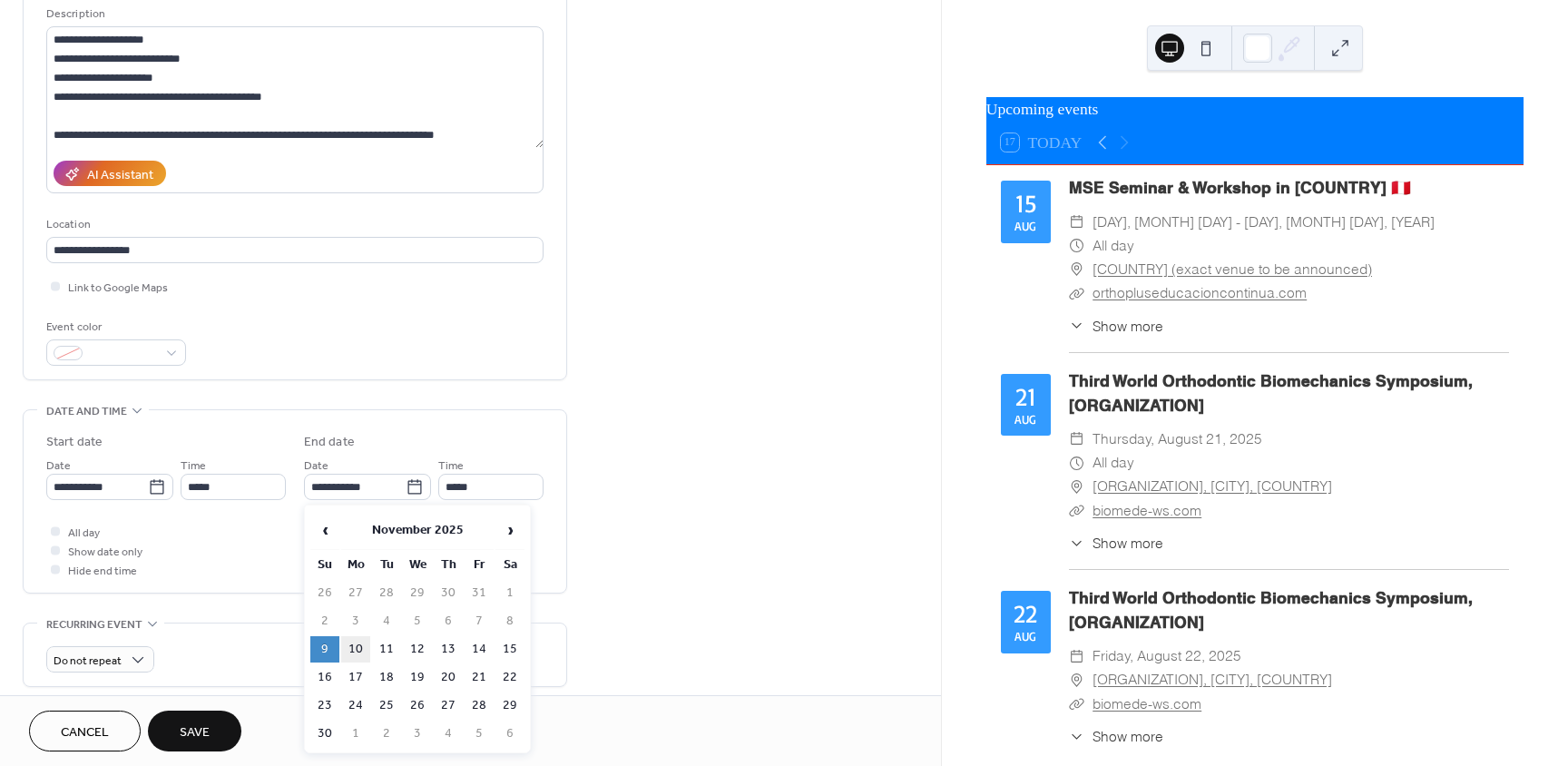 click on "10" at bounding box center [356, 649] 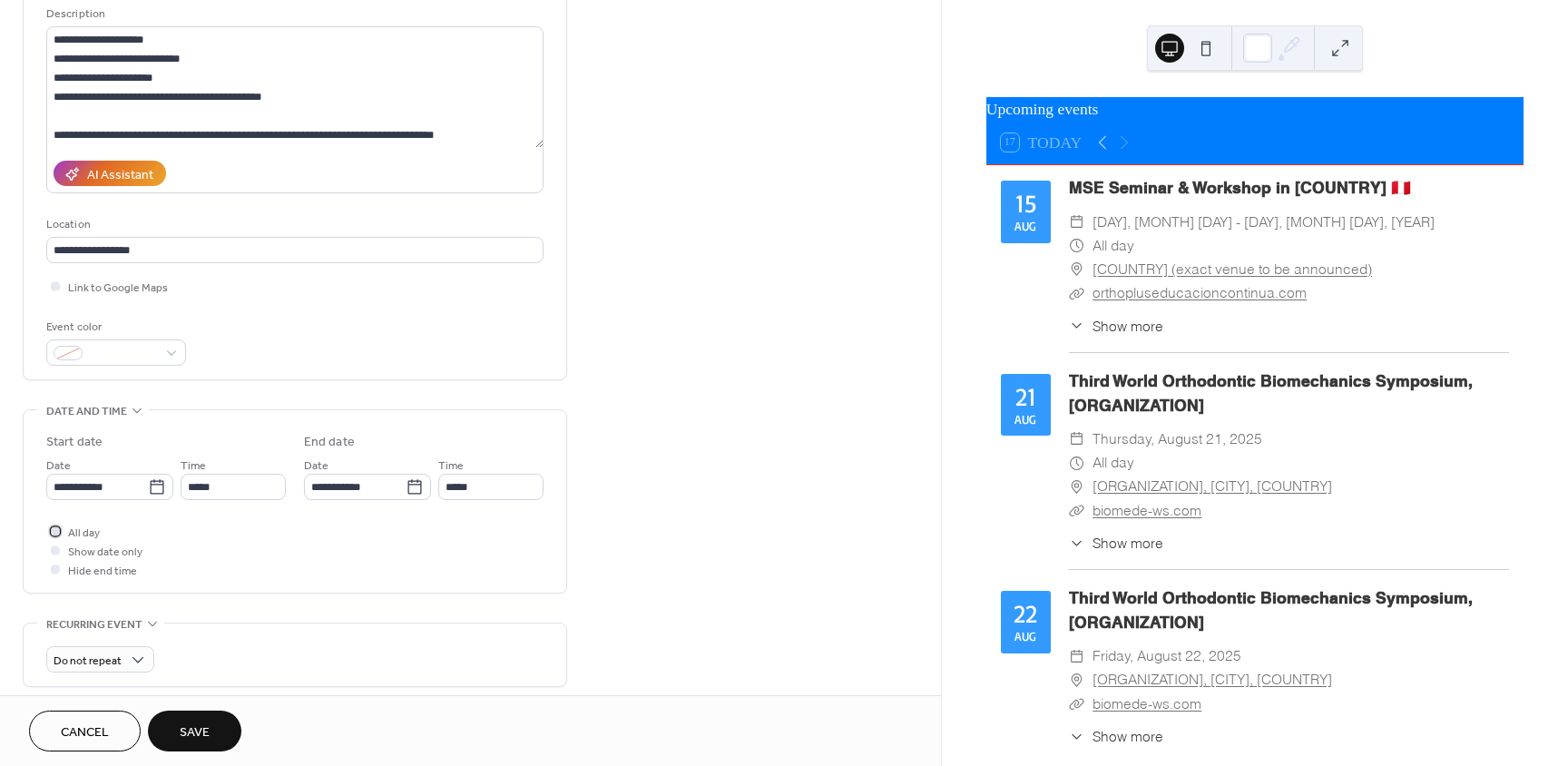 click on "All day" at bounding box center (83, 533) 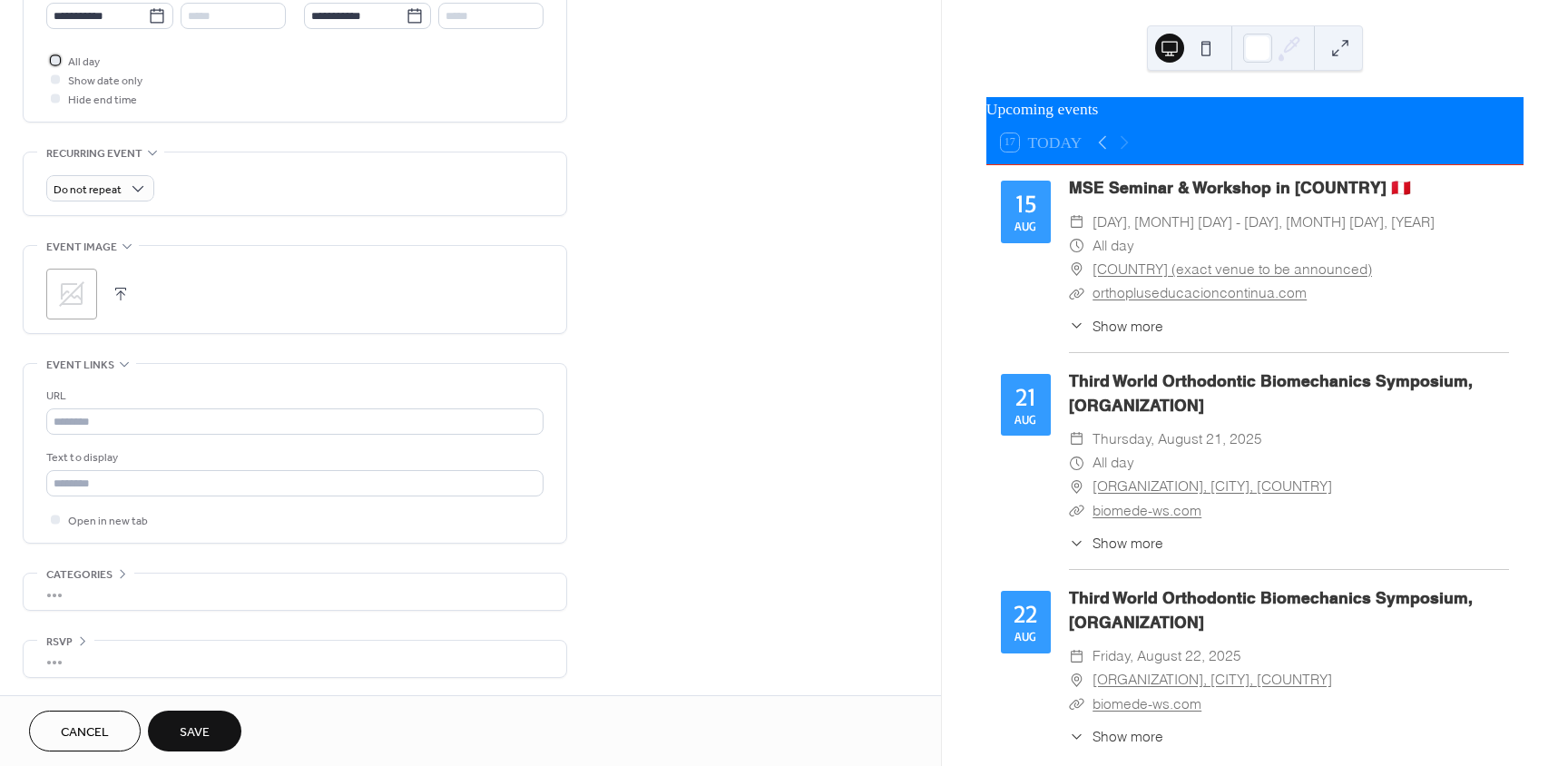 scroll, scrollTop: 653, scrollLeft: 0, axis: vertical 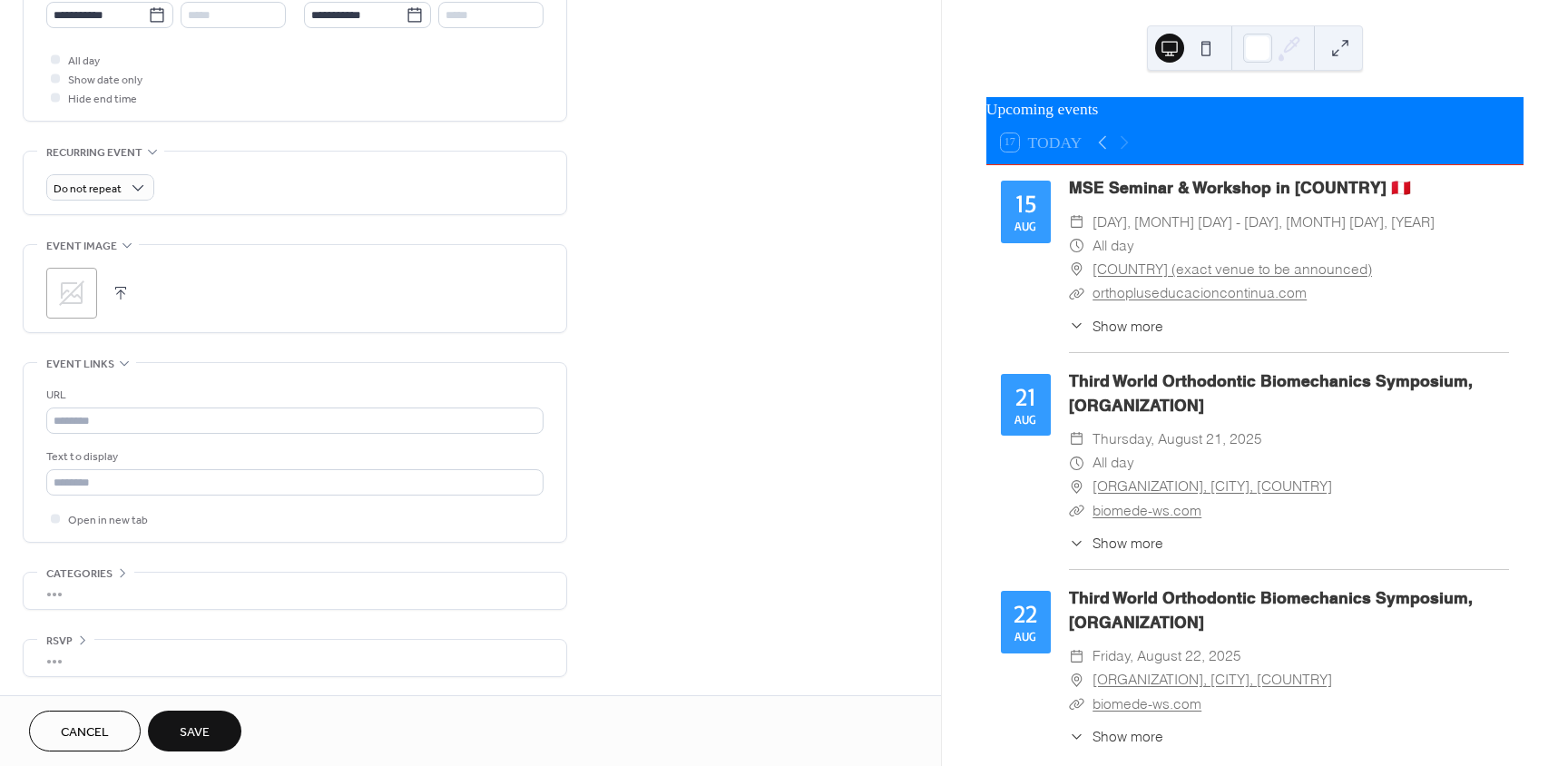 click on "Save" at bounding box center [194, 732] 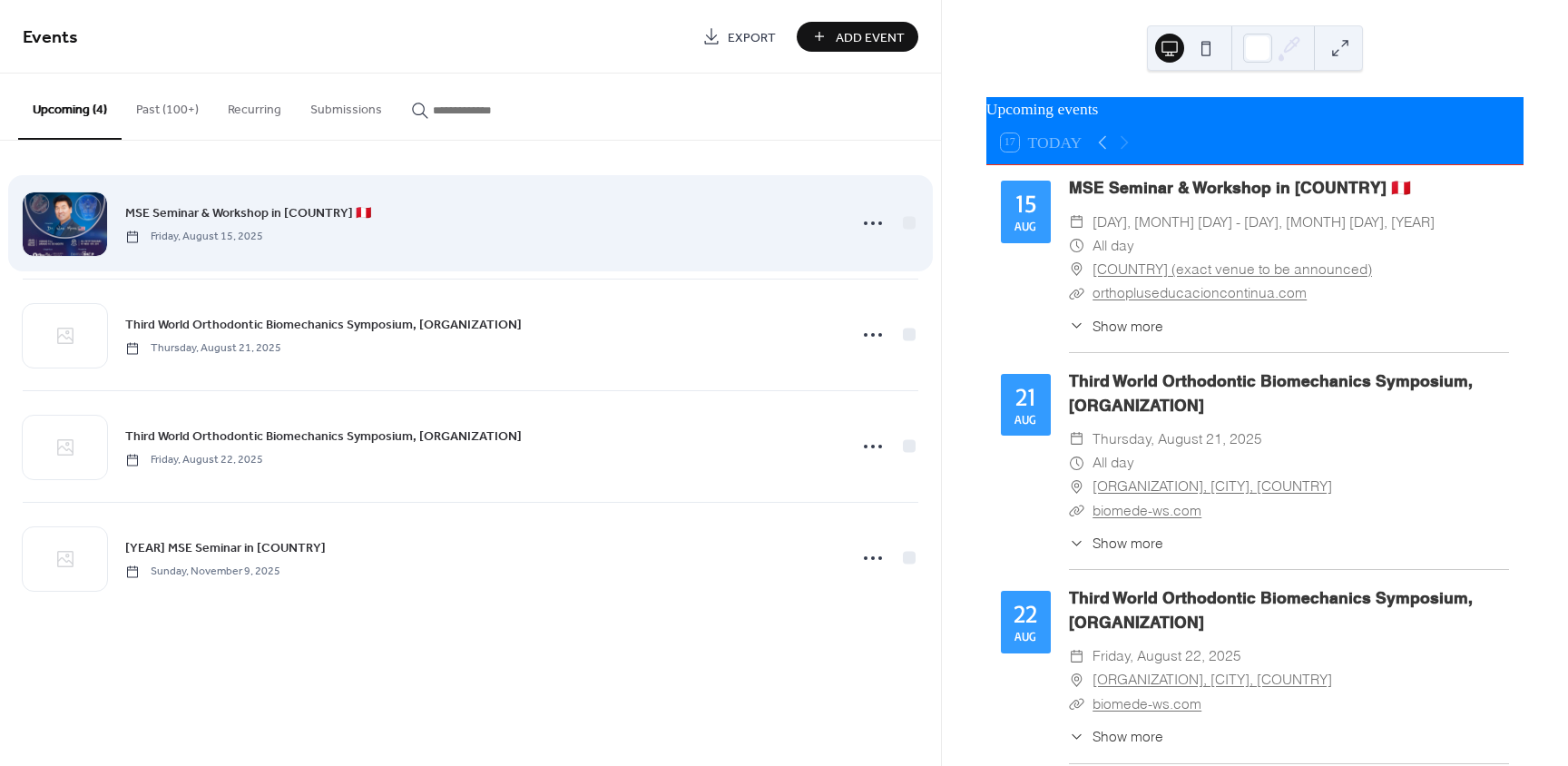 click on "MSE Seminar & Workshop in Peru 🇵🇪" at bounding box center (248, 213) 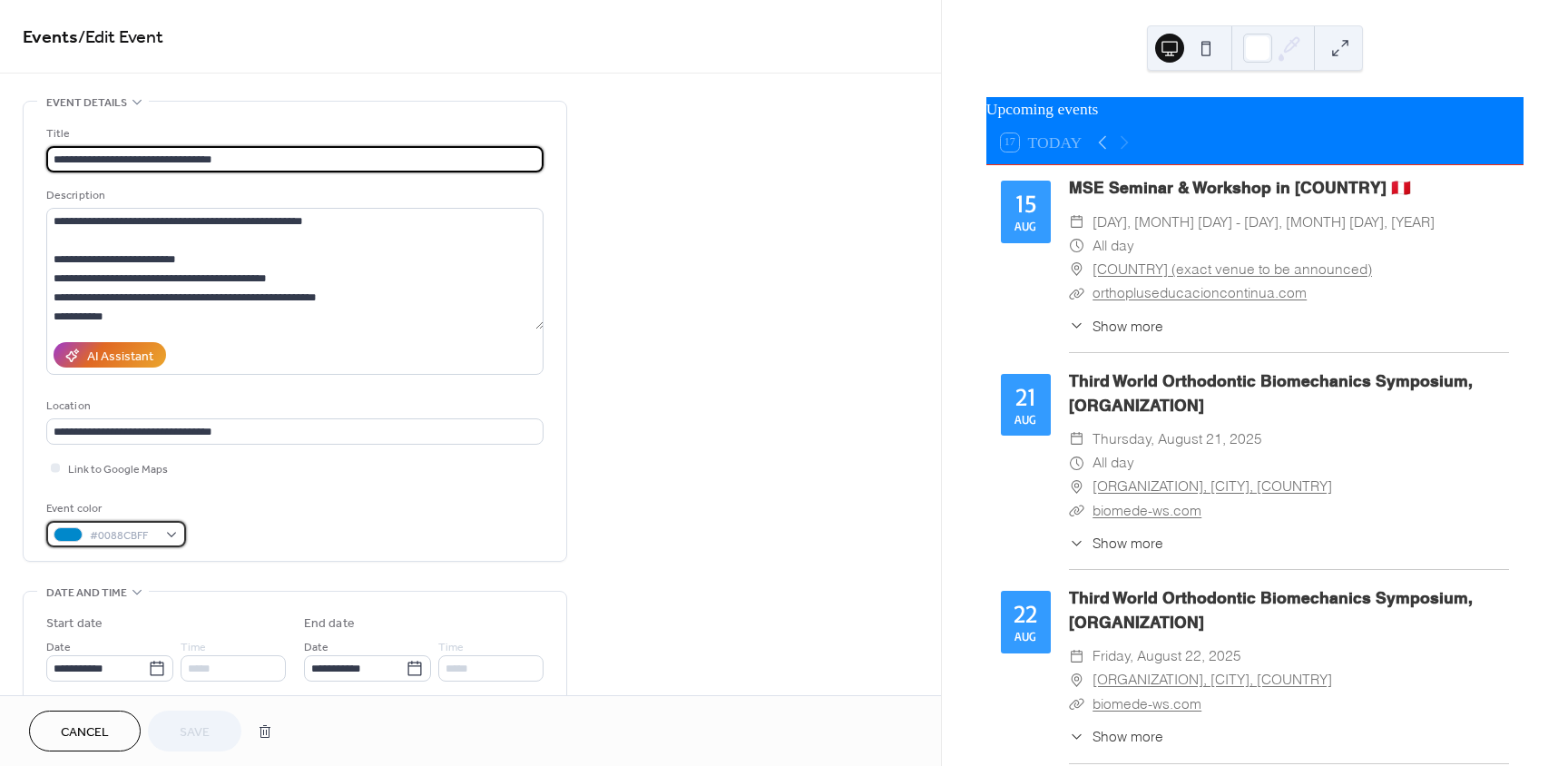 click on "#0088CBFF" at bounding box center [123, 535] 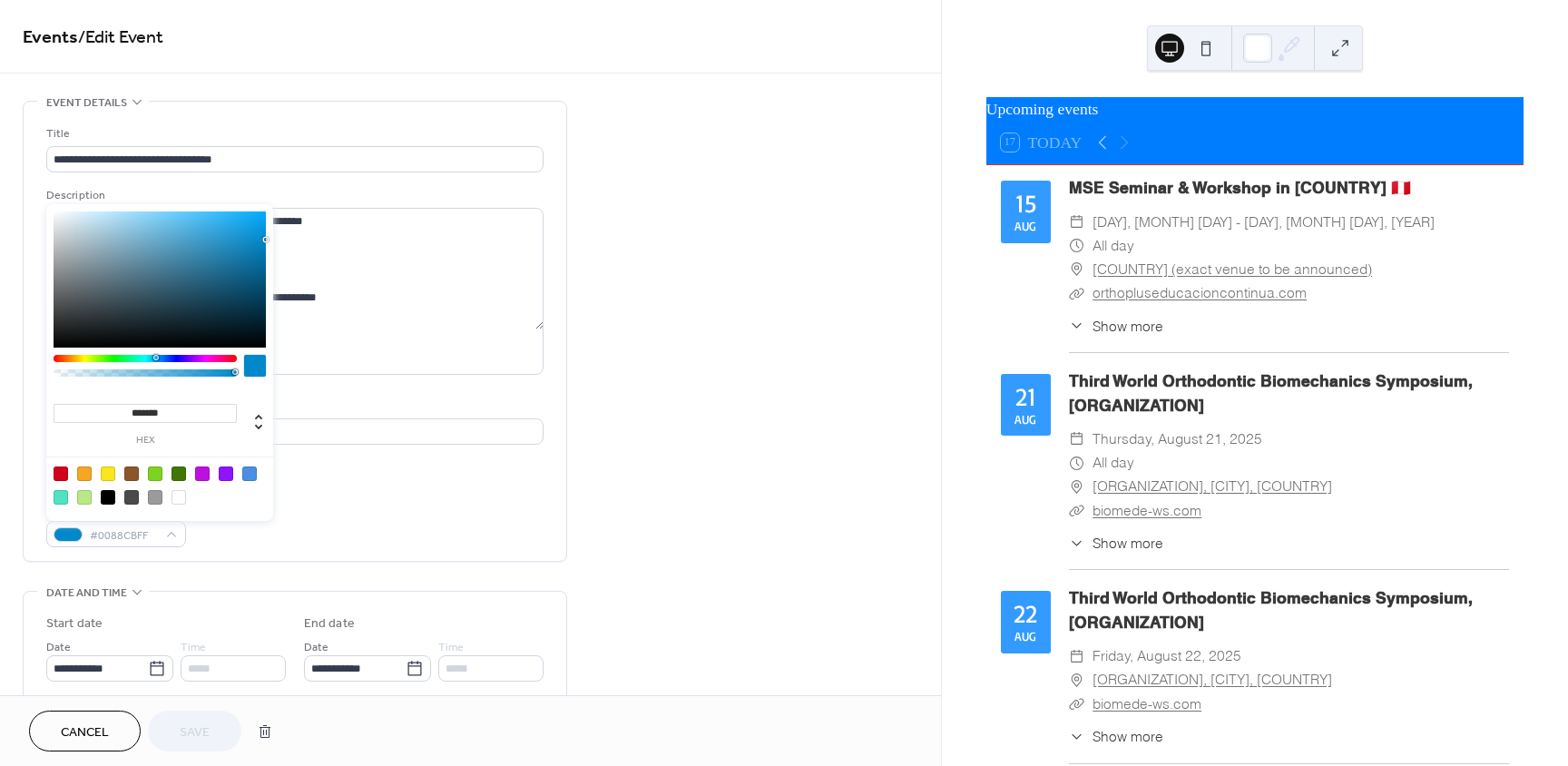 drag, startPoint x: 186, startPoint y: 416, endPoint x: -116, endPoint y: 420, distance: 302.02649 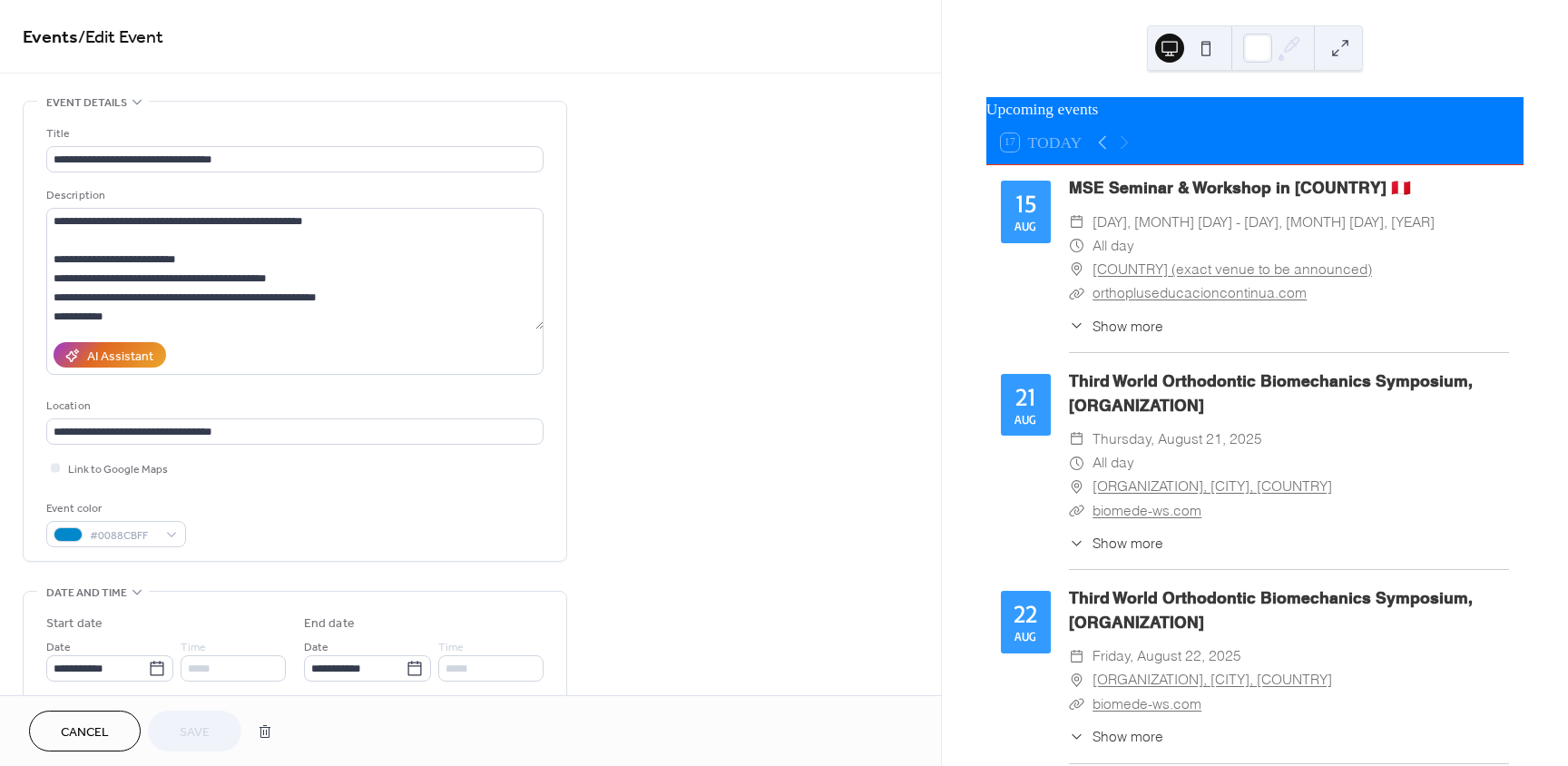click on "Cancel" at bounding box center [84, 732] 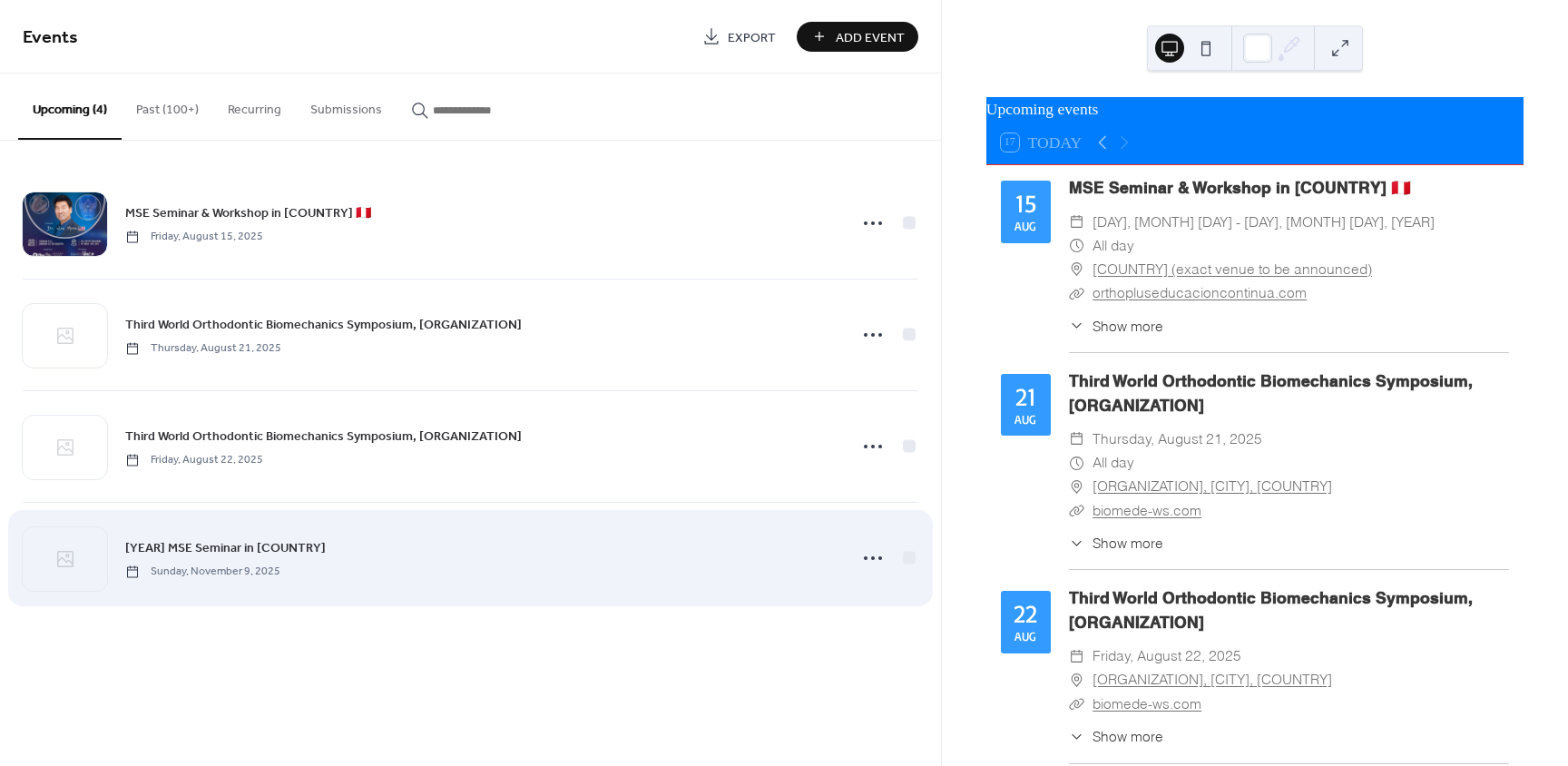 click on "[YEAR] [SEMINAR NAME] in [COUNTRY]" at bounding box center (225, 548) 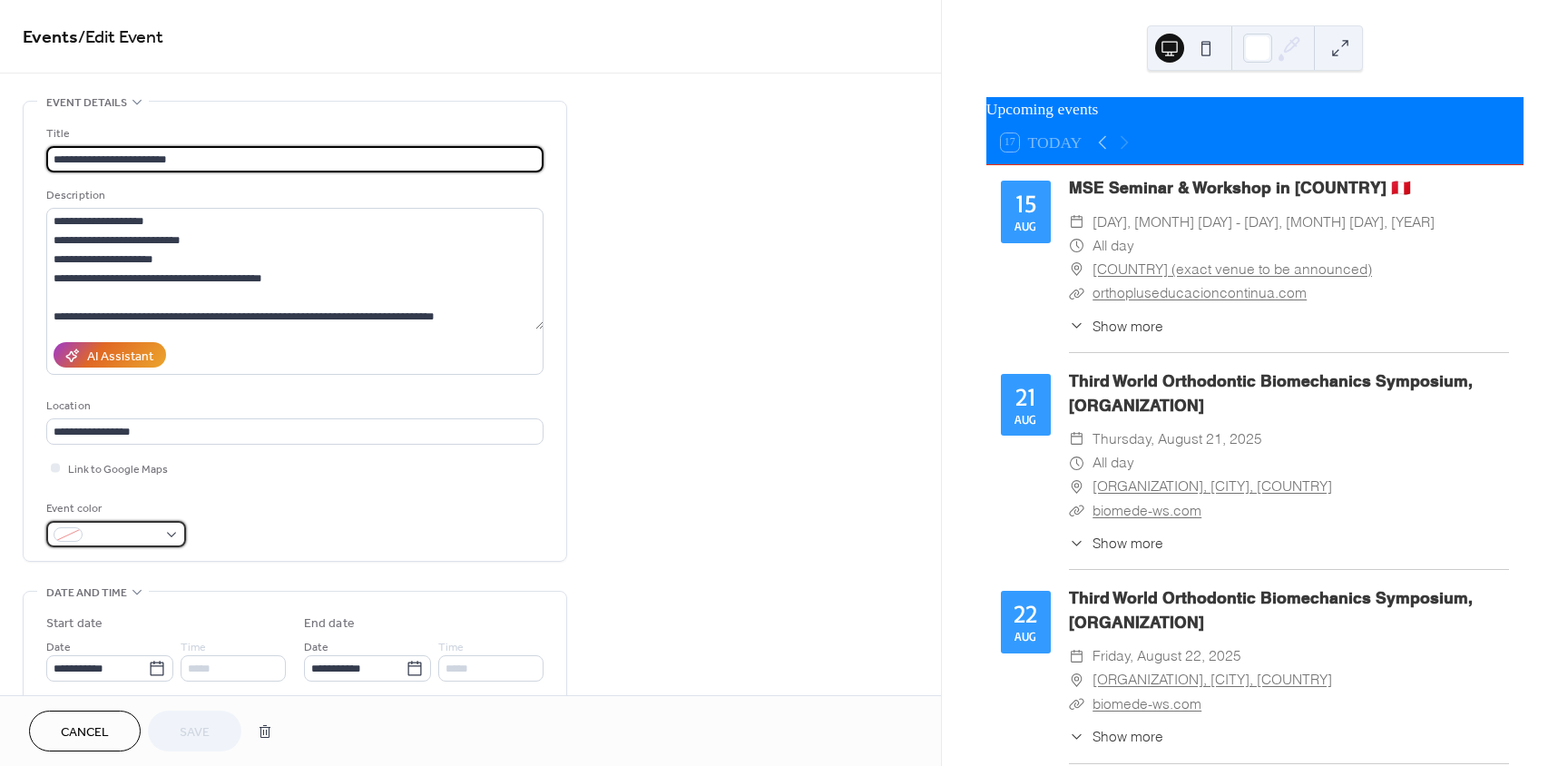 click at bounding box center [116, 534] 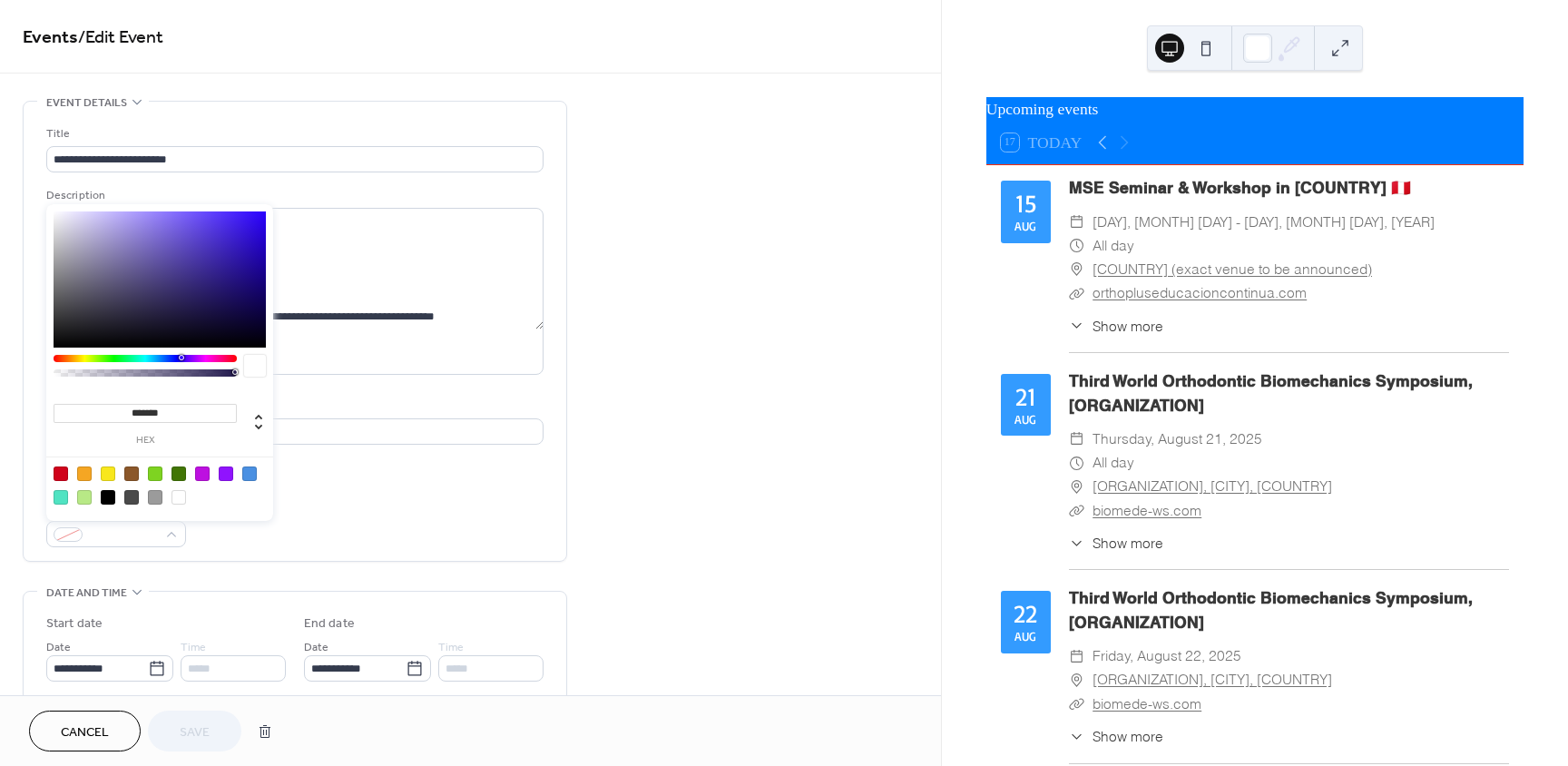 drag, startPoint x: 185, startPoint y: 417, endPoint x: -29, endPoint y: 421, distance: 214.03738 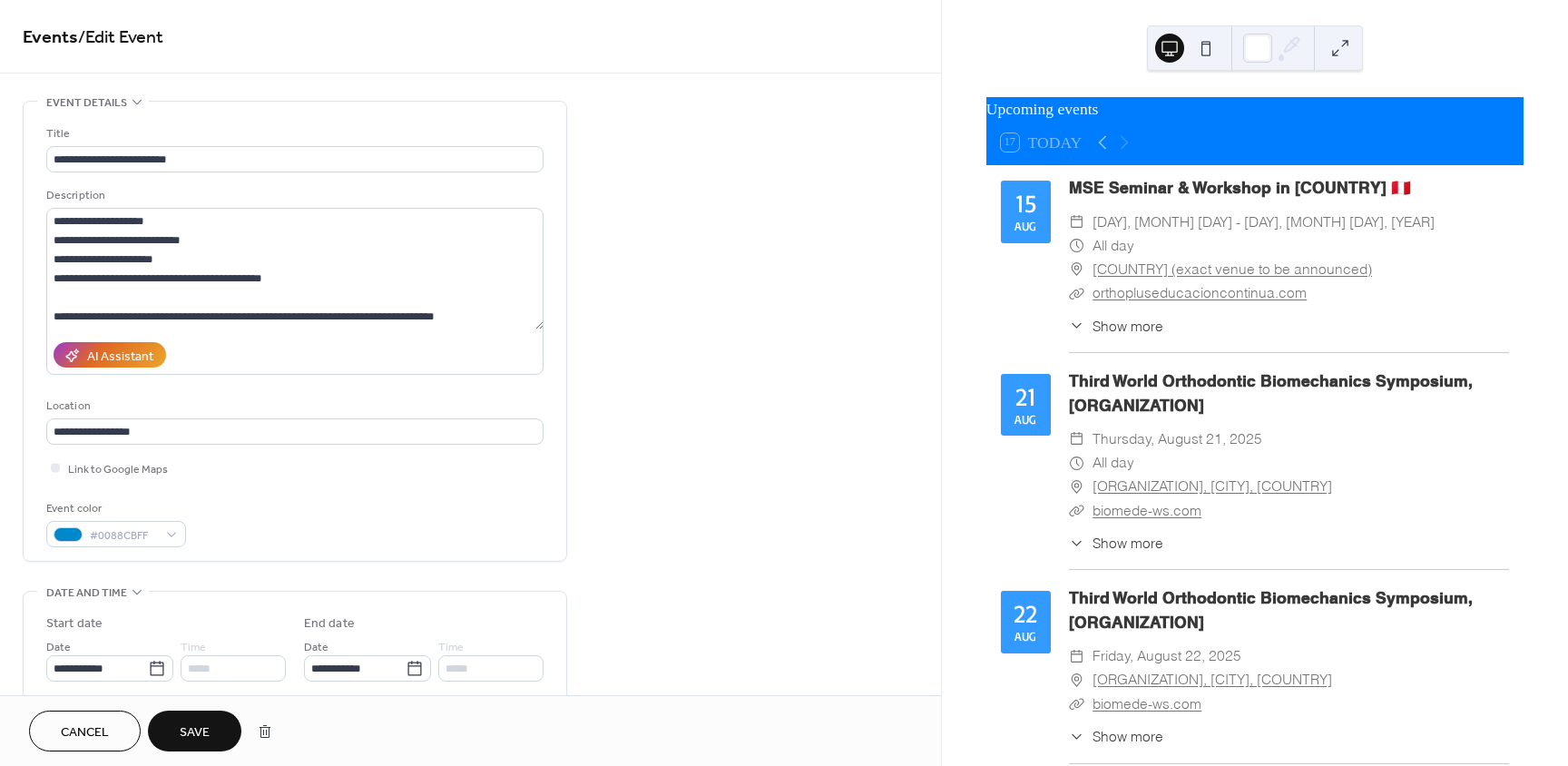 click on "Event color #0088CBFF" at bounding box center [295, 523] 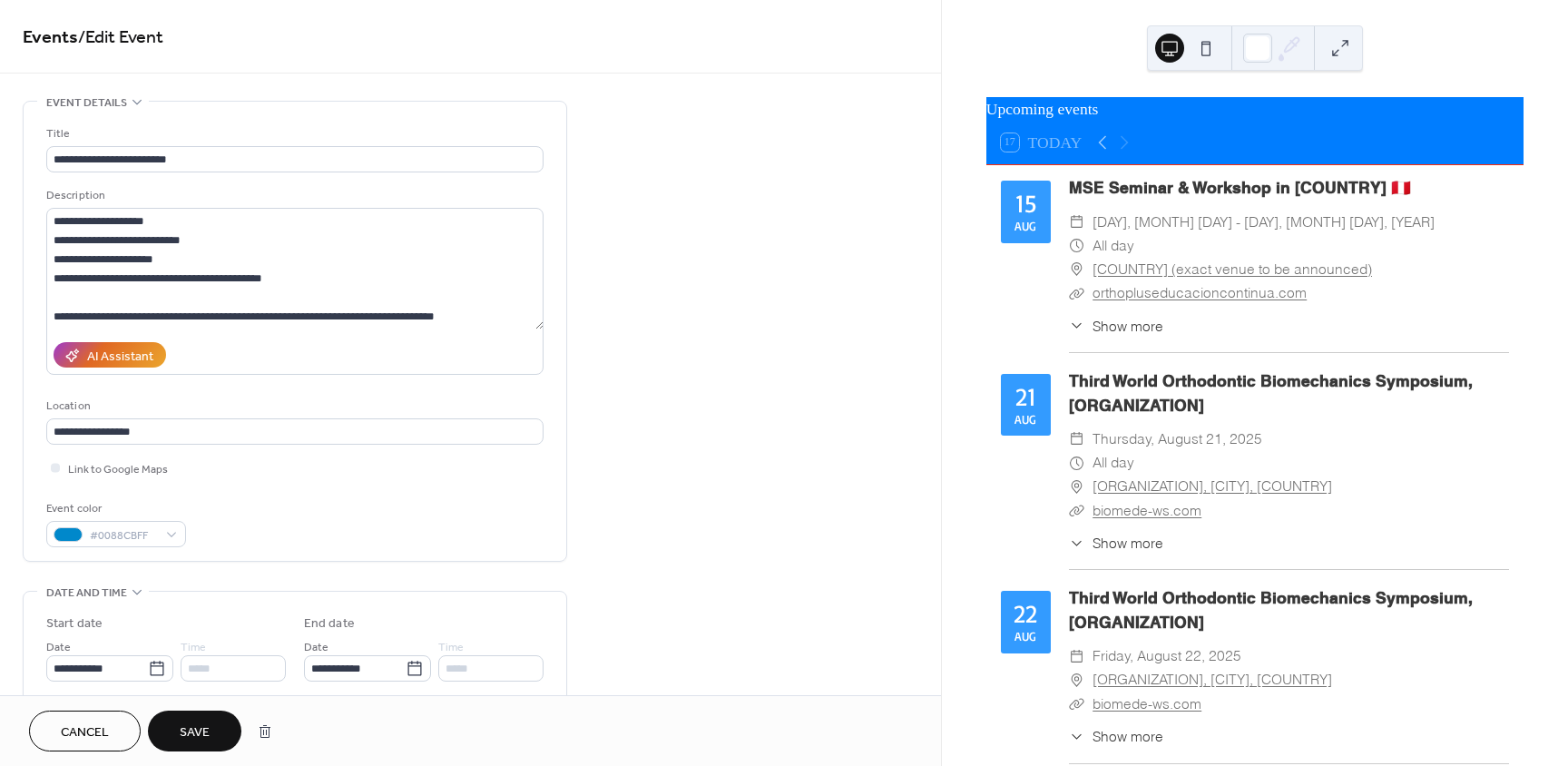 click on "Save" at bounding box center [194, 732] 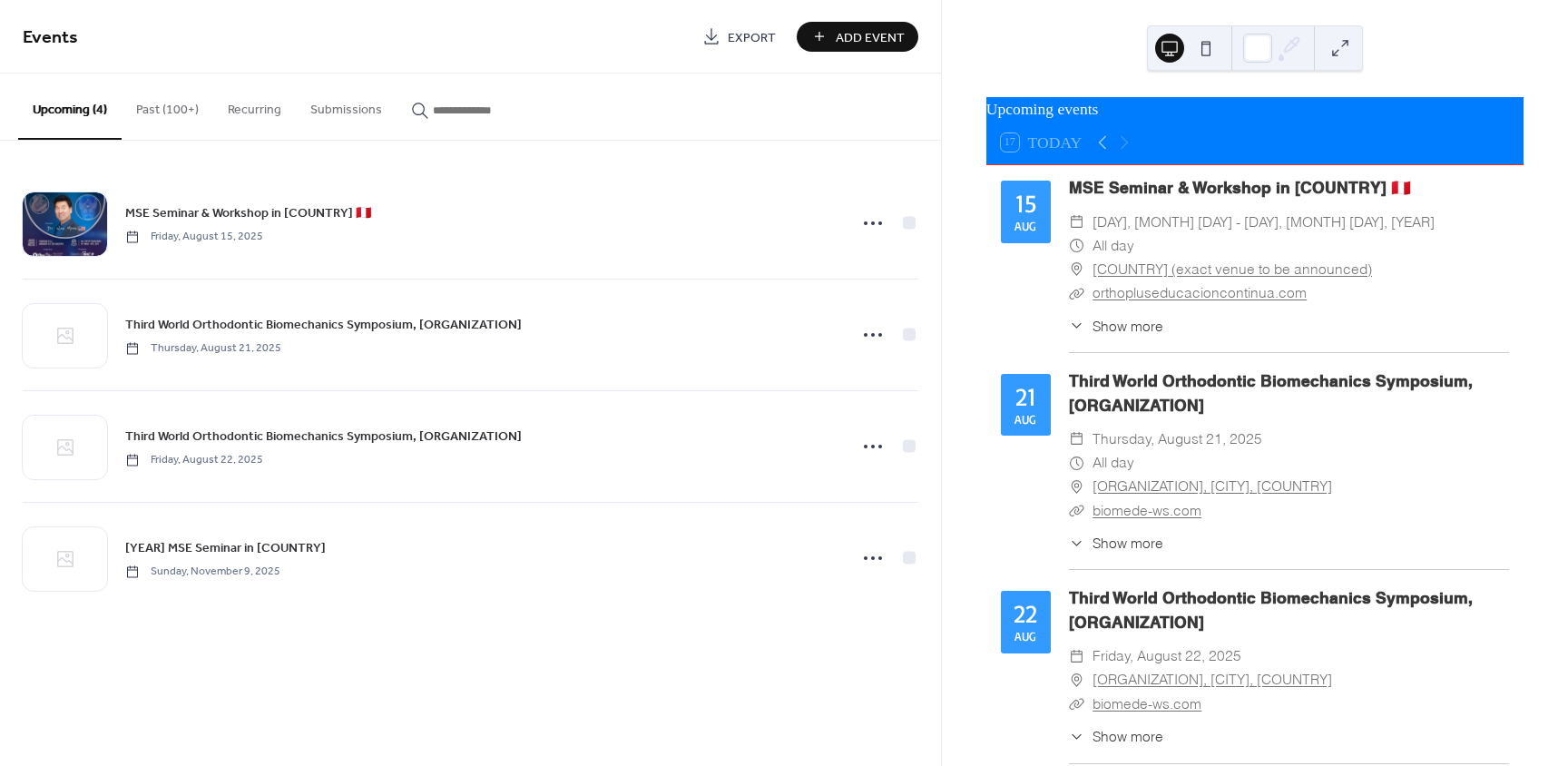 click on "Add Event" at bounding box center [858, 36] 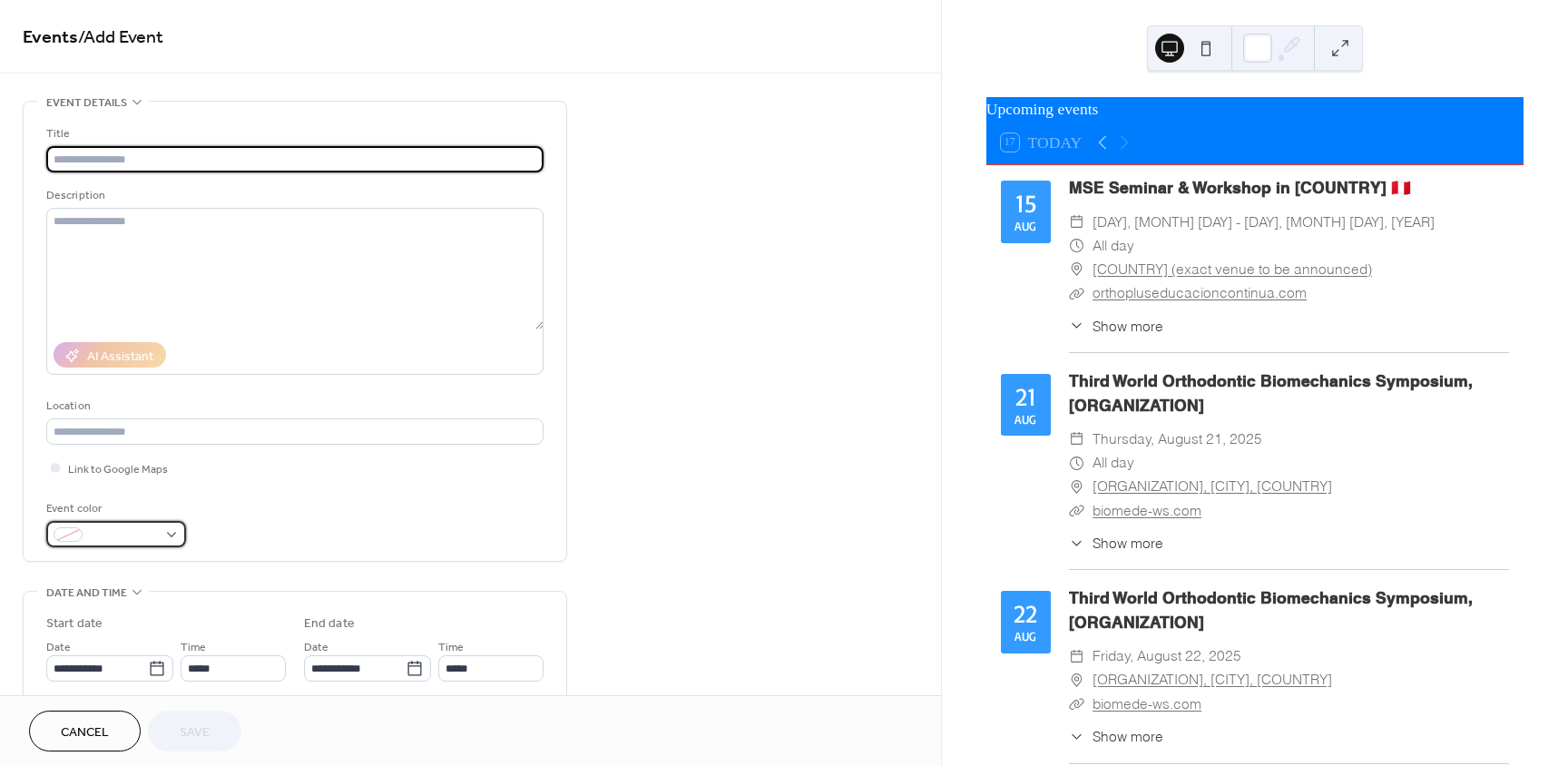 click at bounding box center [123, 535] 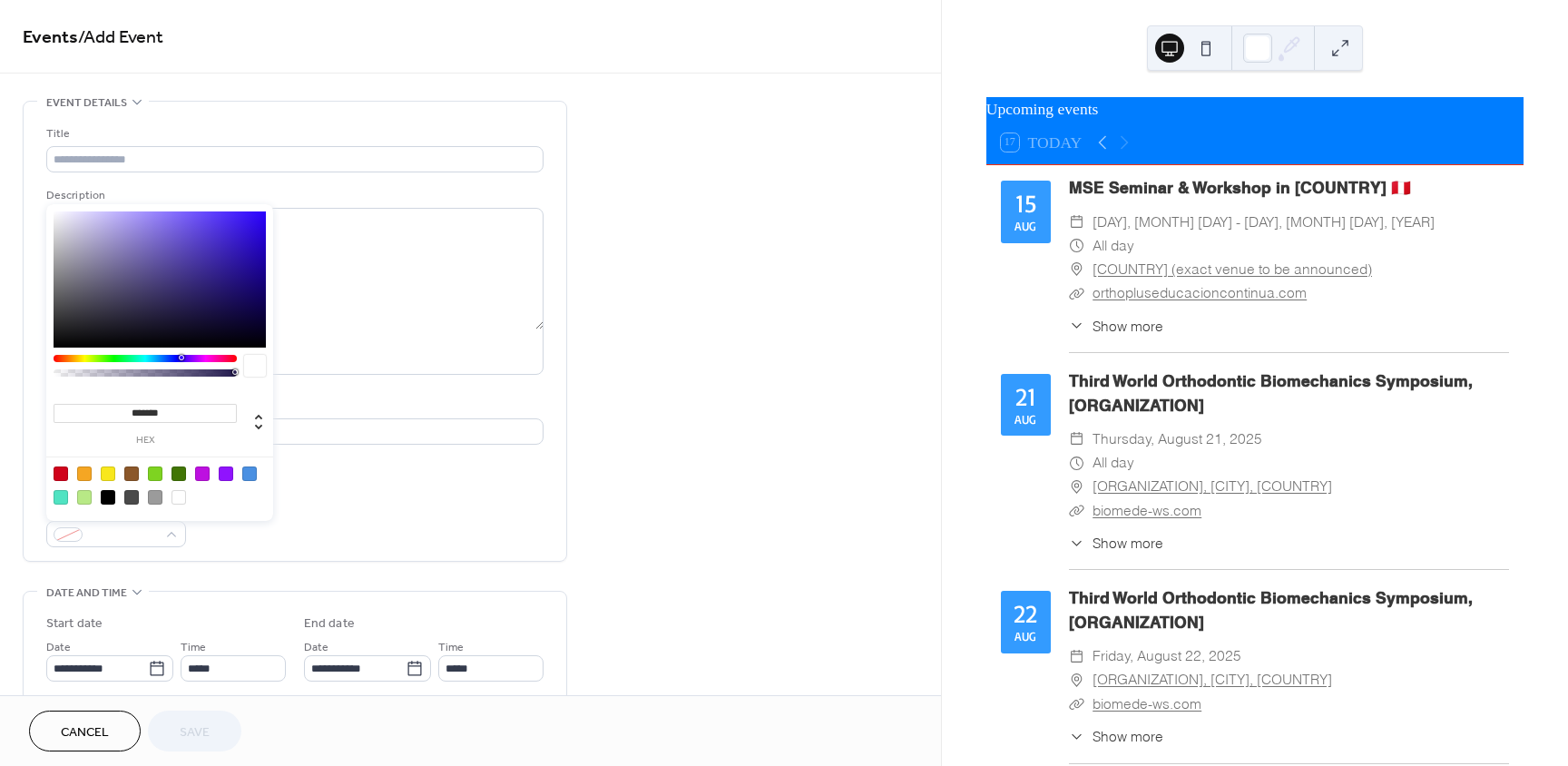 drag, startPoint x: 186, startPoint y: 418, endPoint x: -176, endPoint y: 423, distance: 362.03453 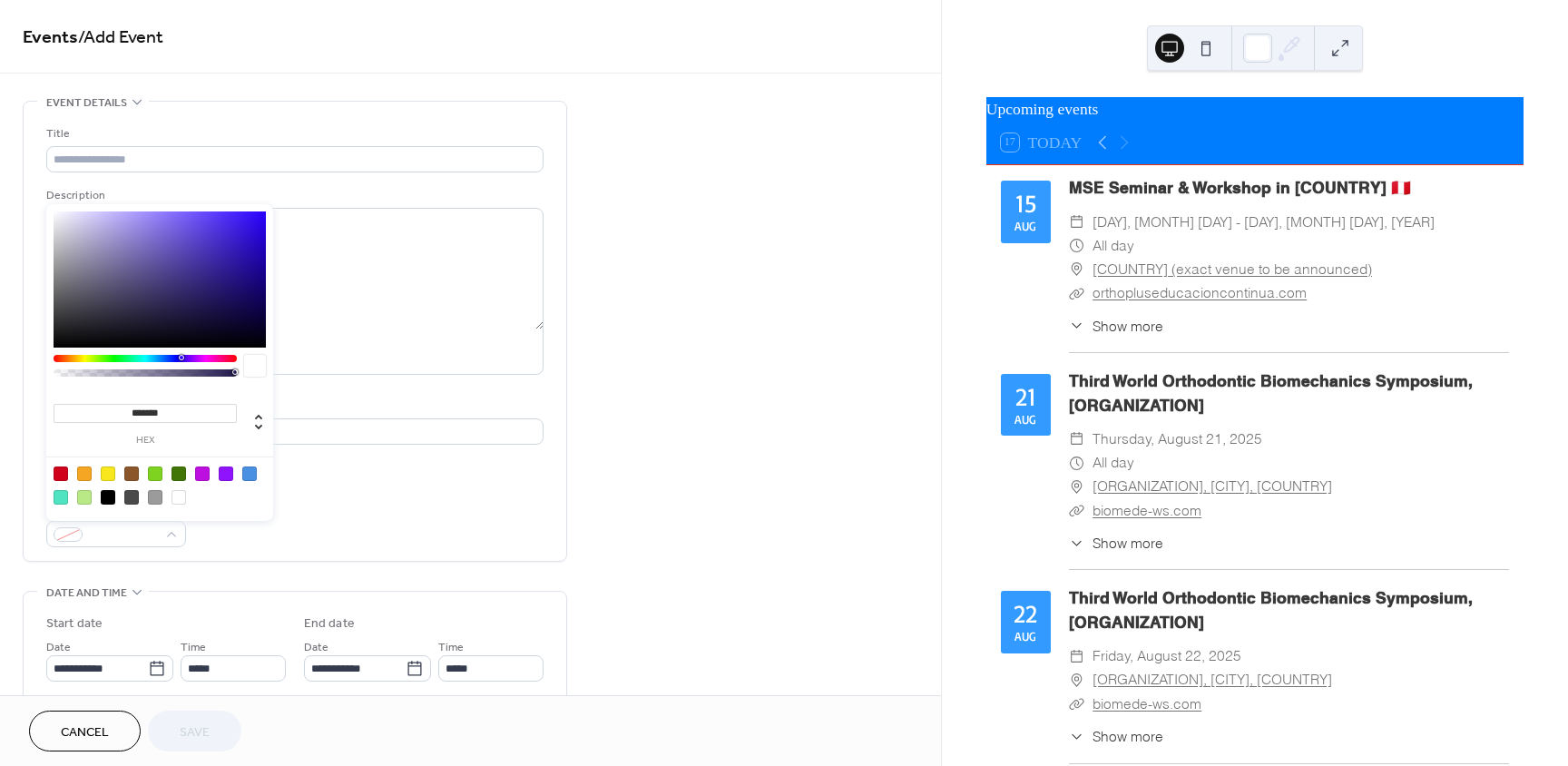 click on "**********" at bounding box center [784, 383] 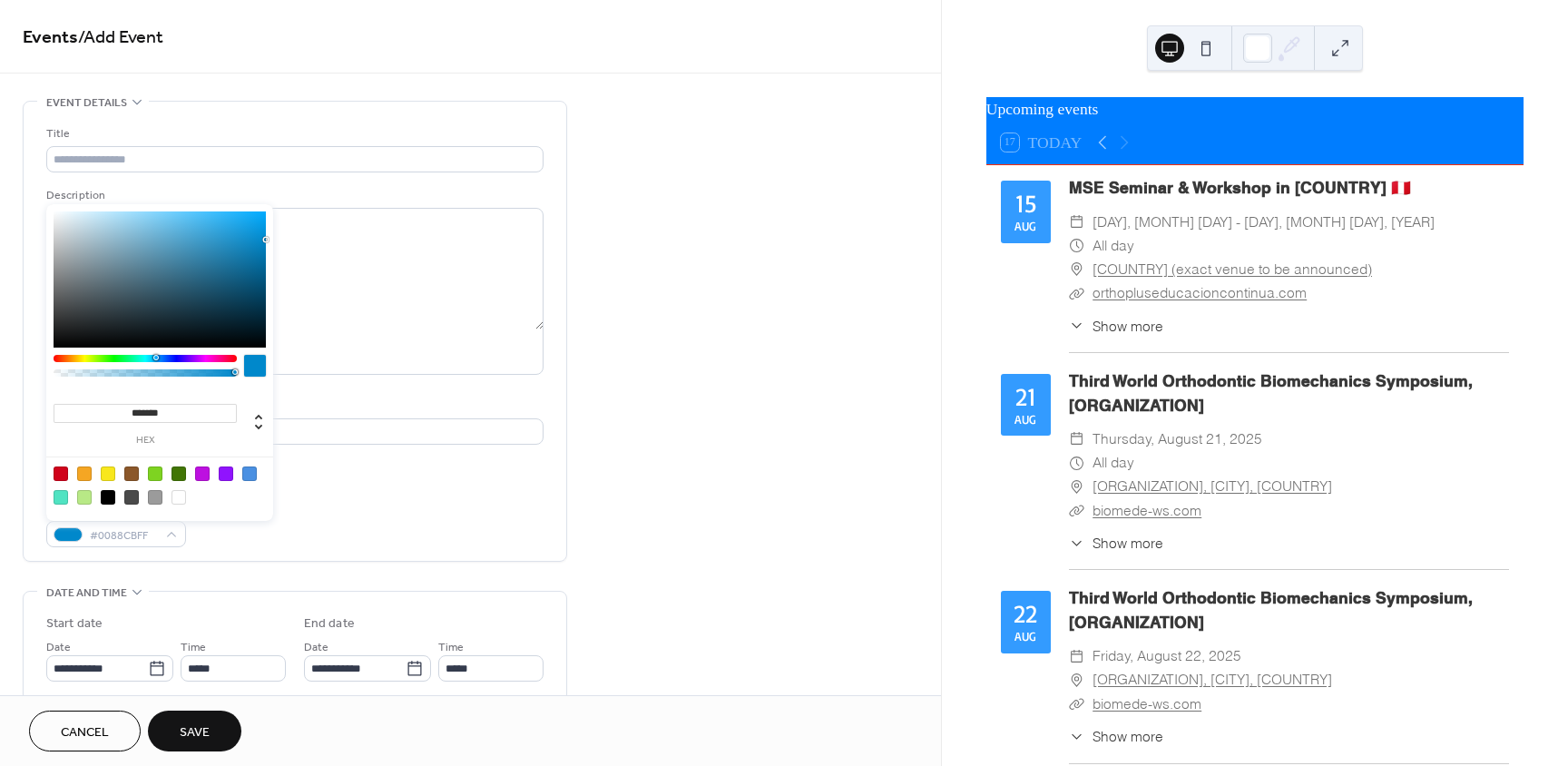 click on "**********" at bounding box center [470, 724] 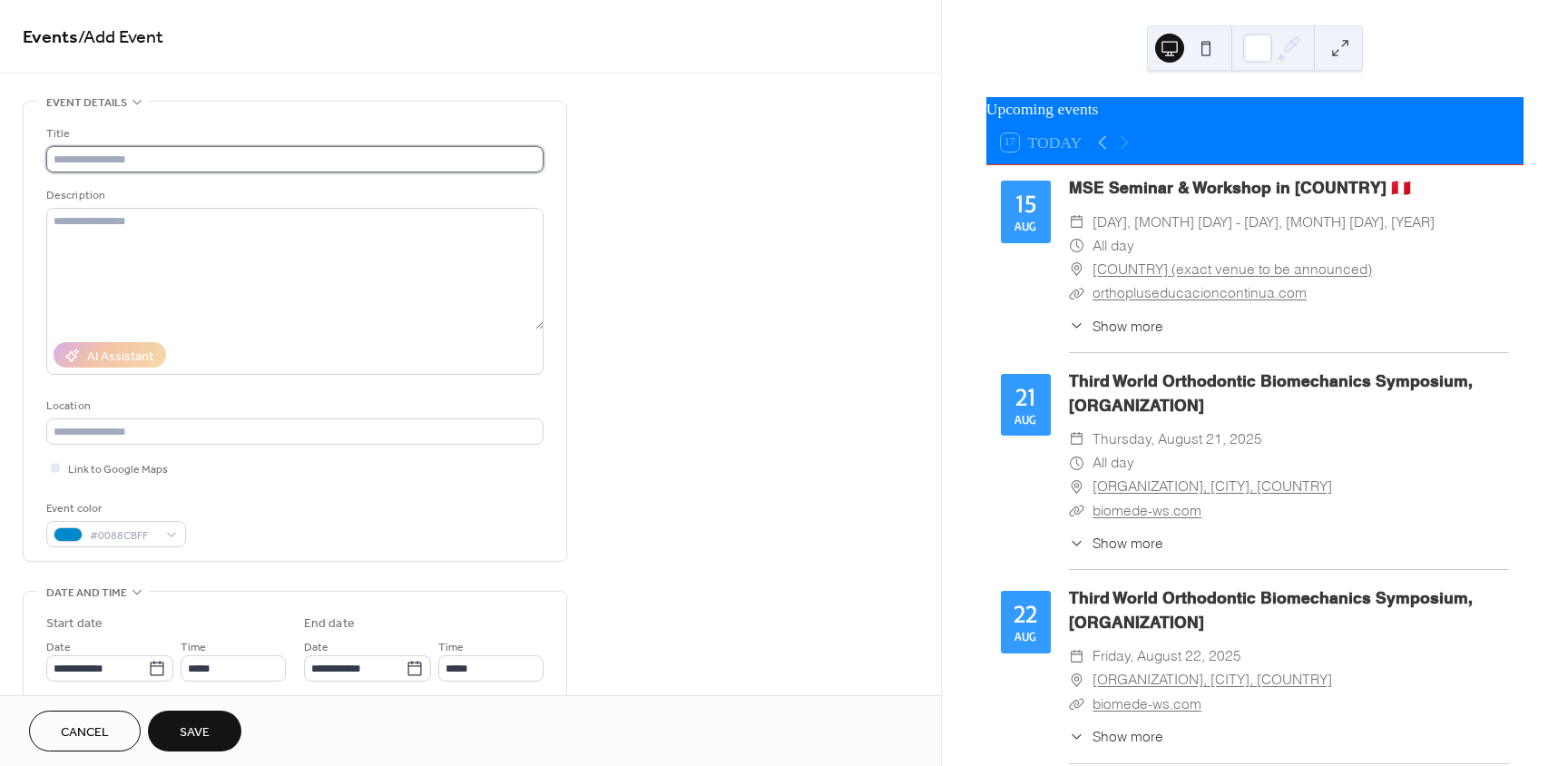 click at bounding box center (295, 159) 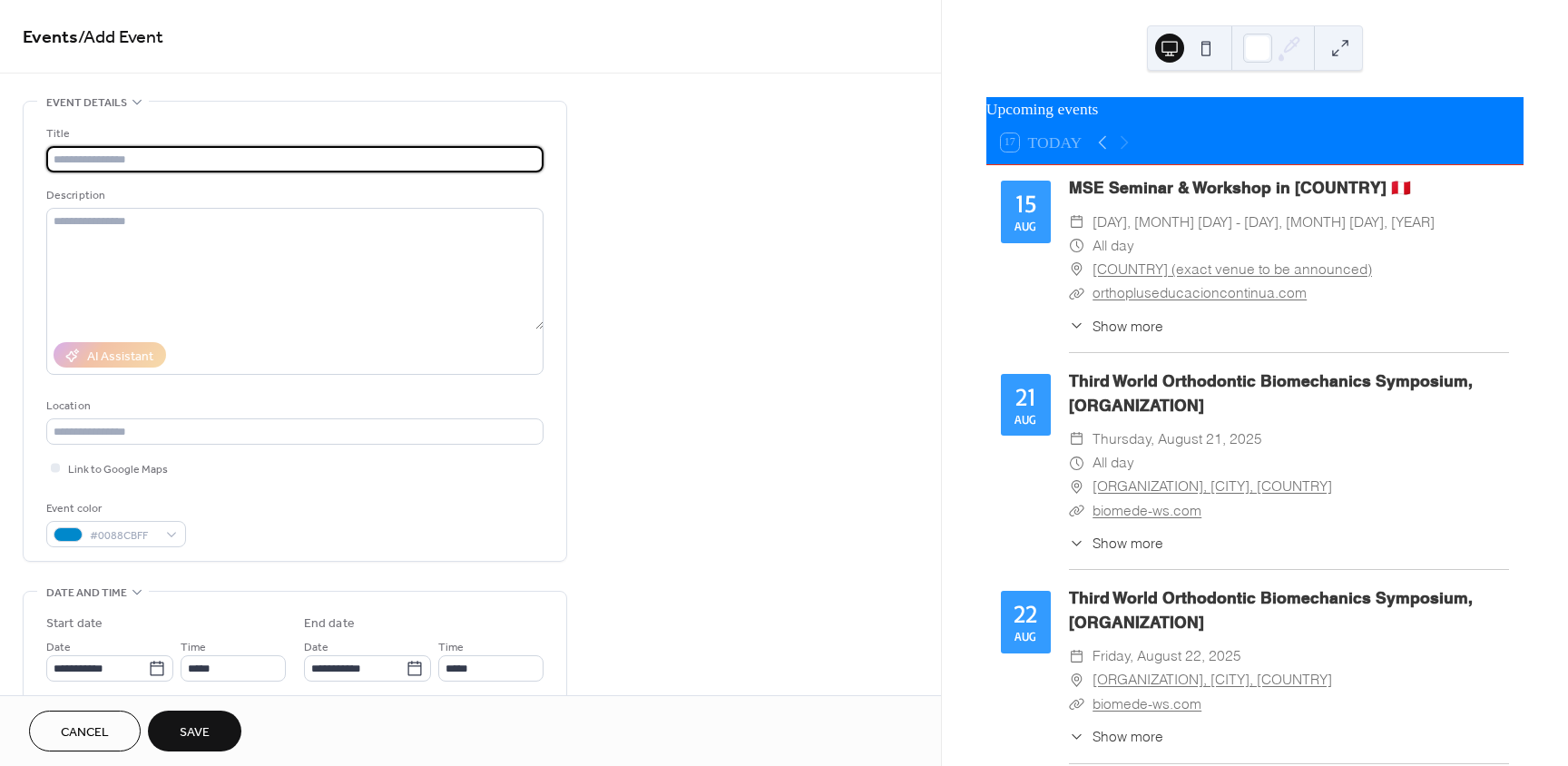 paste on "**********" 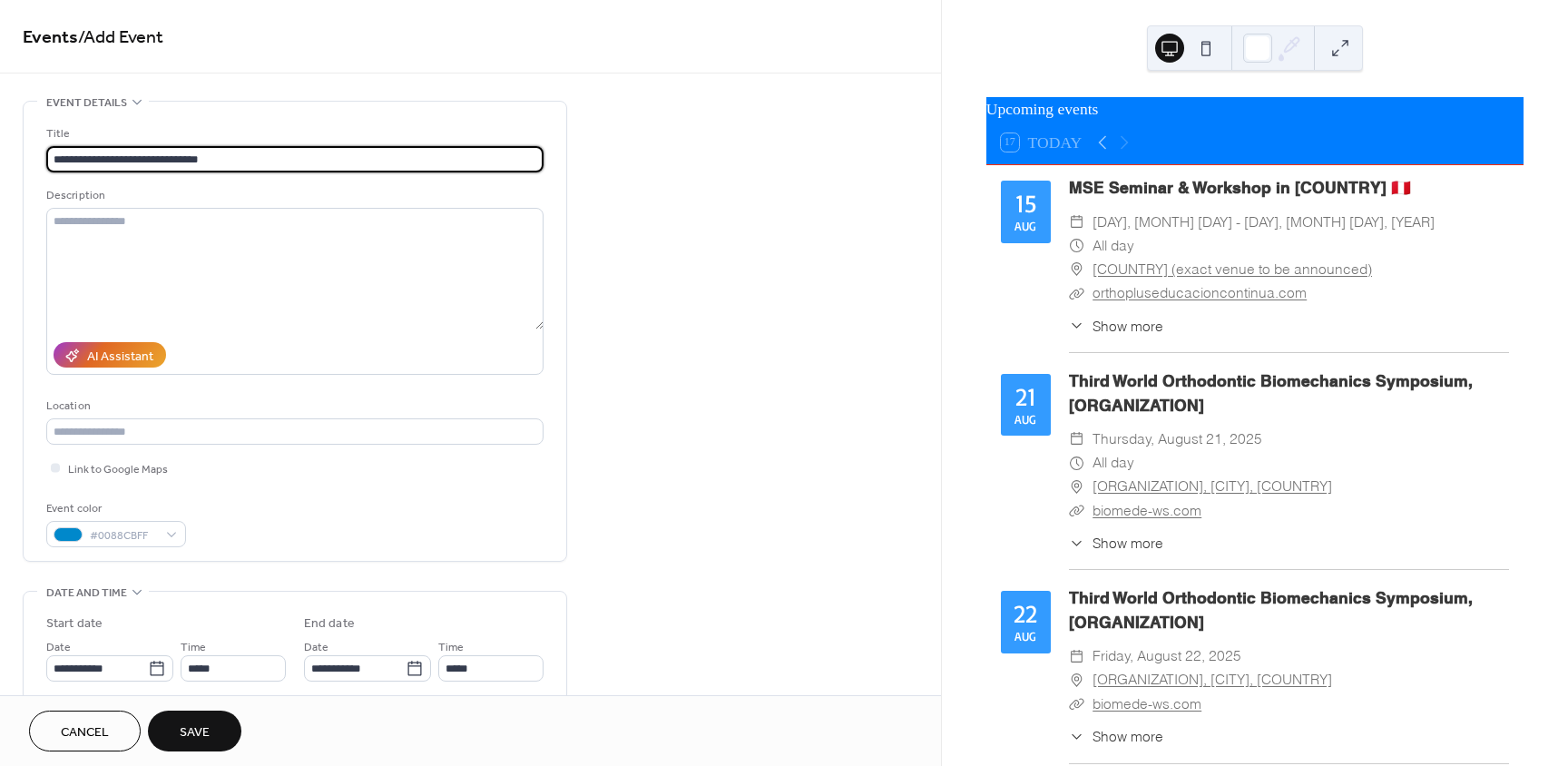 type on "**********" 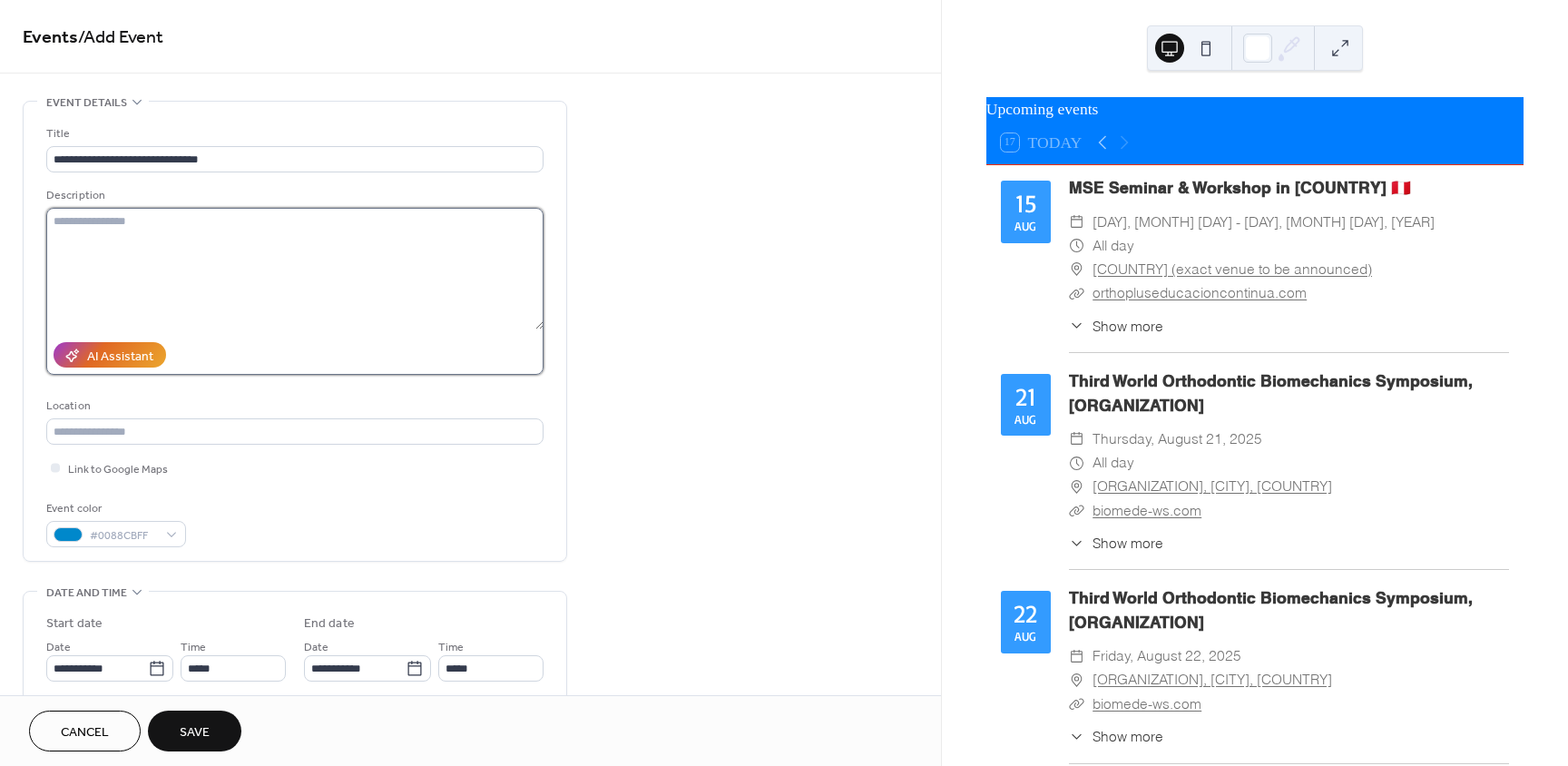 click at bounding box center (295, 269) 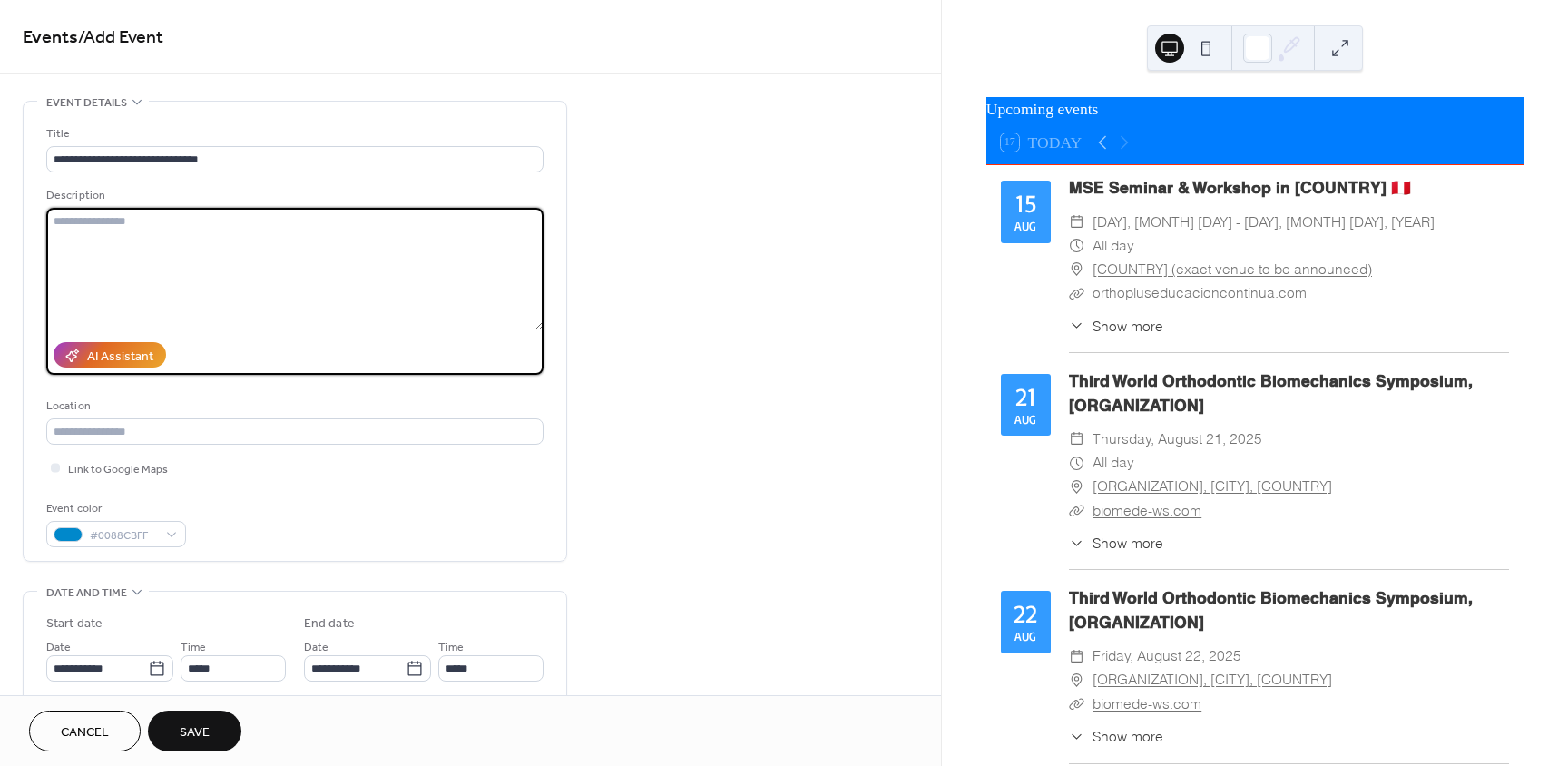 paste on "**********" 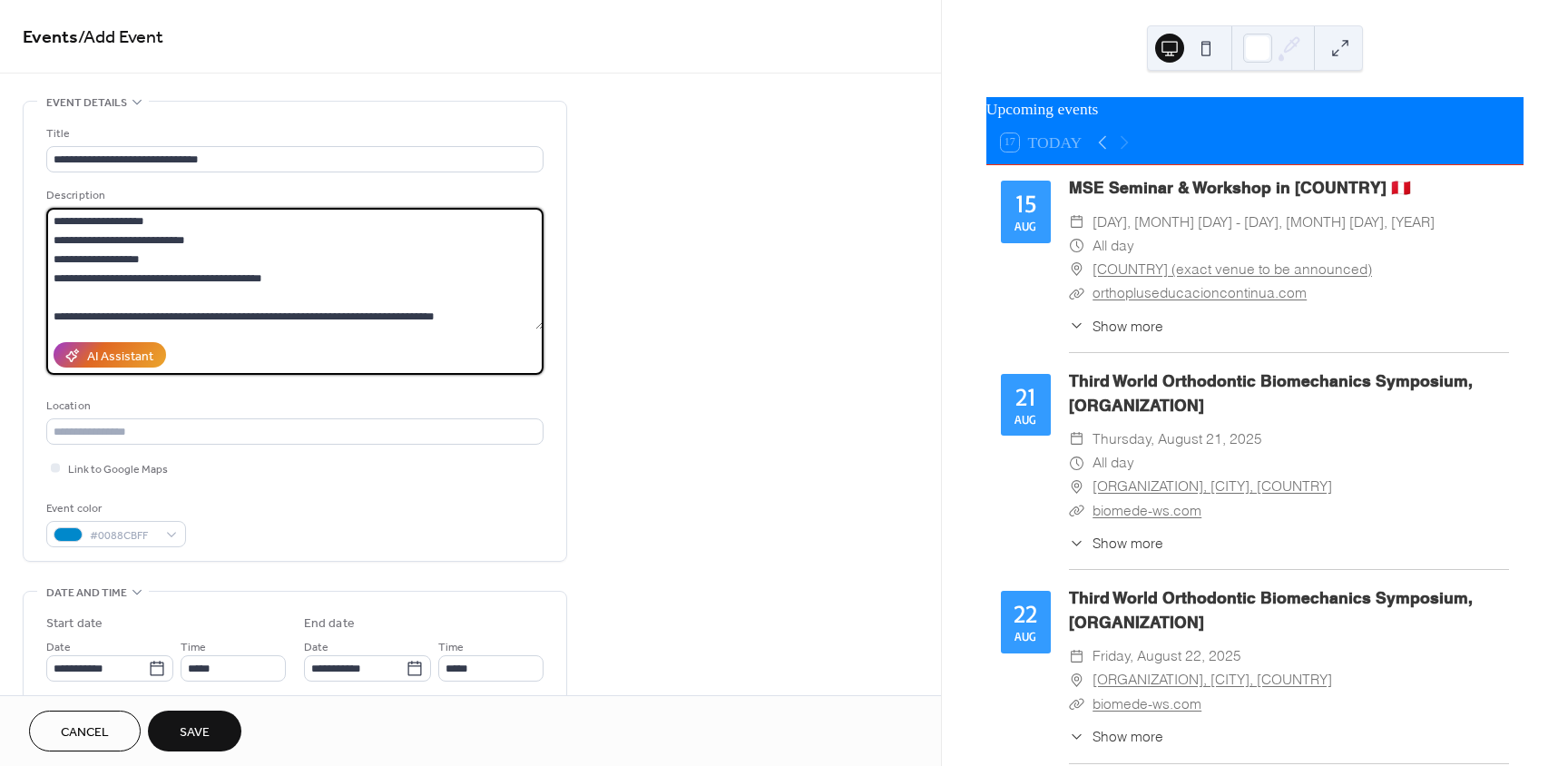 type on "**********" 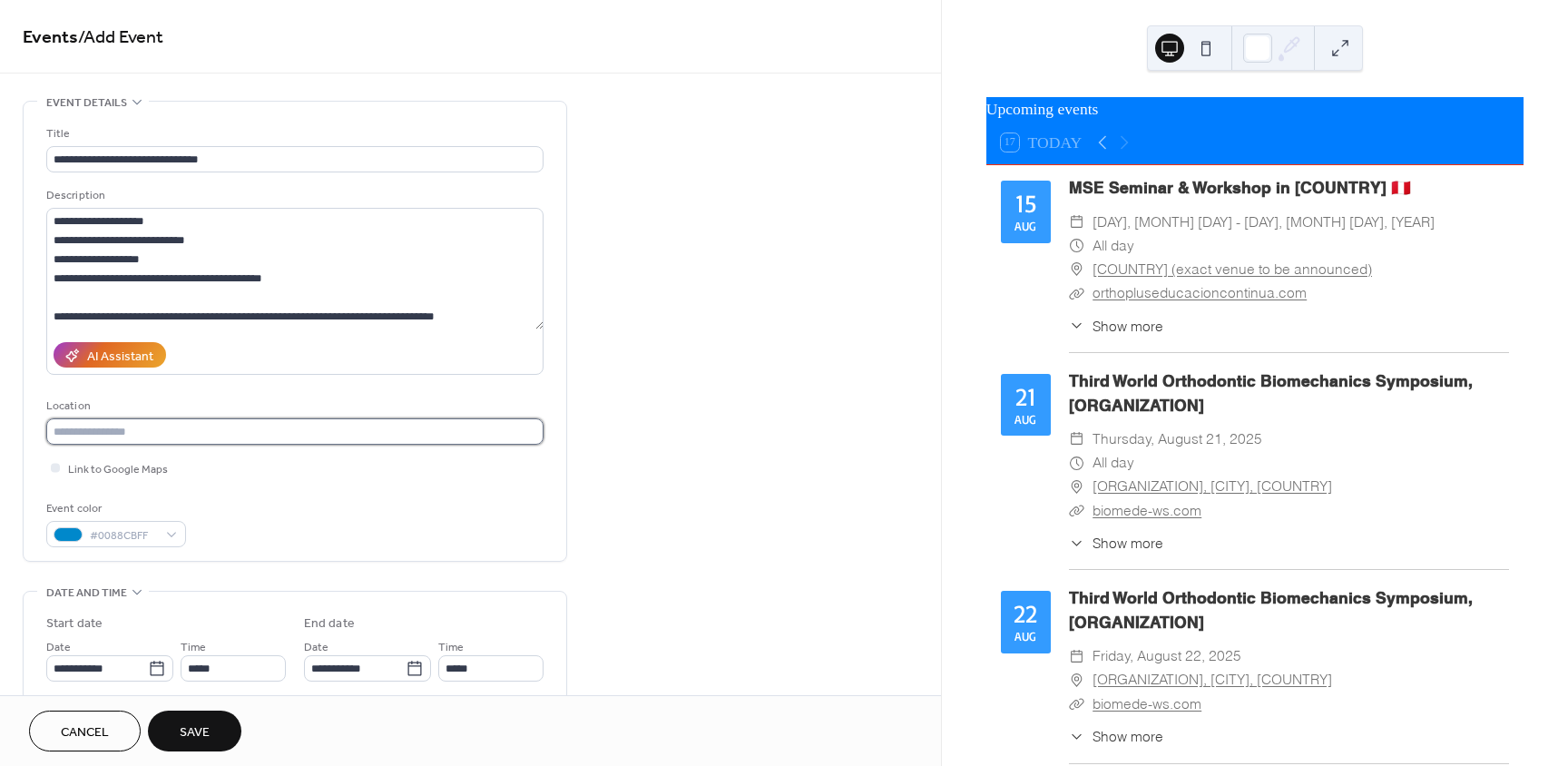 click at bounding box center (295, 431) 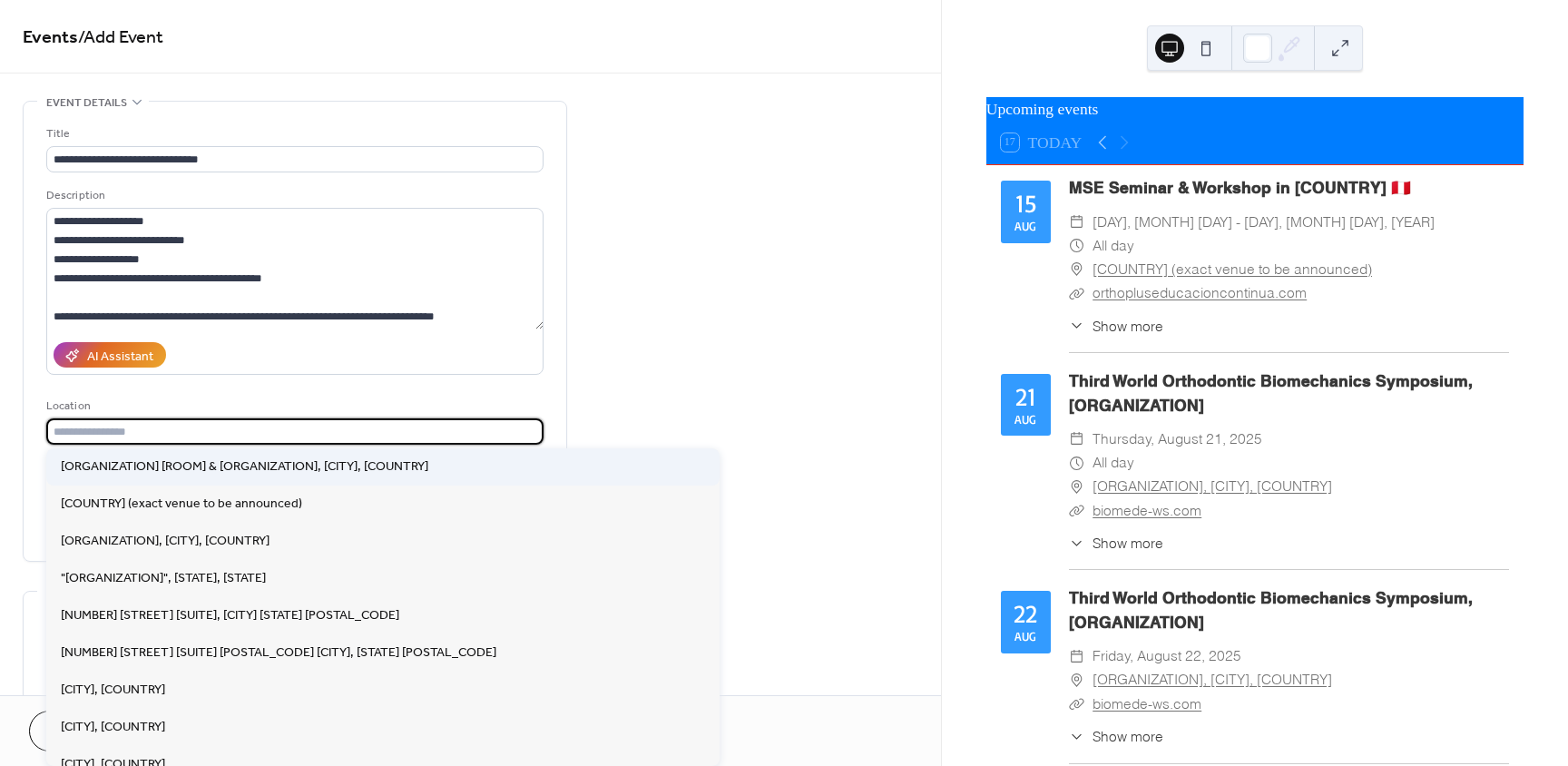 paste on "**********" 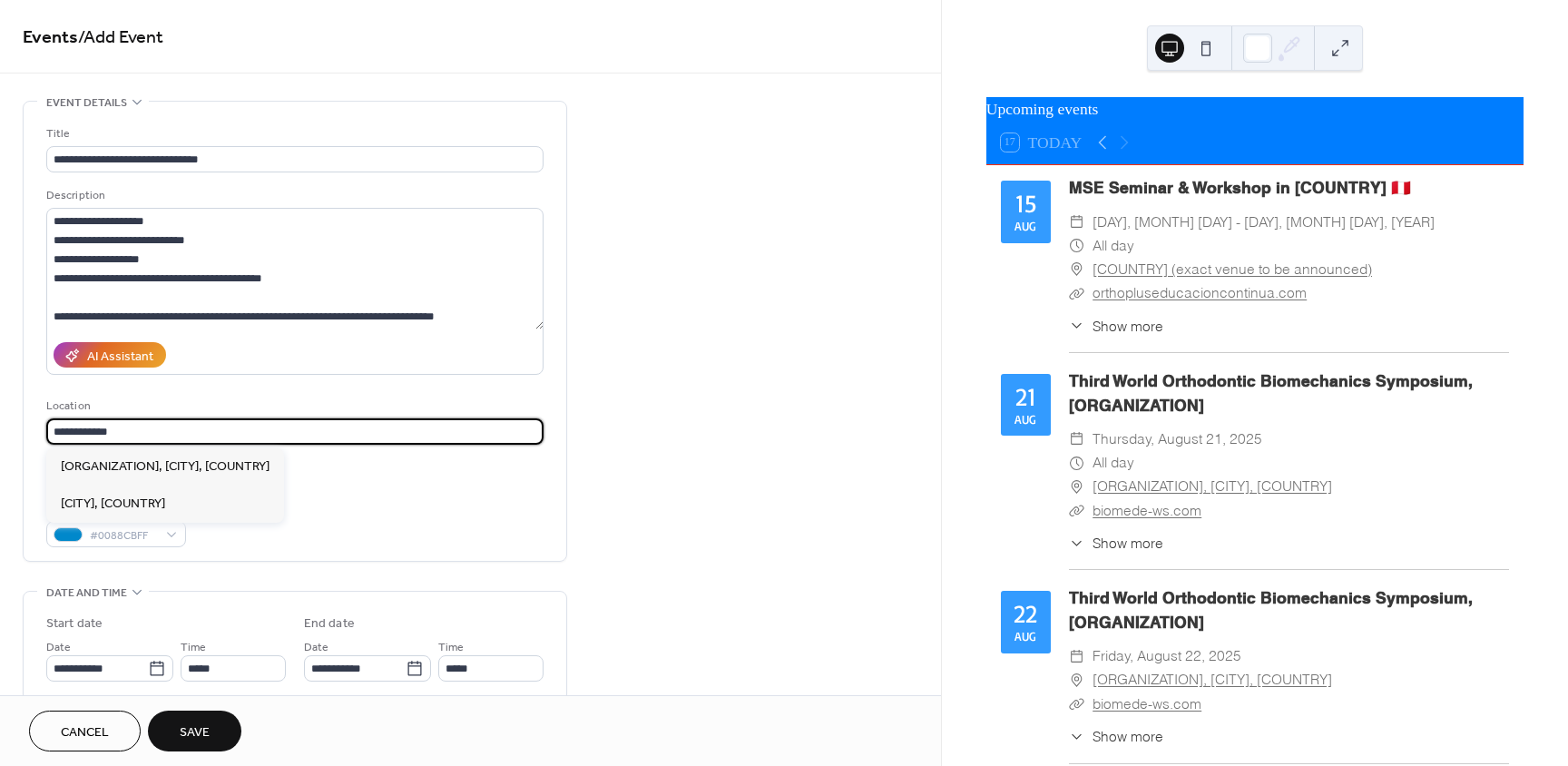 type on "**********" 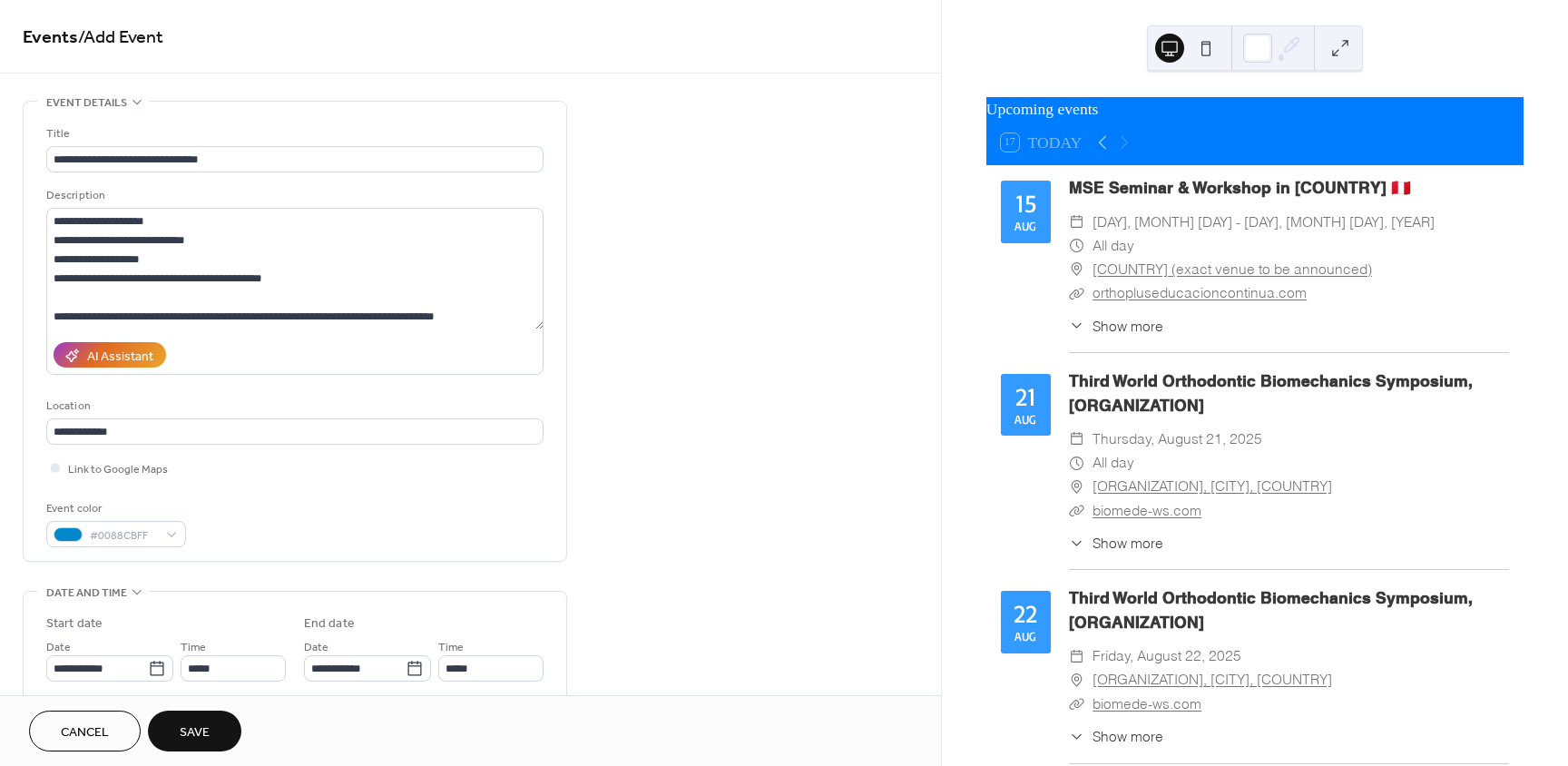 click on "**********" at bounding box center (470, 724) 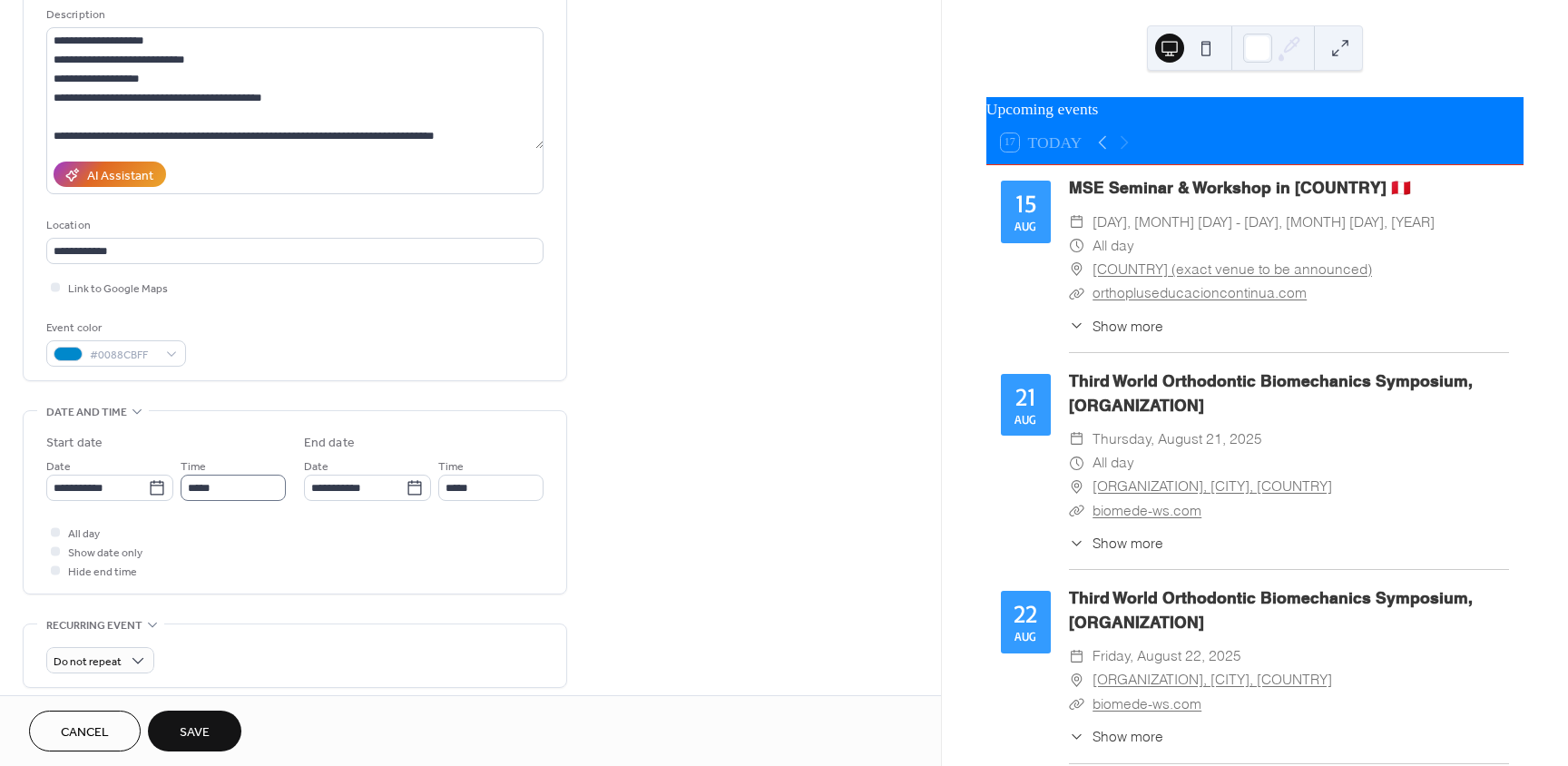 scroll, scrollTop: 182, scrollLeft: 0, axis: vertical 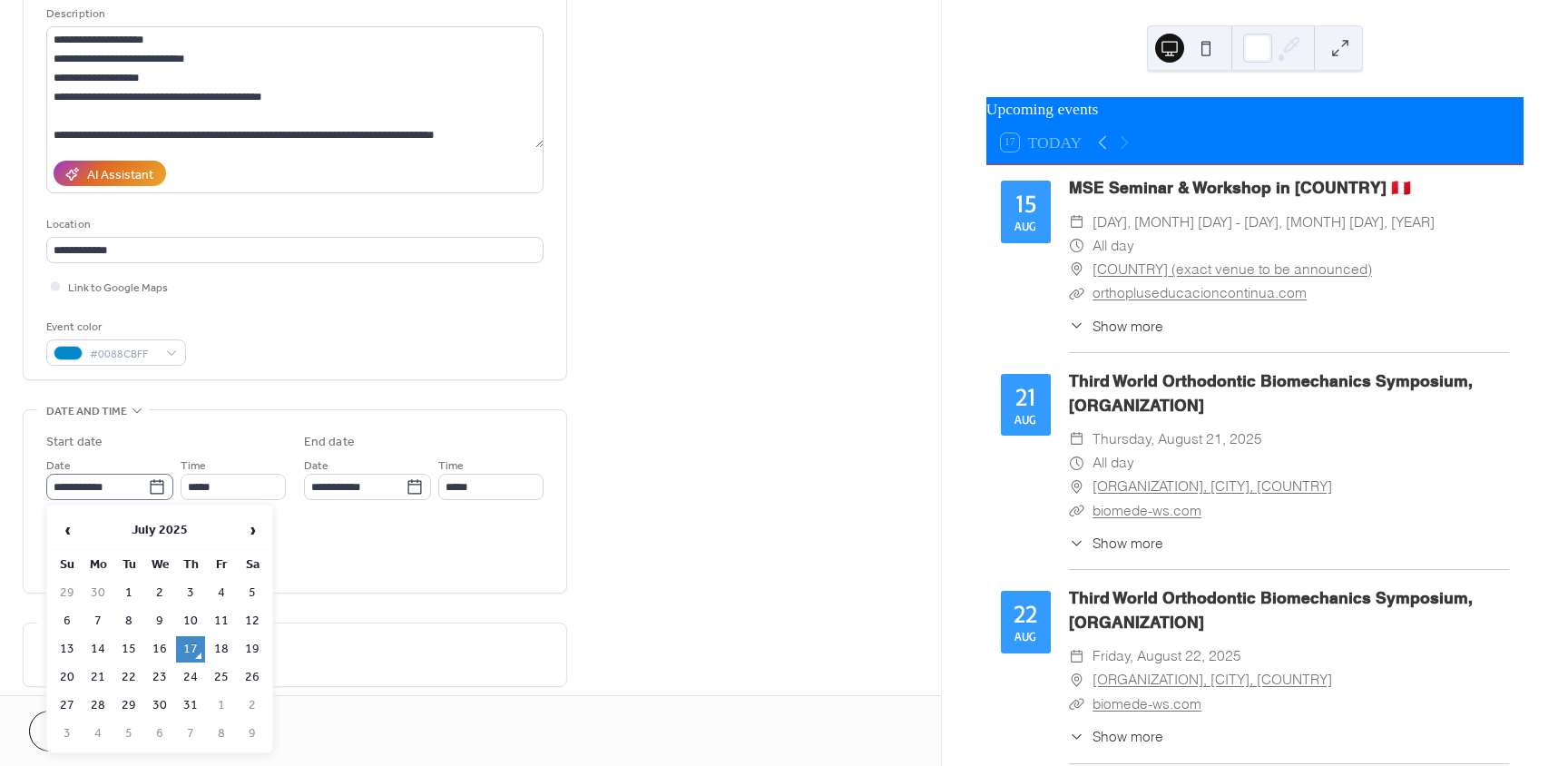 click 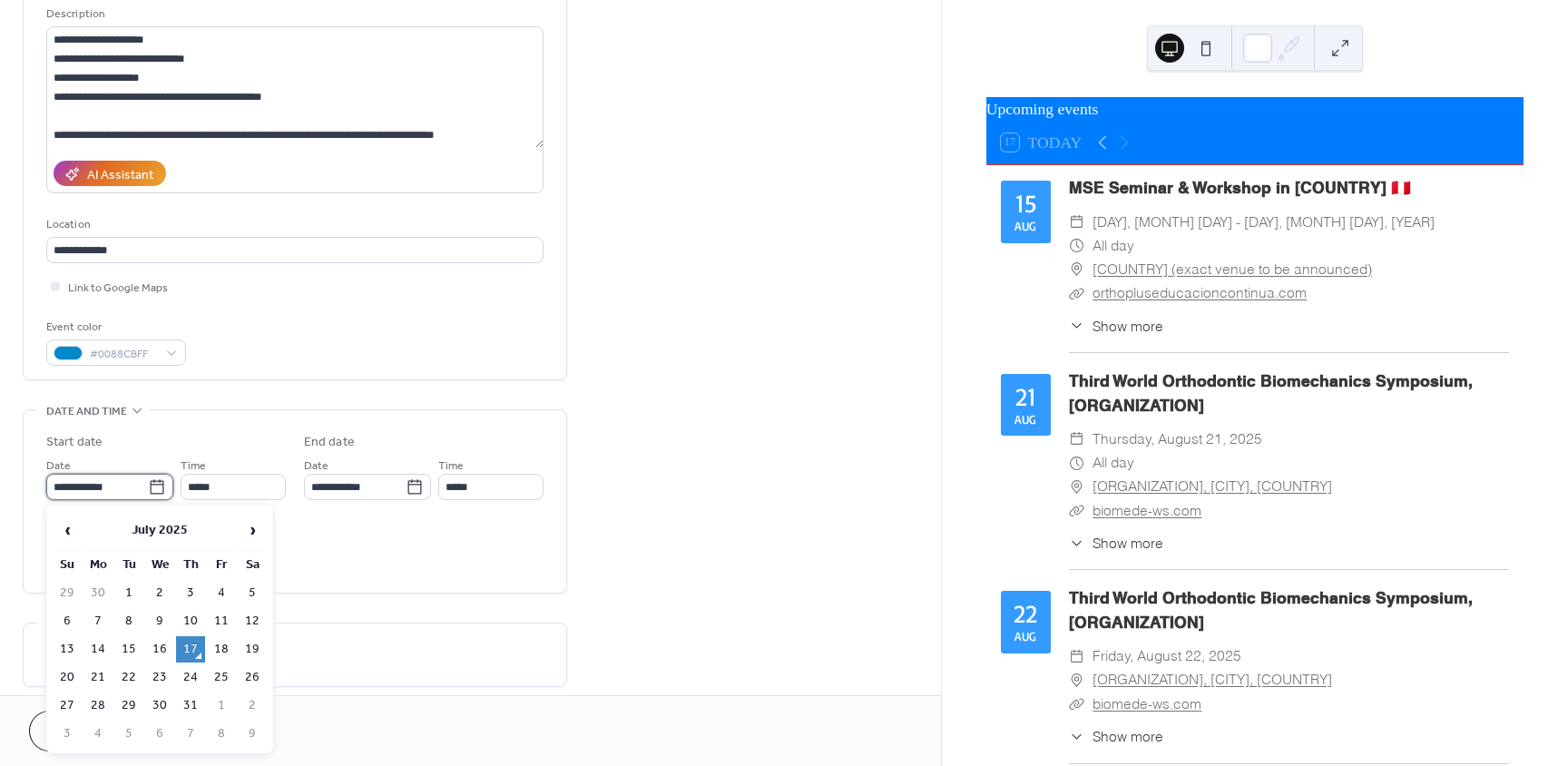 click on "**********" at bounding box center (97, 486) 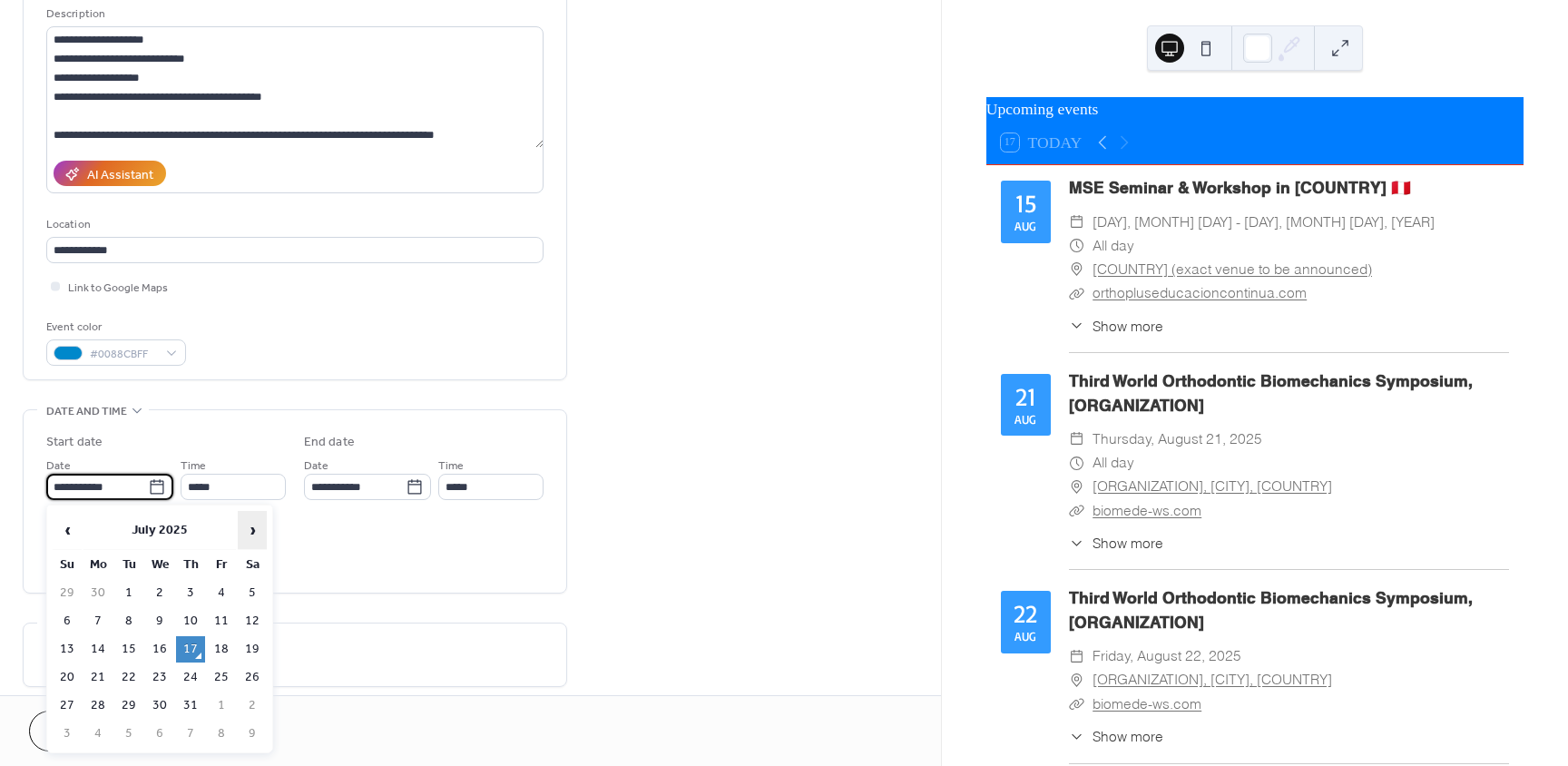 click on "›" at bounding box center [252, 530] 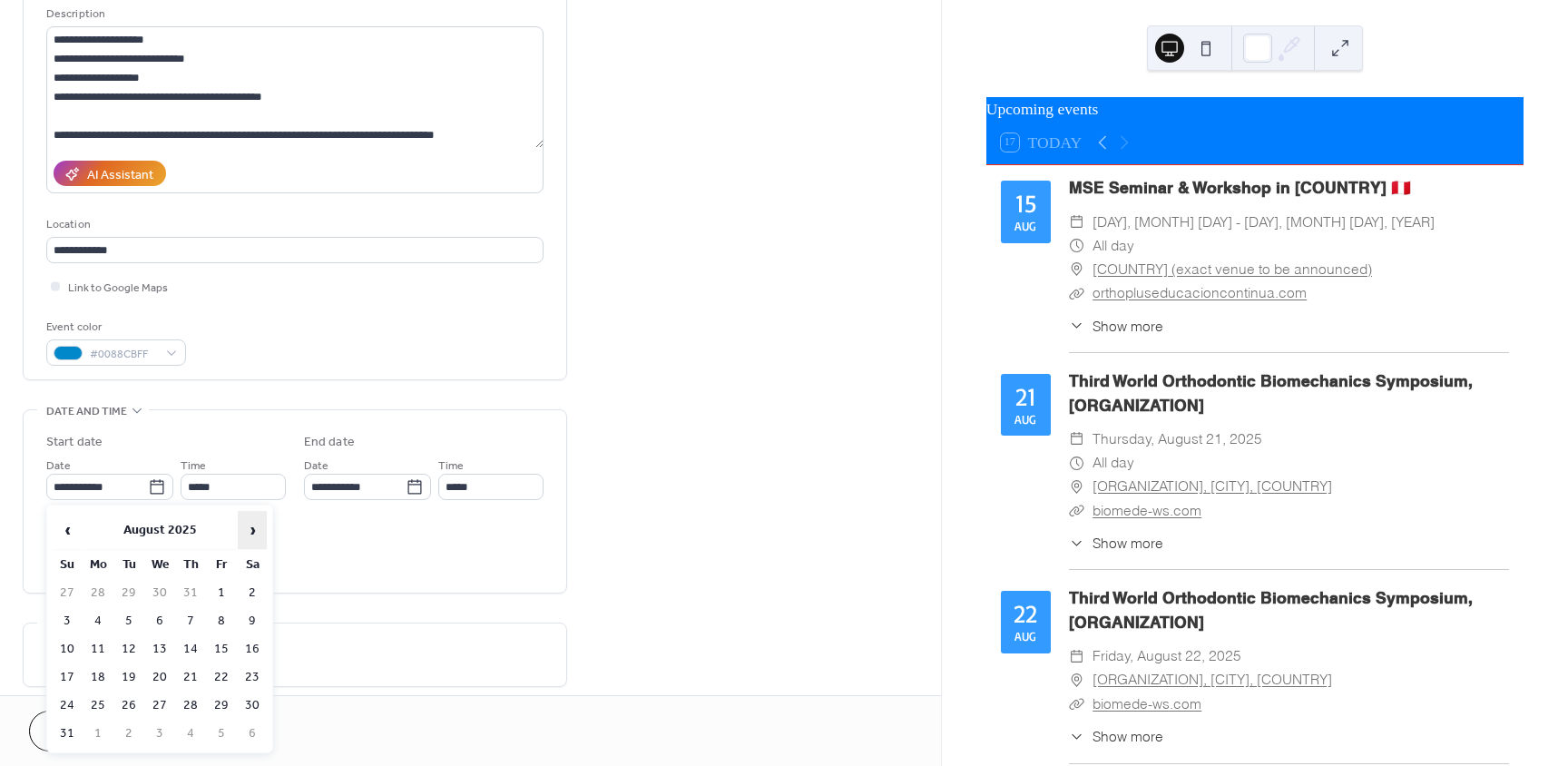 click on "›" at bounding box center (252, 530) 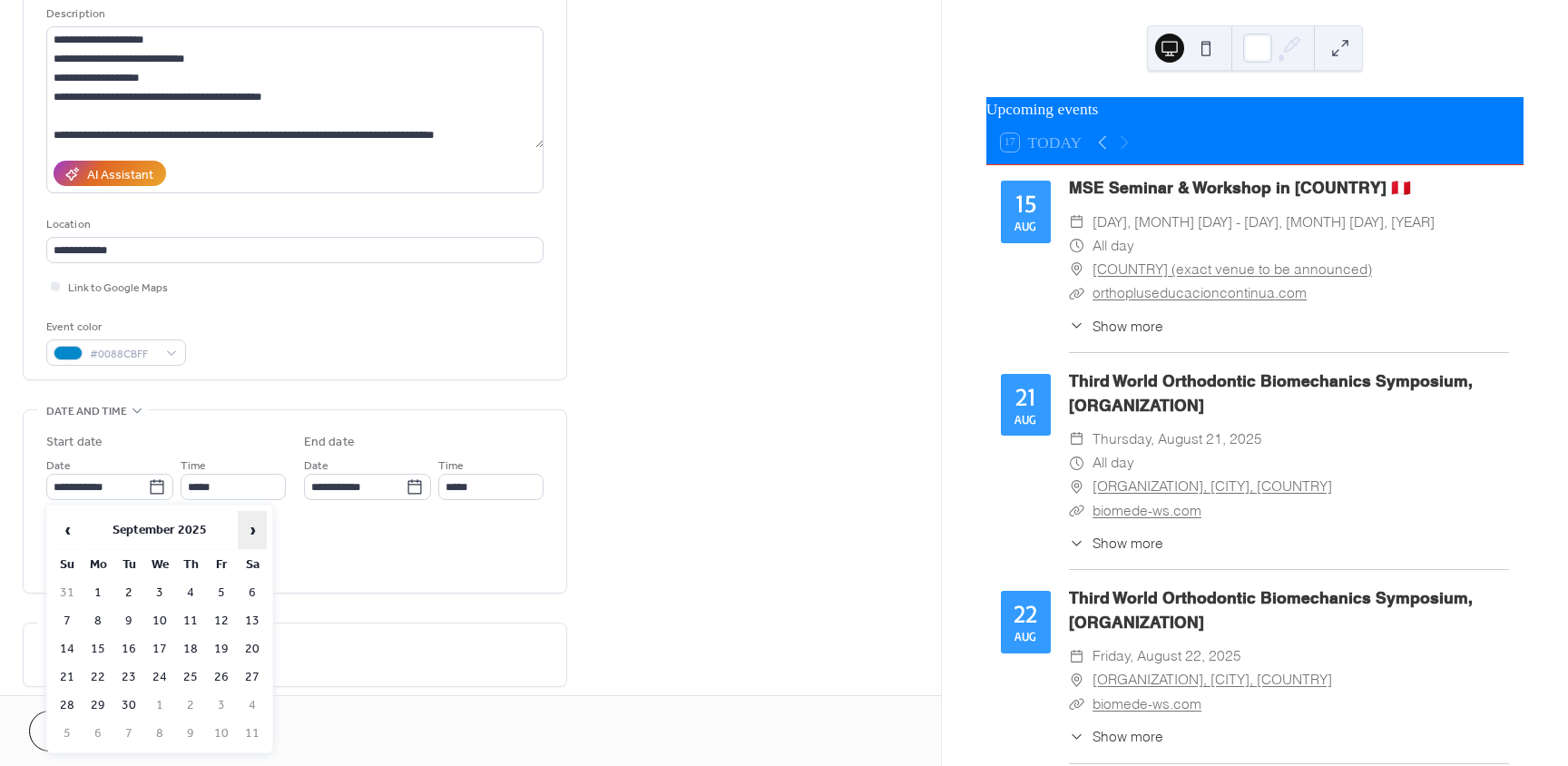 click on "›" at bounding box center [252, 530] 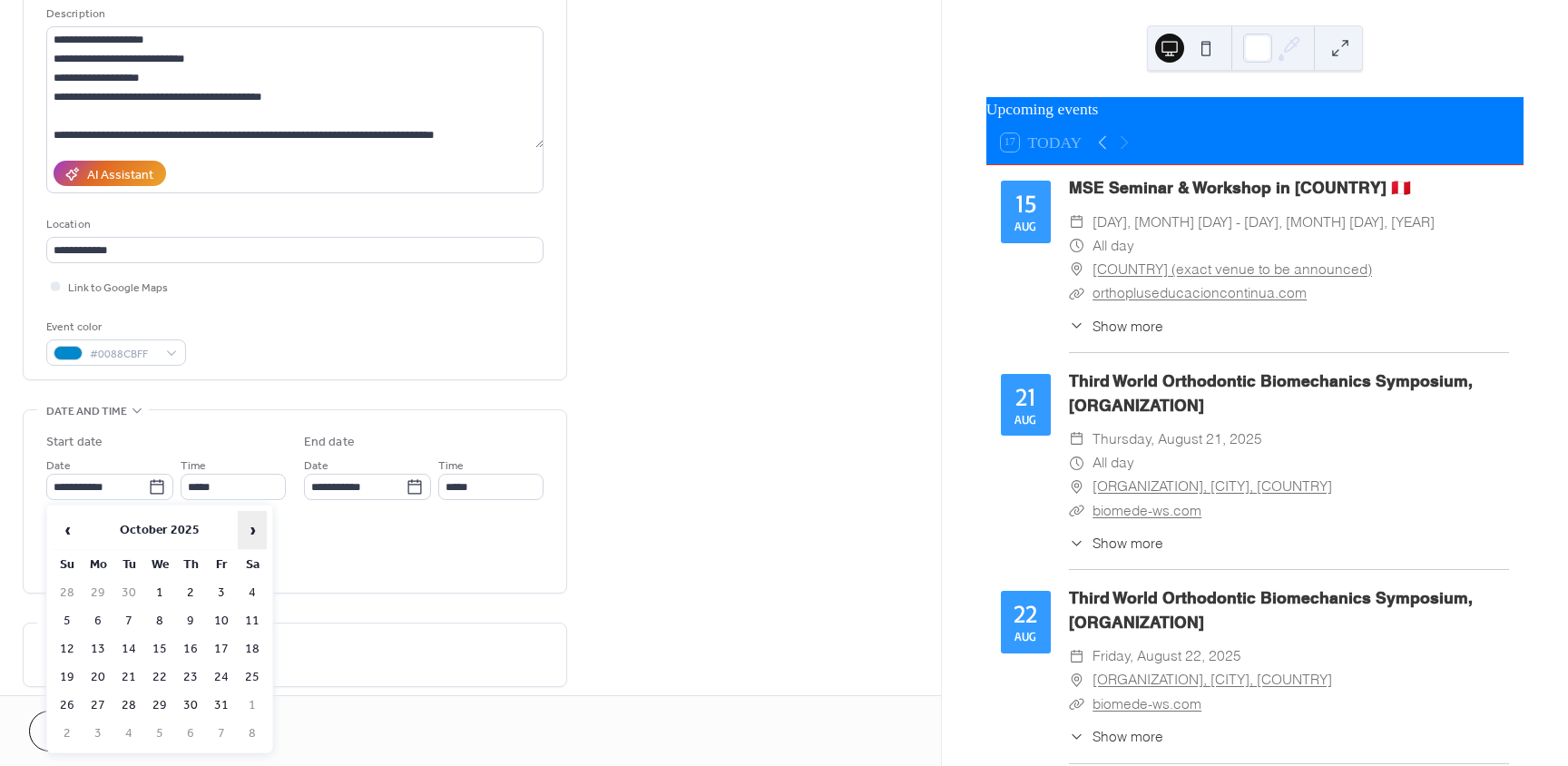 click on "›" at bounding box center [252, 530] 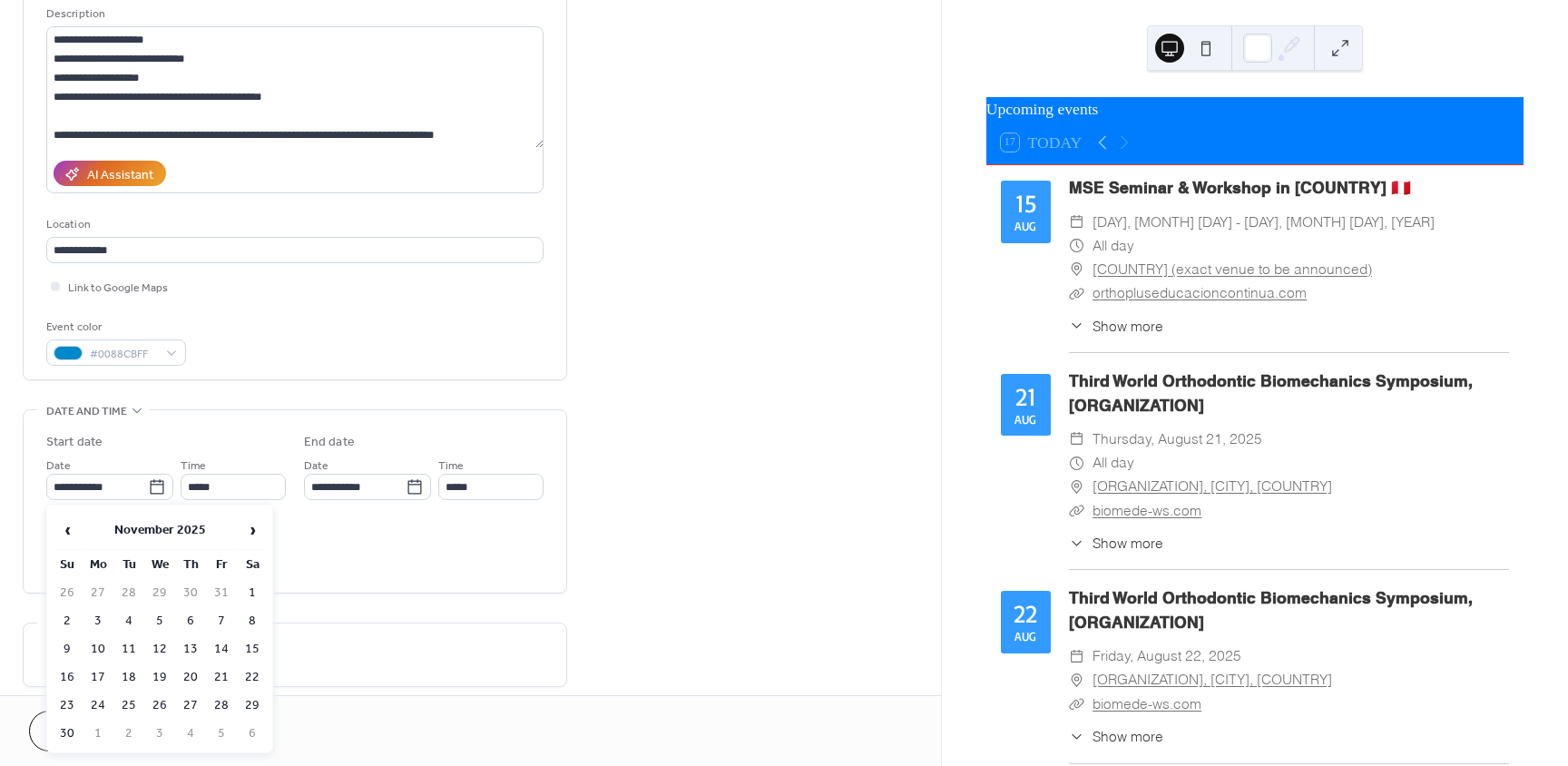 drag, startPoint x: 223, startPoint y: 651, endPoint x: 250, endPoint y: 618, distance: 42.638011 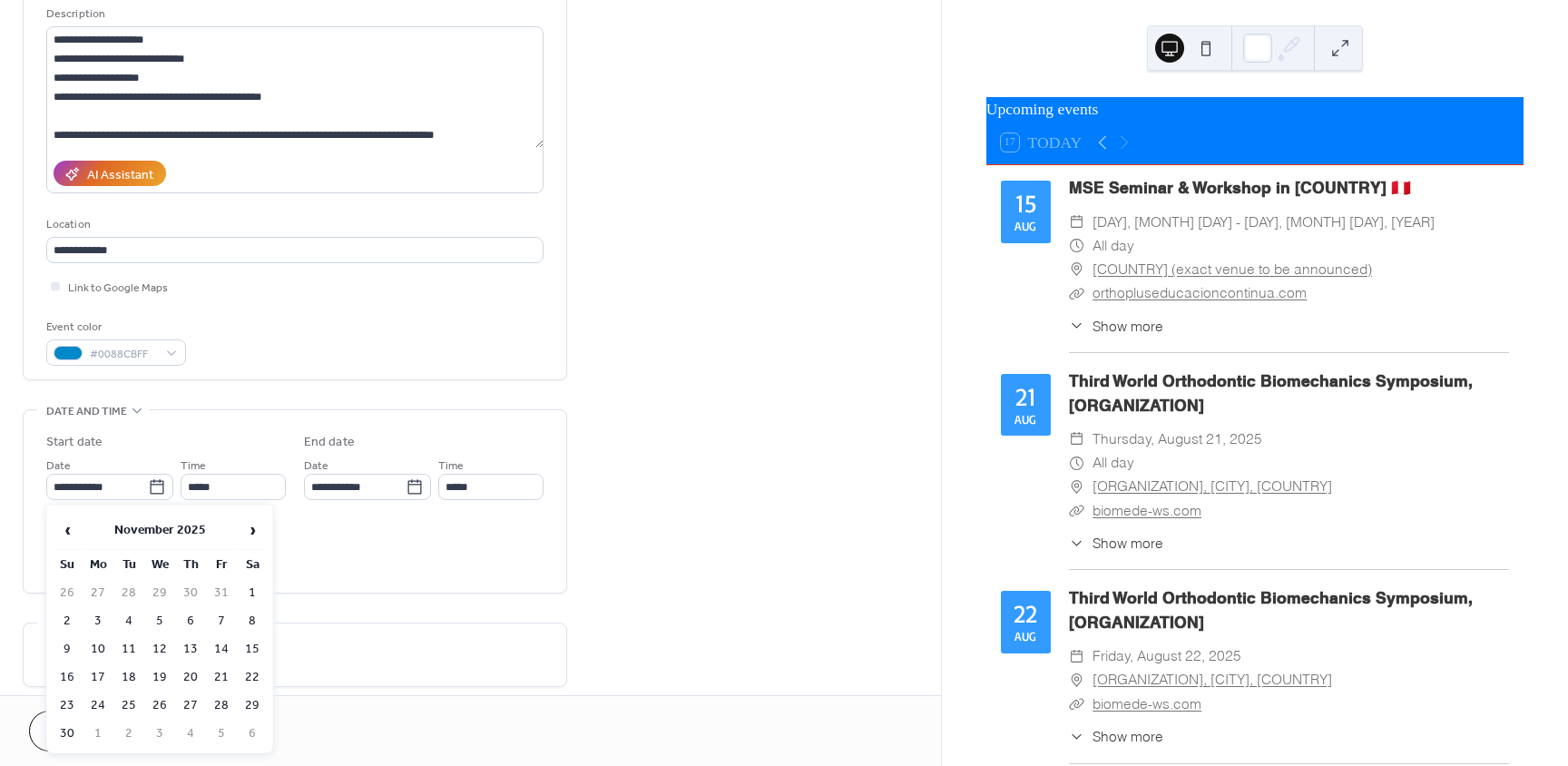 click on "14" at bounding box center [221, 649] 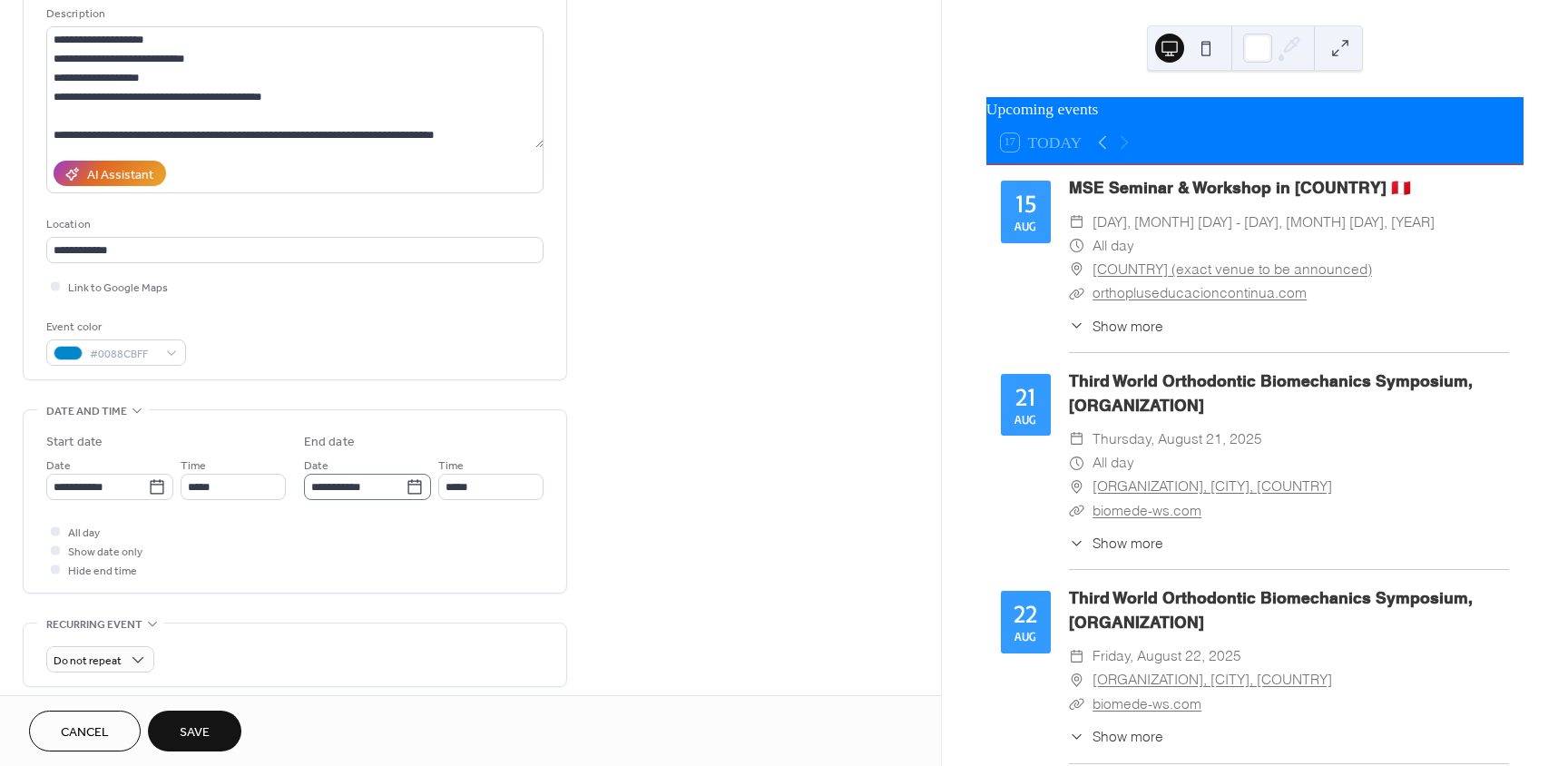 click 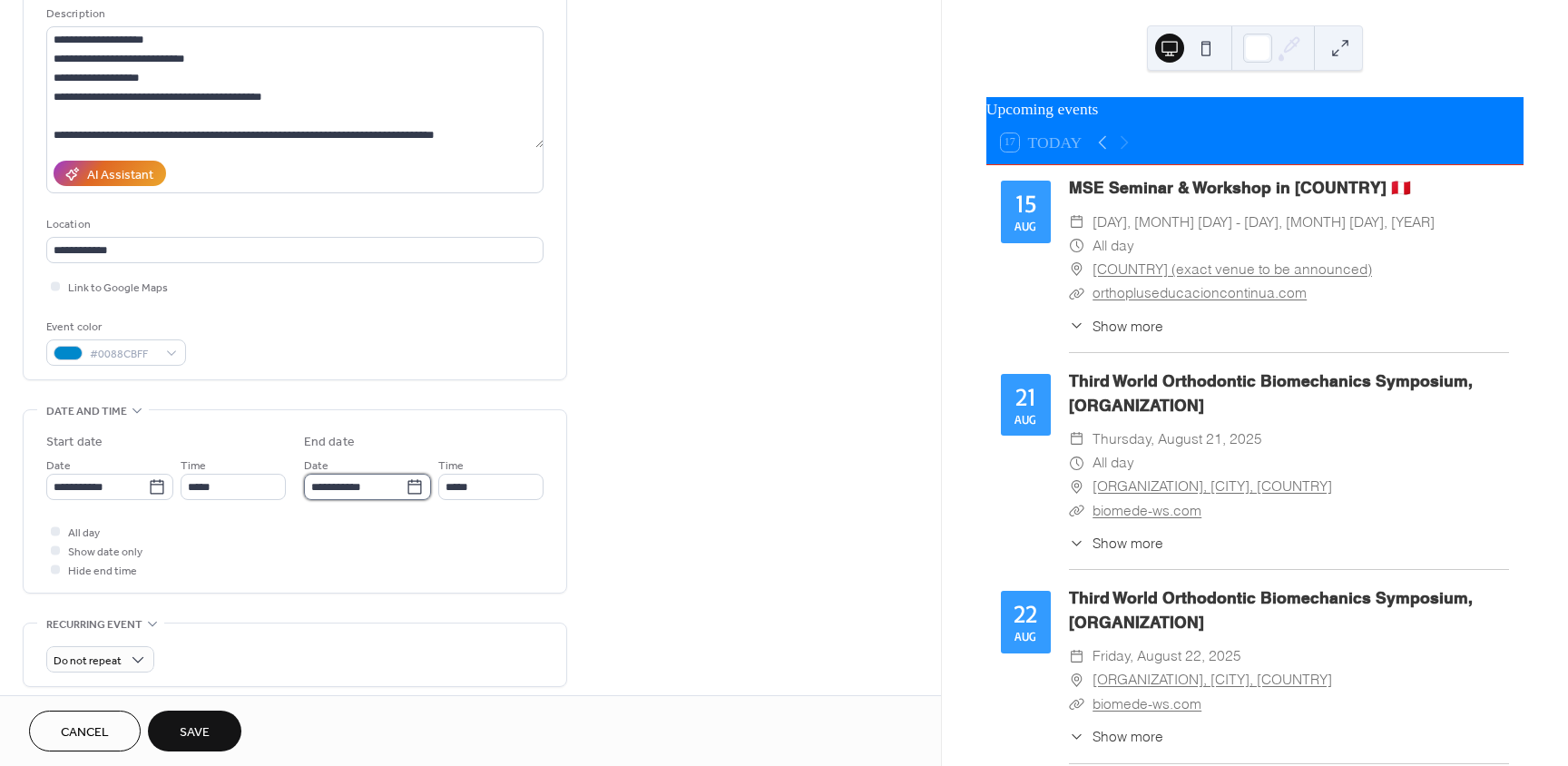 click on "**********" at bounding box center [355, 486] 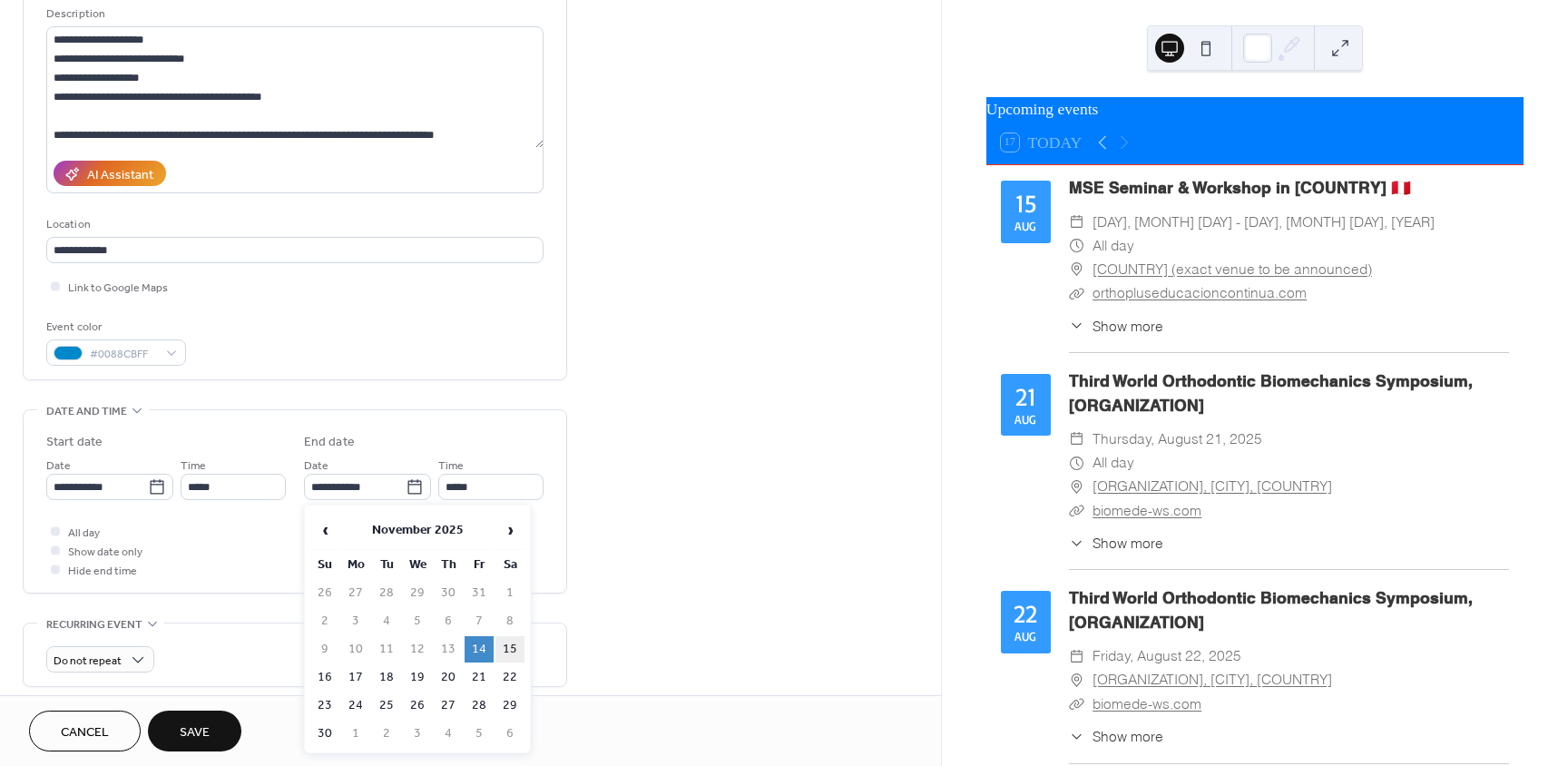 click on "15" at bounding box center [510, 649] 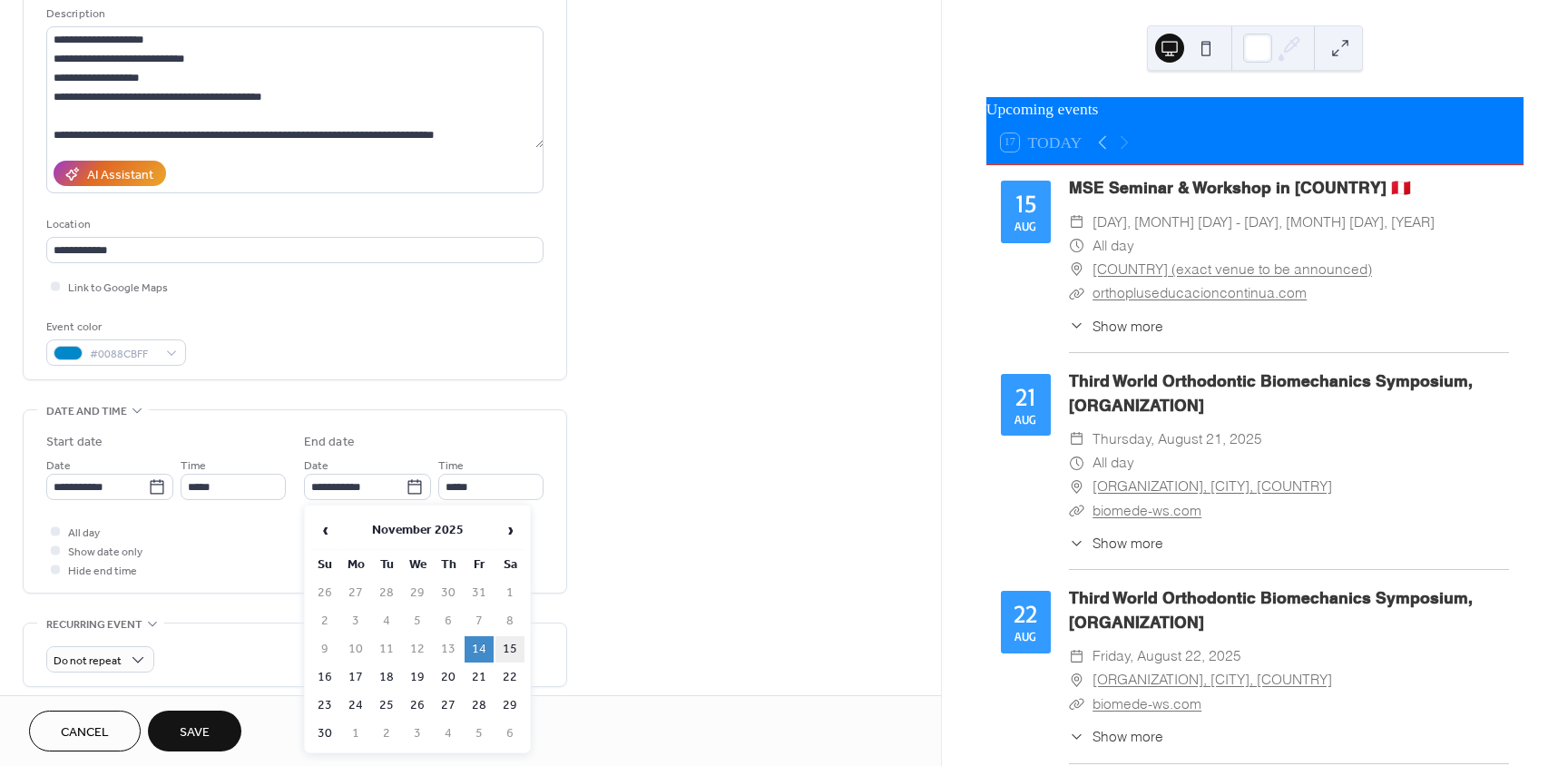 type on "**********" 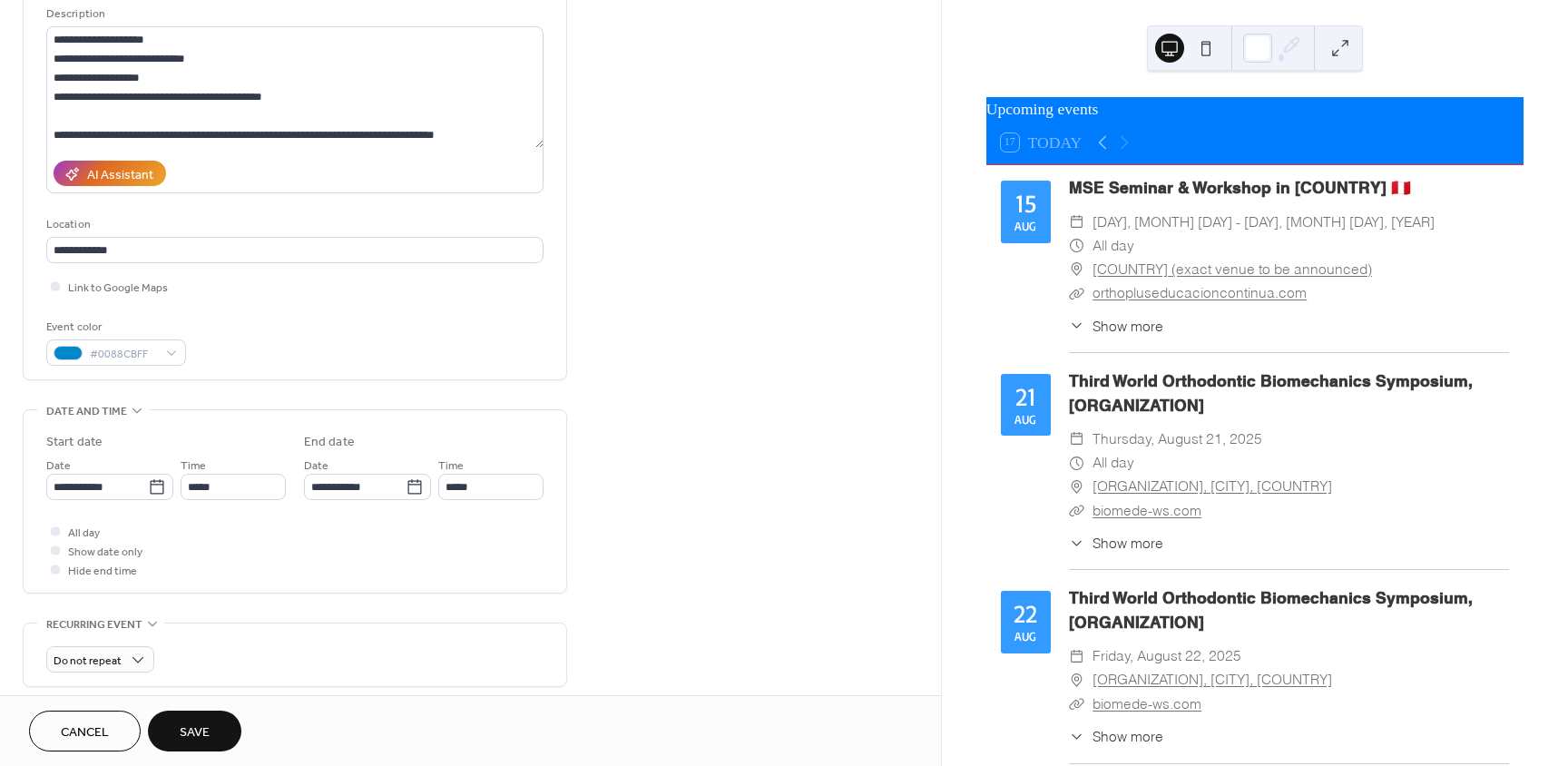 click on "**********" at bounding box center (470, 543) 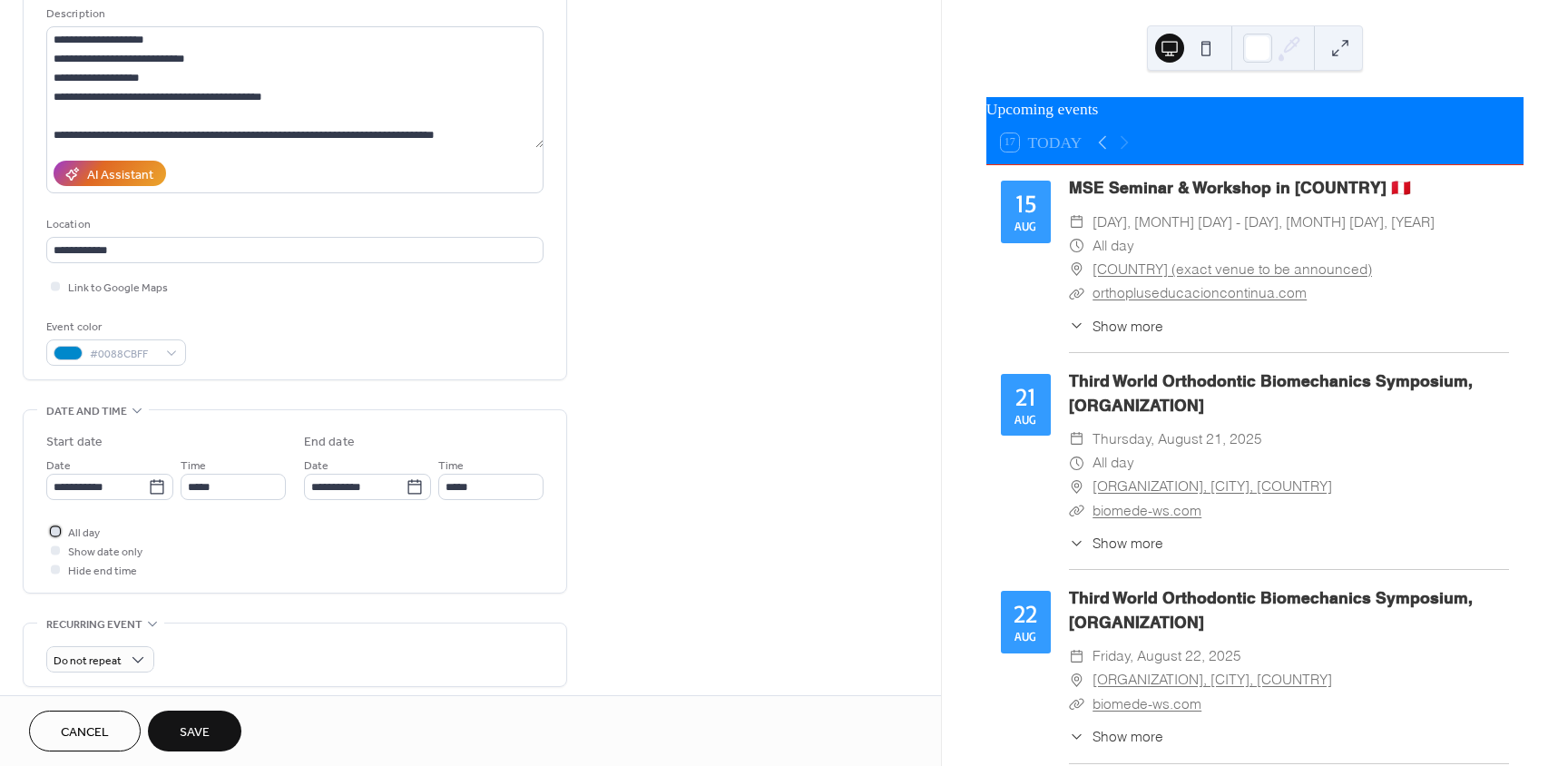 click on "All day" at bounding box center (73, 531) 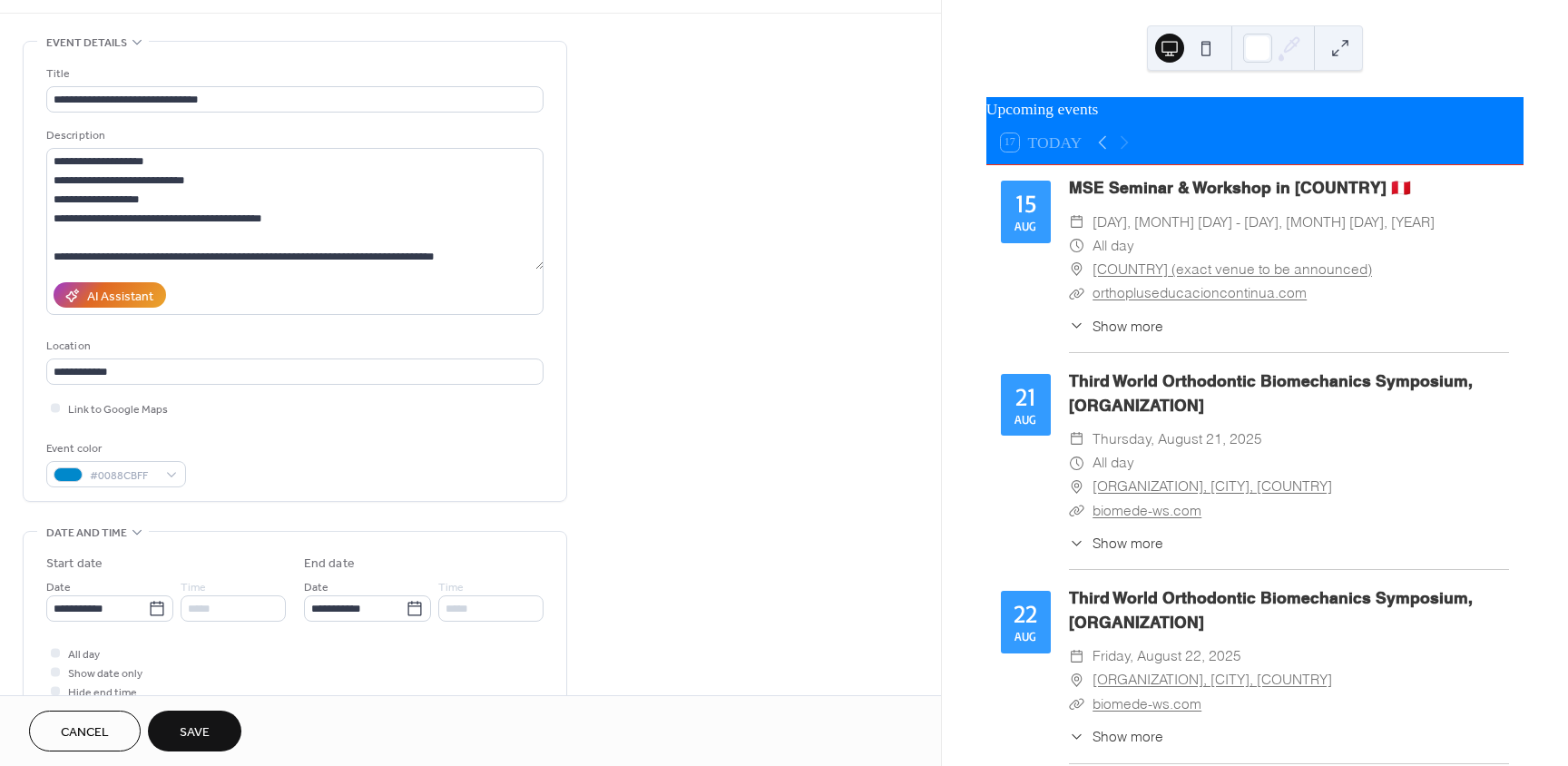 scroll, scrollTop: 0, scrollLeft: 0, axis: both 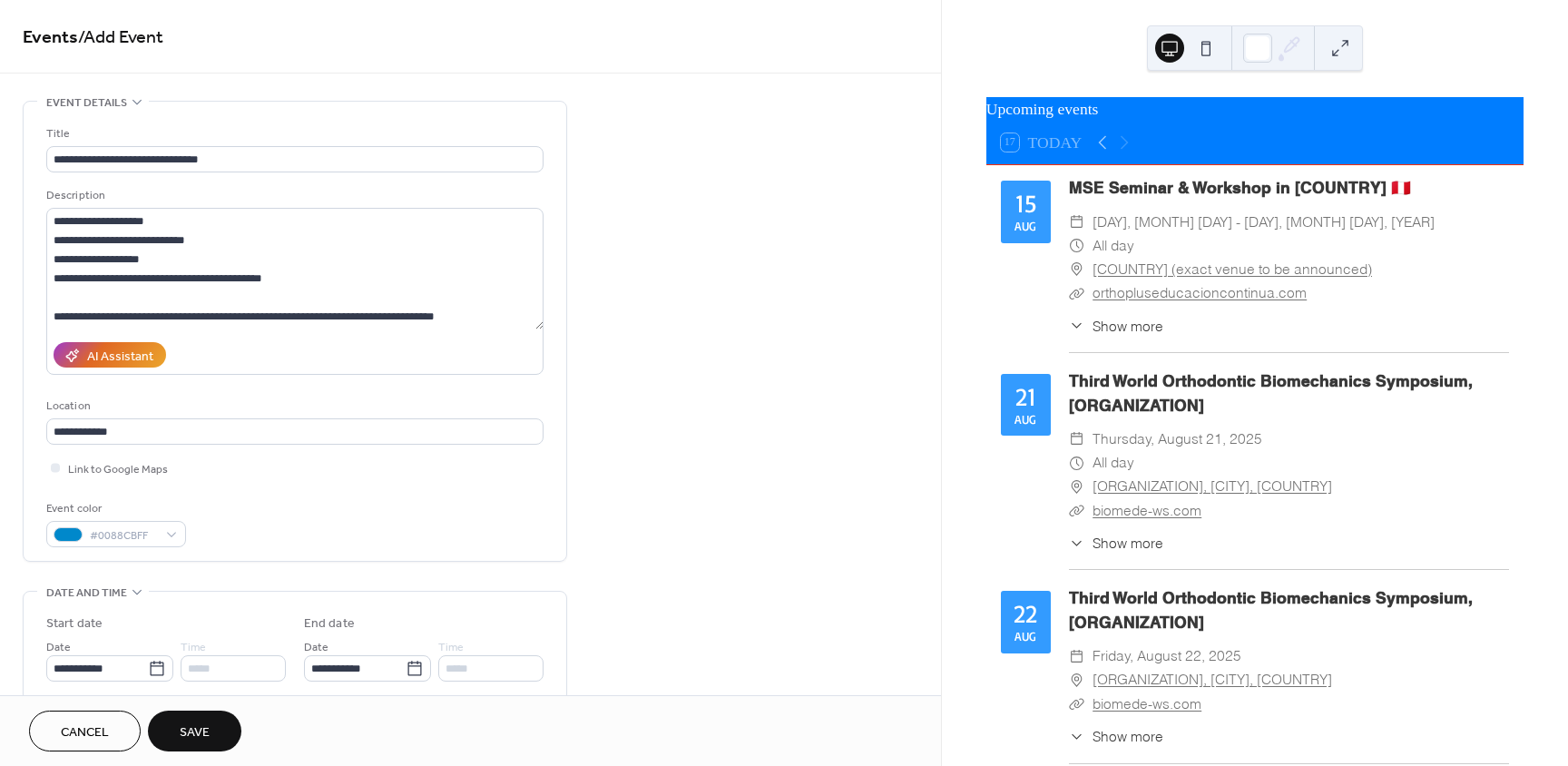 click on "Save" at bounding box center [194, 731] 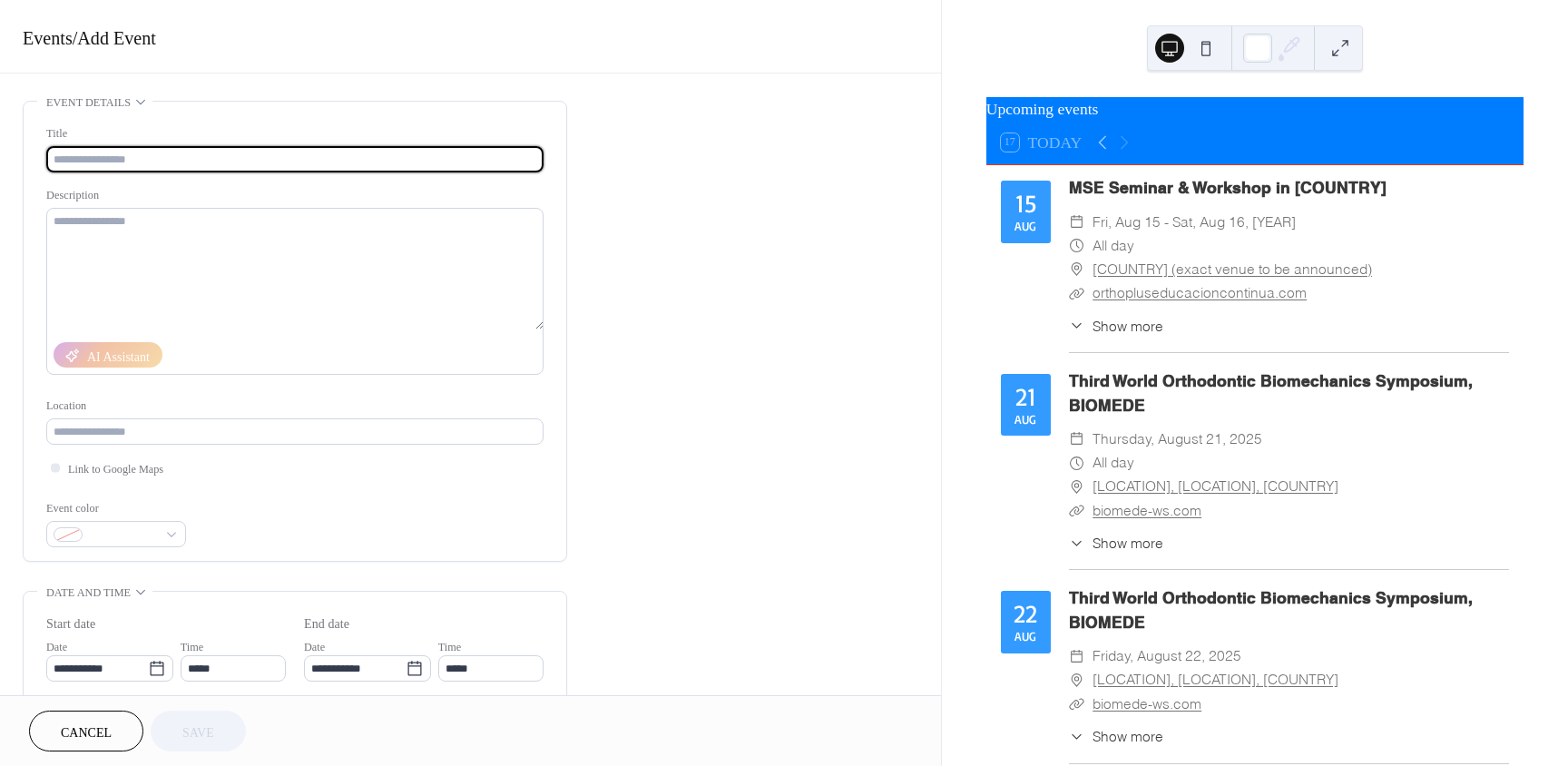 scroll, scrollTop: 0, scrollLeft: 0, axis: both 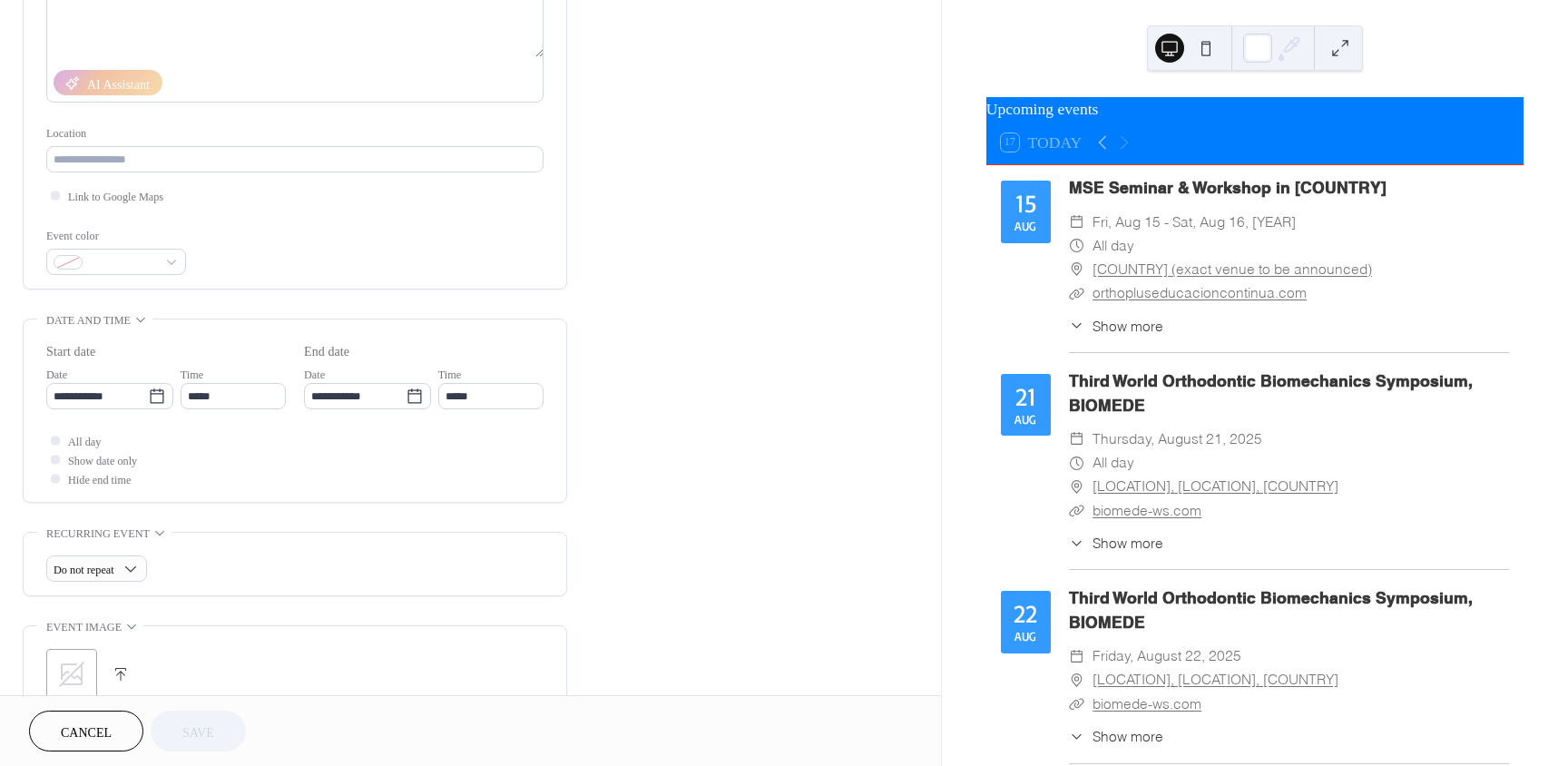 click on "Cancel" at bounding box center [86, 732] 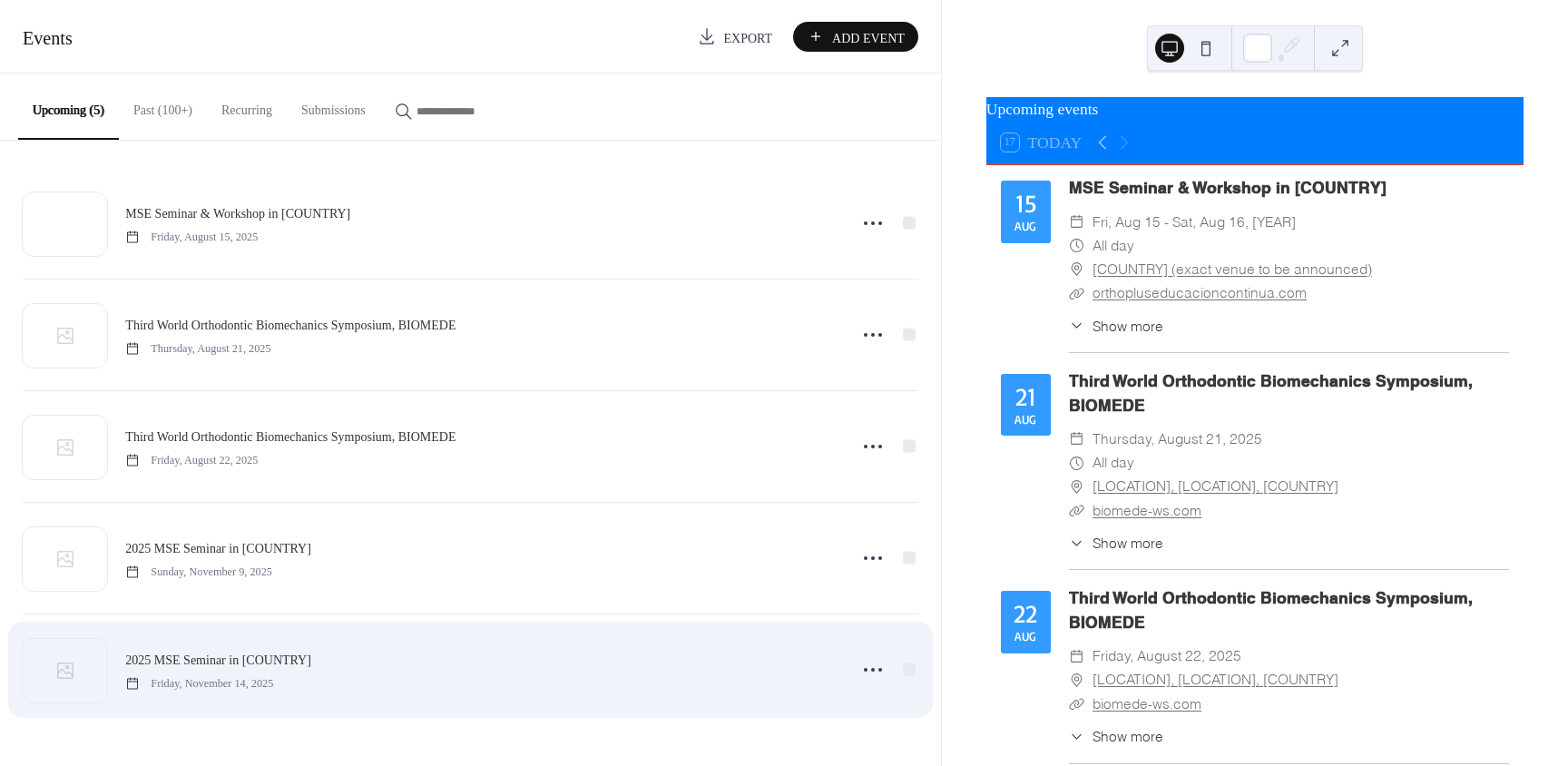 click on "[YEAR] MSE Seminar in [COUNTRY]" at bounding box center (218, 660) 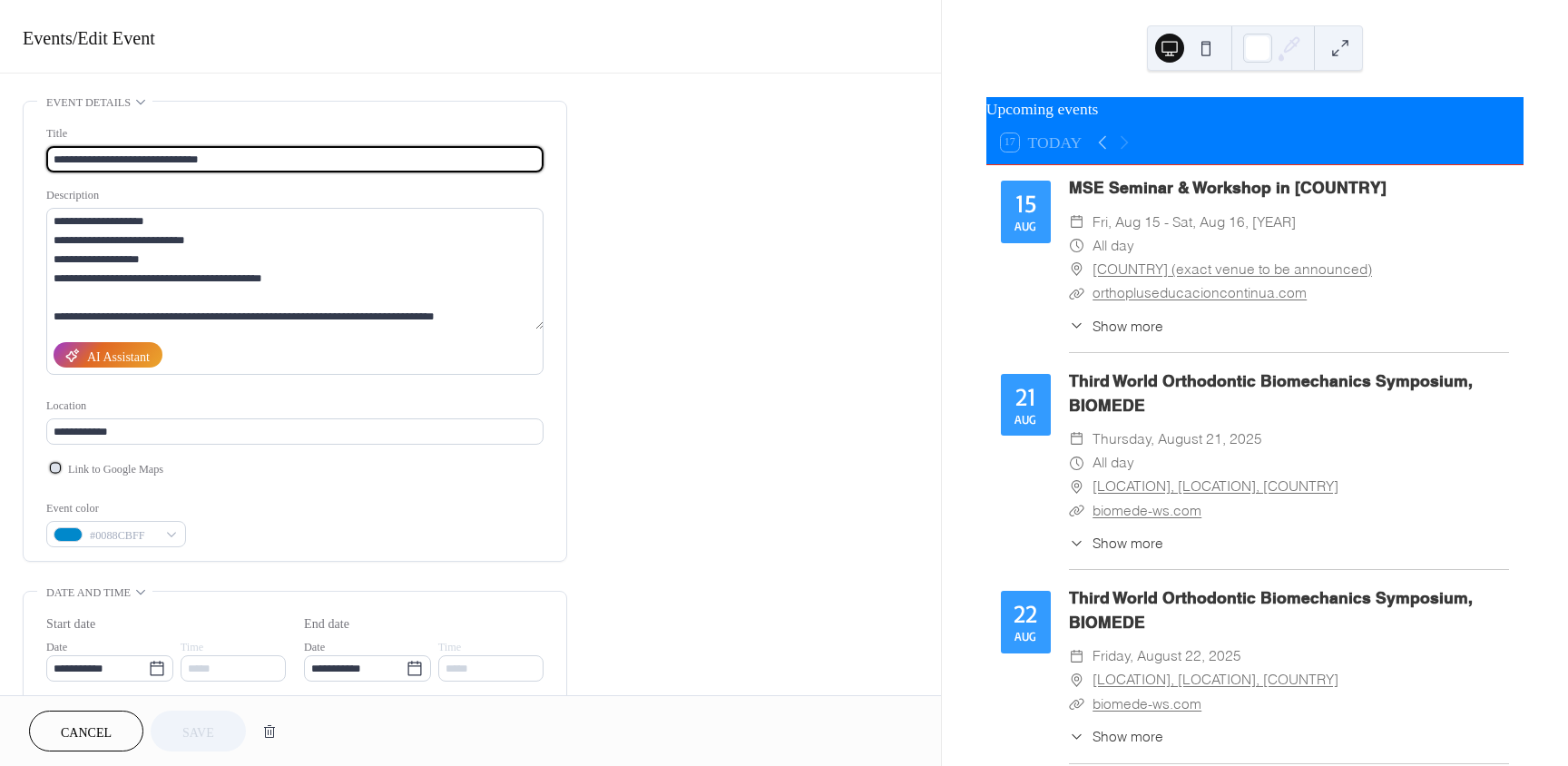 click at bounding box center [55, 467] 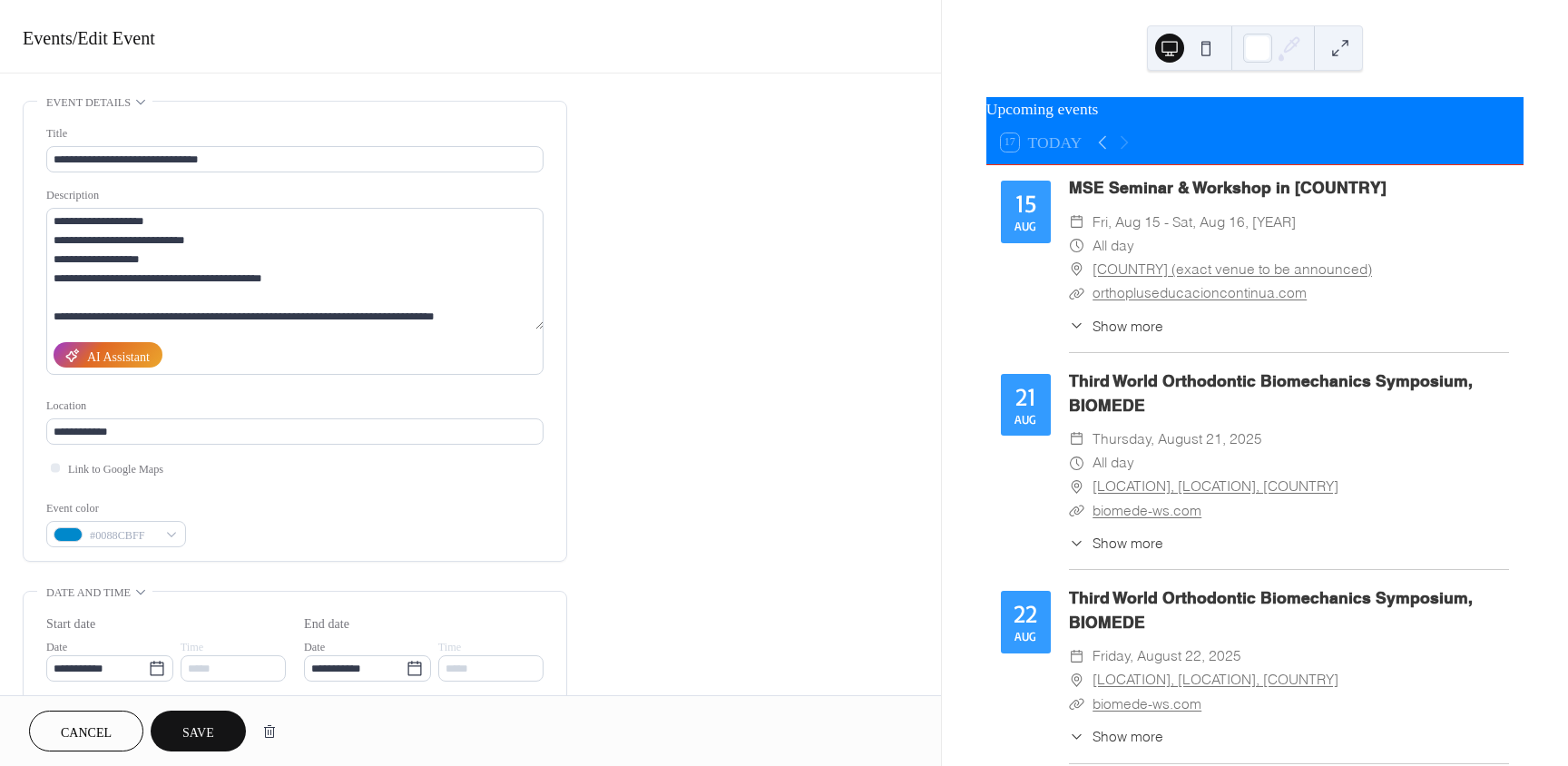 click on "Save" at bounding box center [198, 732] 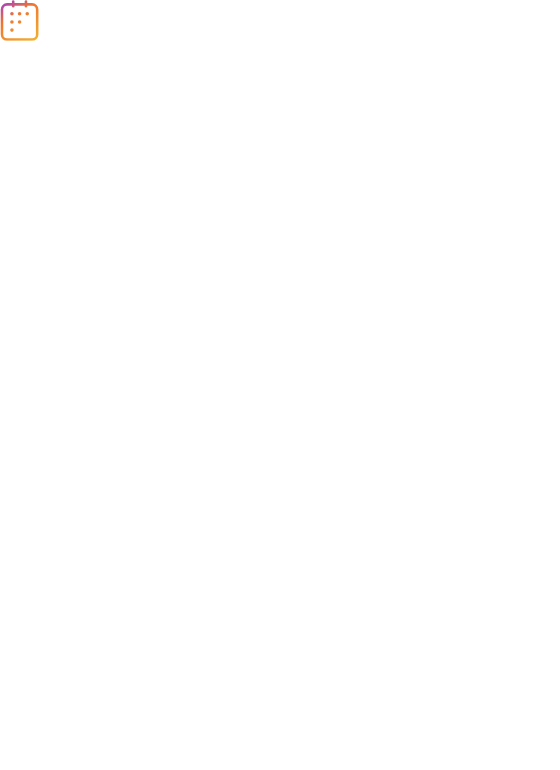 scroll, scrollTop: 0, scrollLeft: 0, axis: both 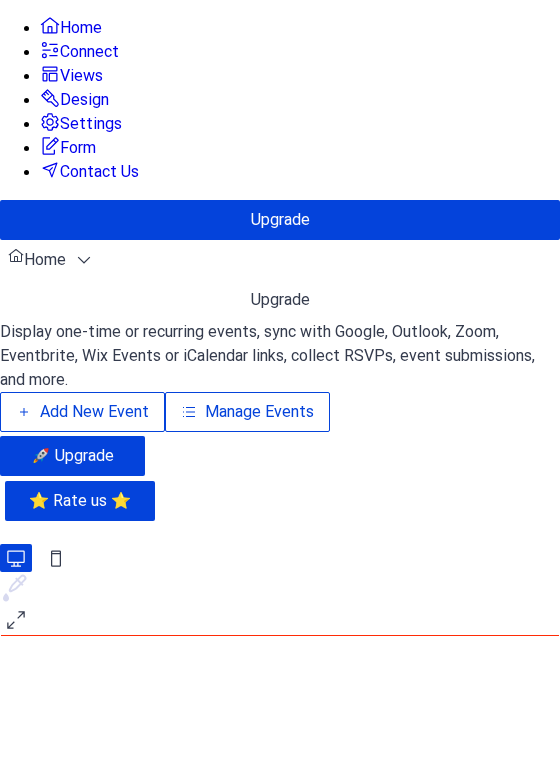click on "Add New Event" at bounding box center [82, 412] 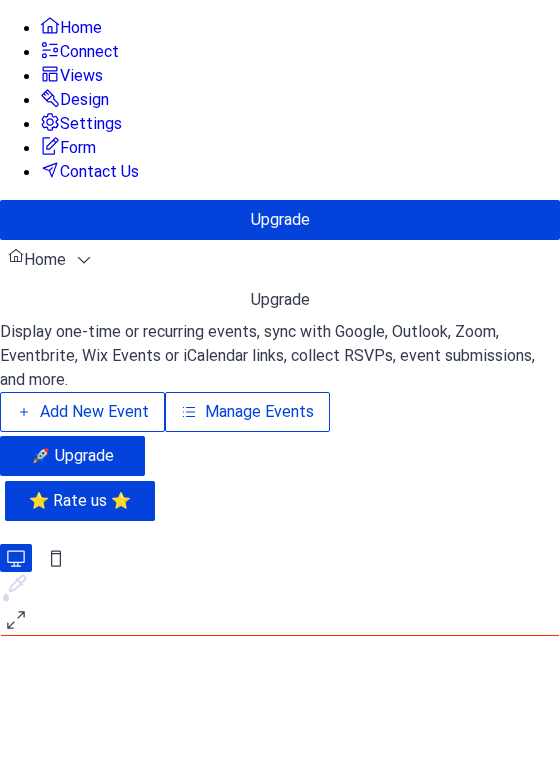 click on "Add New Event" at bounding box center [94, 412] 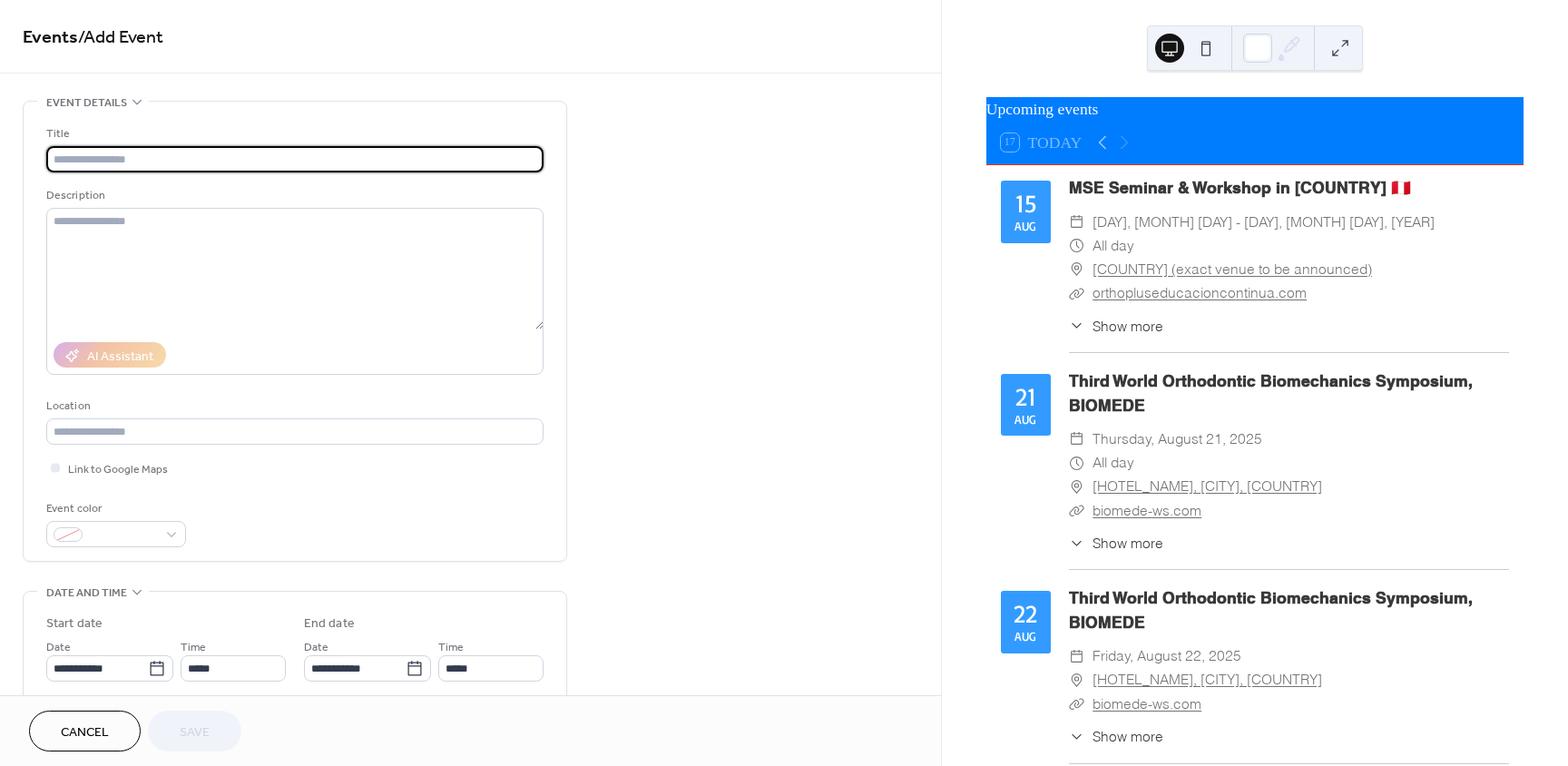 scroll, scrollTop: 0, scrollLeft: 0, axis: both 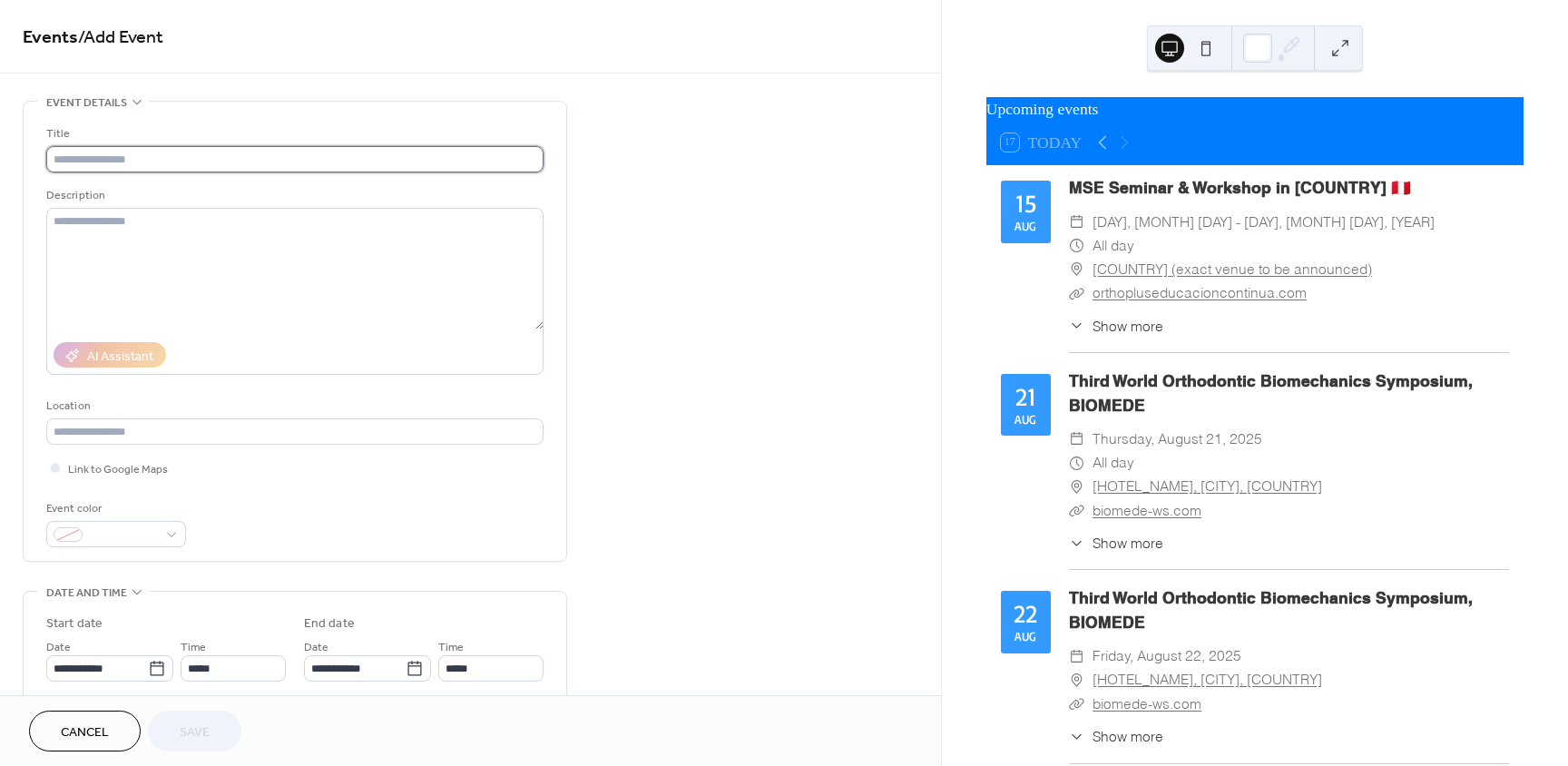 click at bounding box center (295, 159) 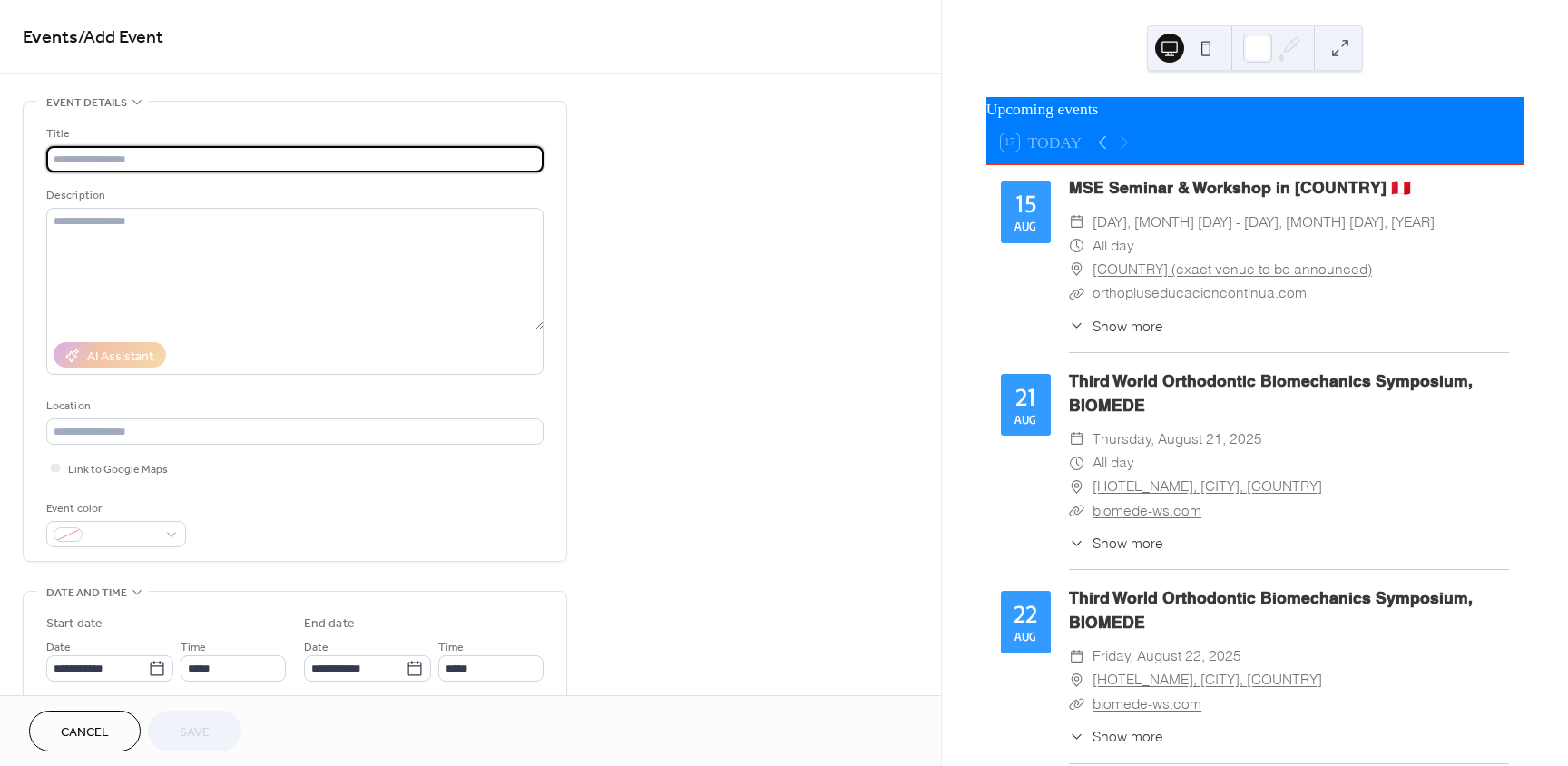 paste on "**********" 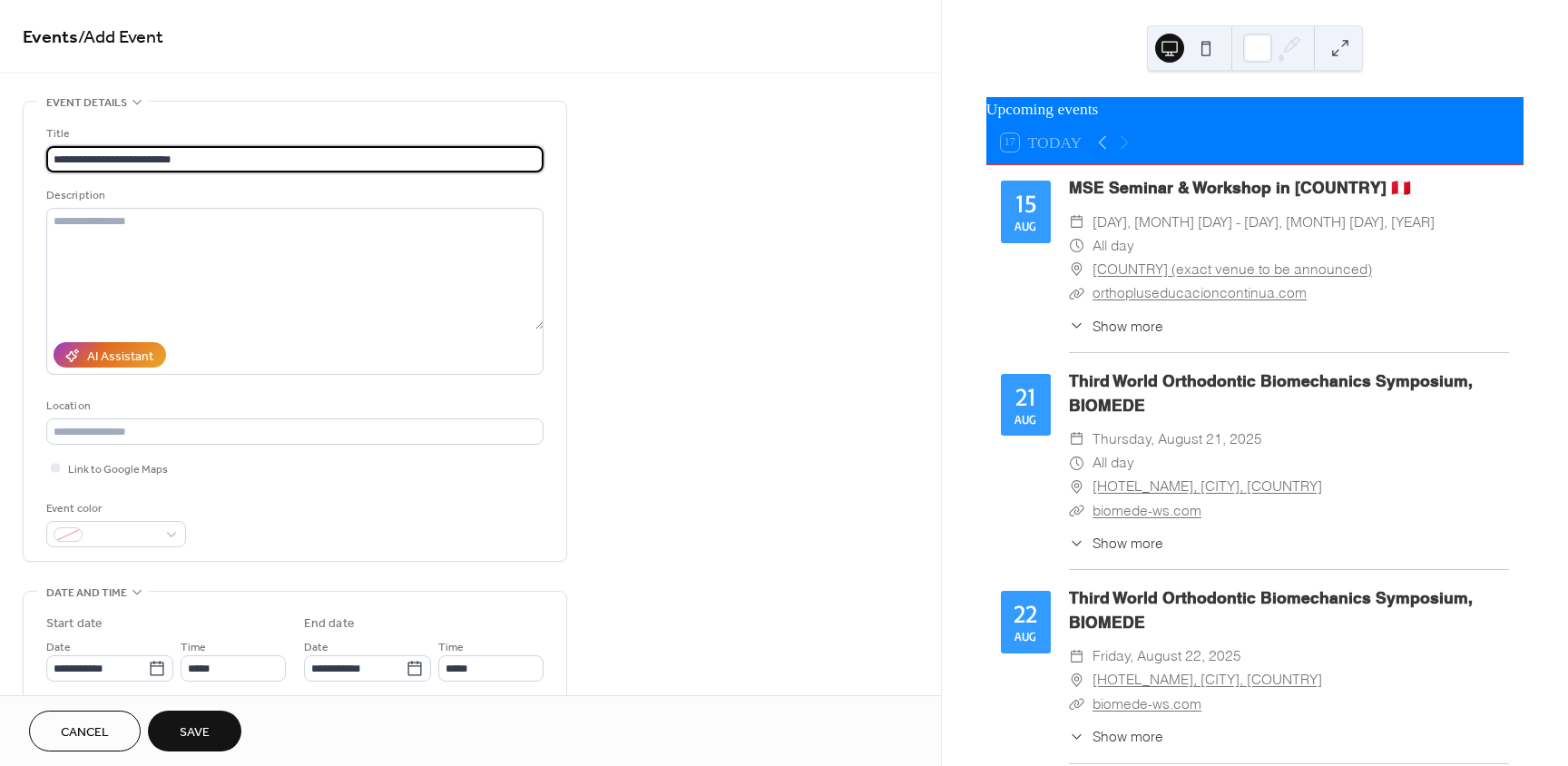 type on "**********" 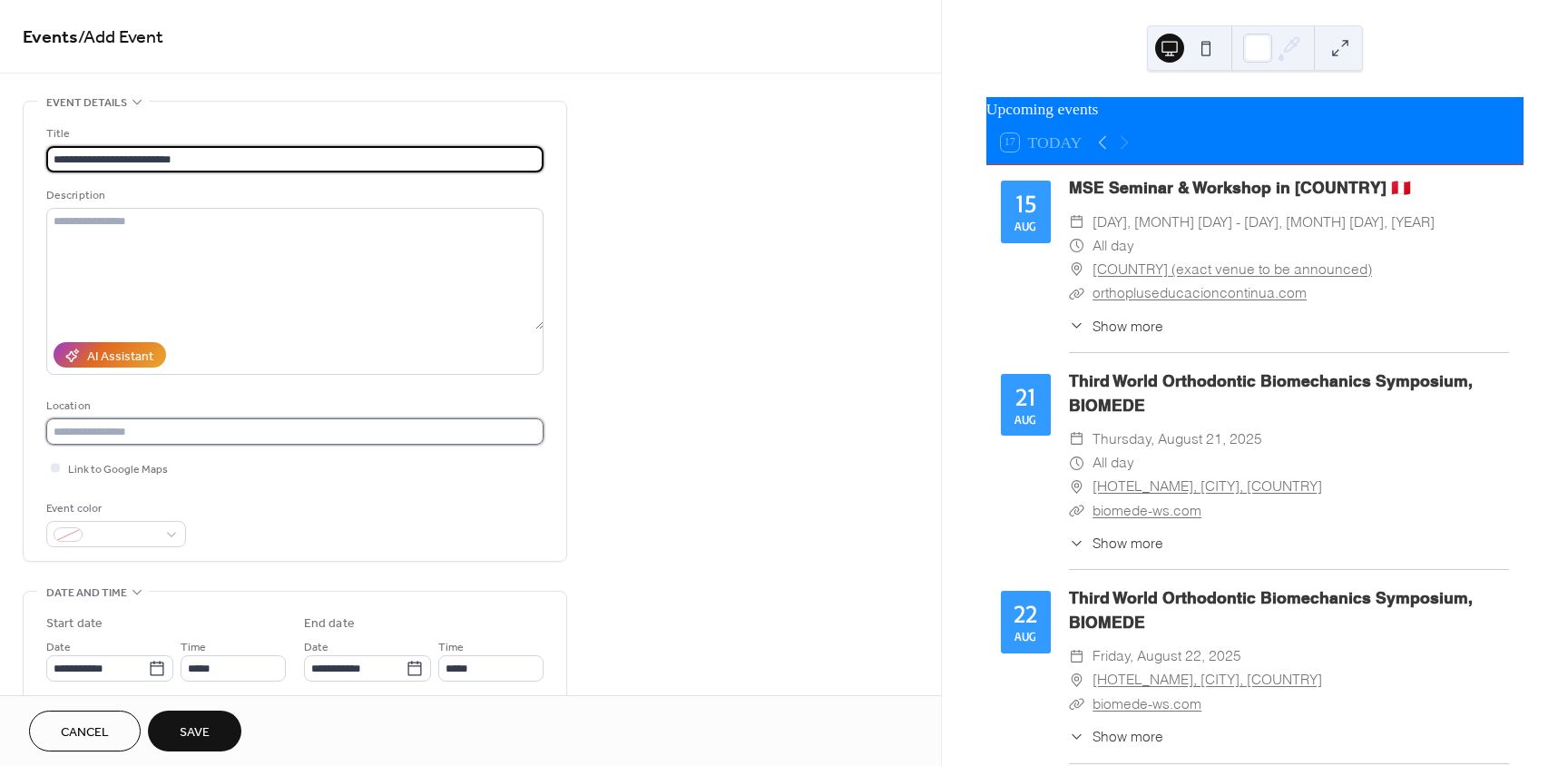 click at bounding box center [295, 431] 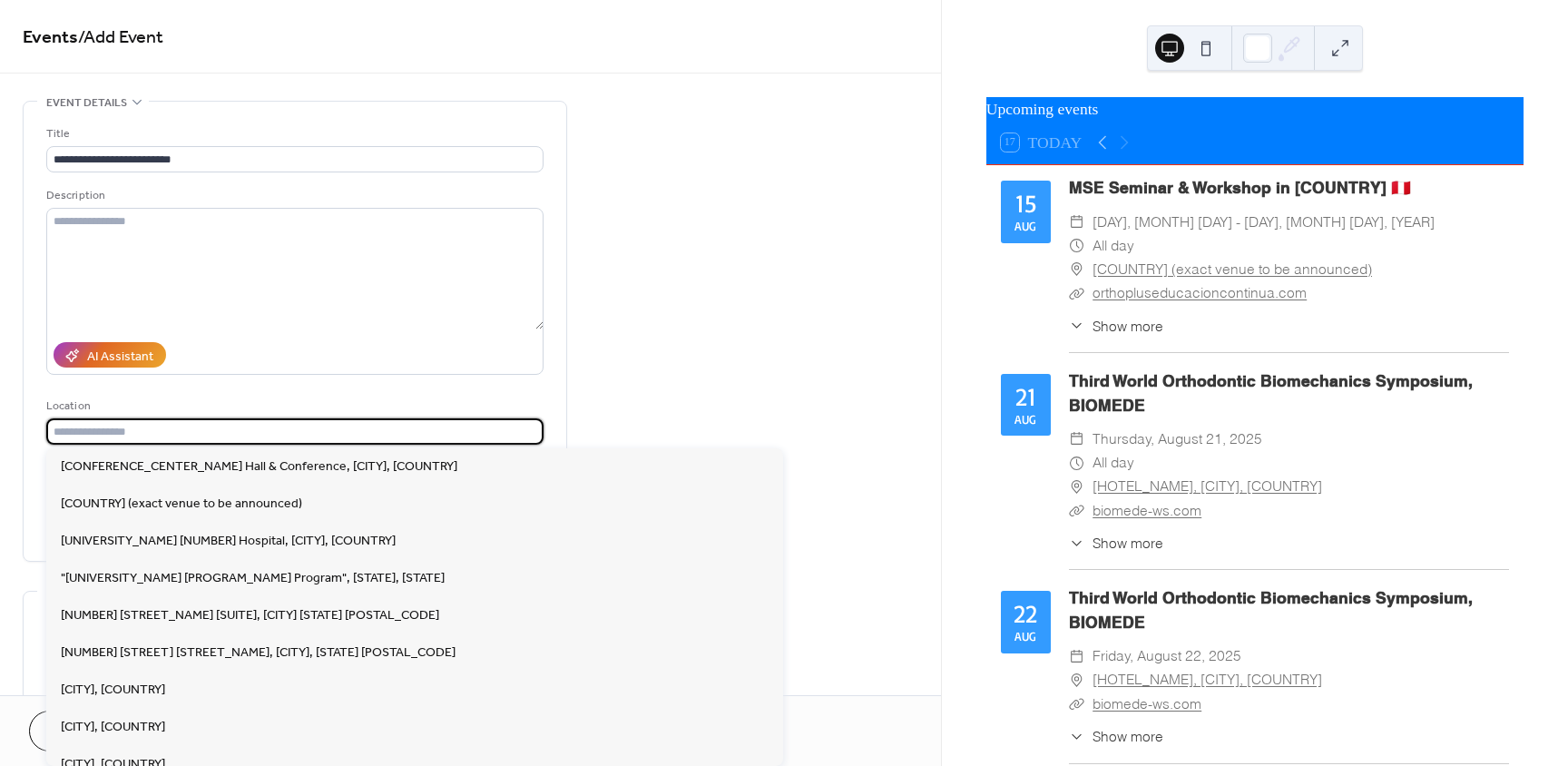 click on "**********" at bounding box center (470, 724) 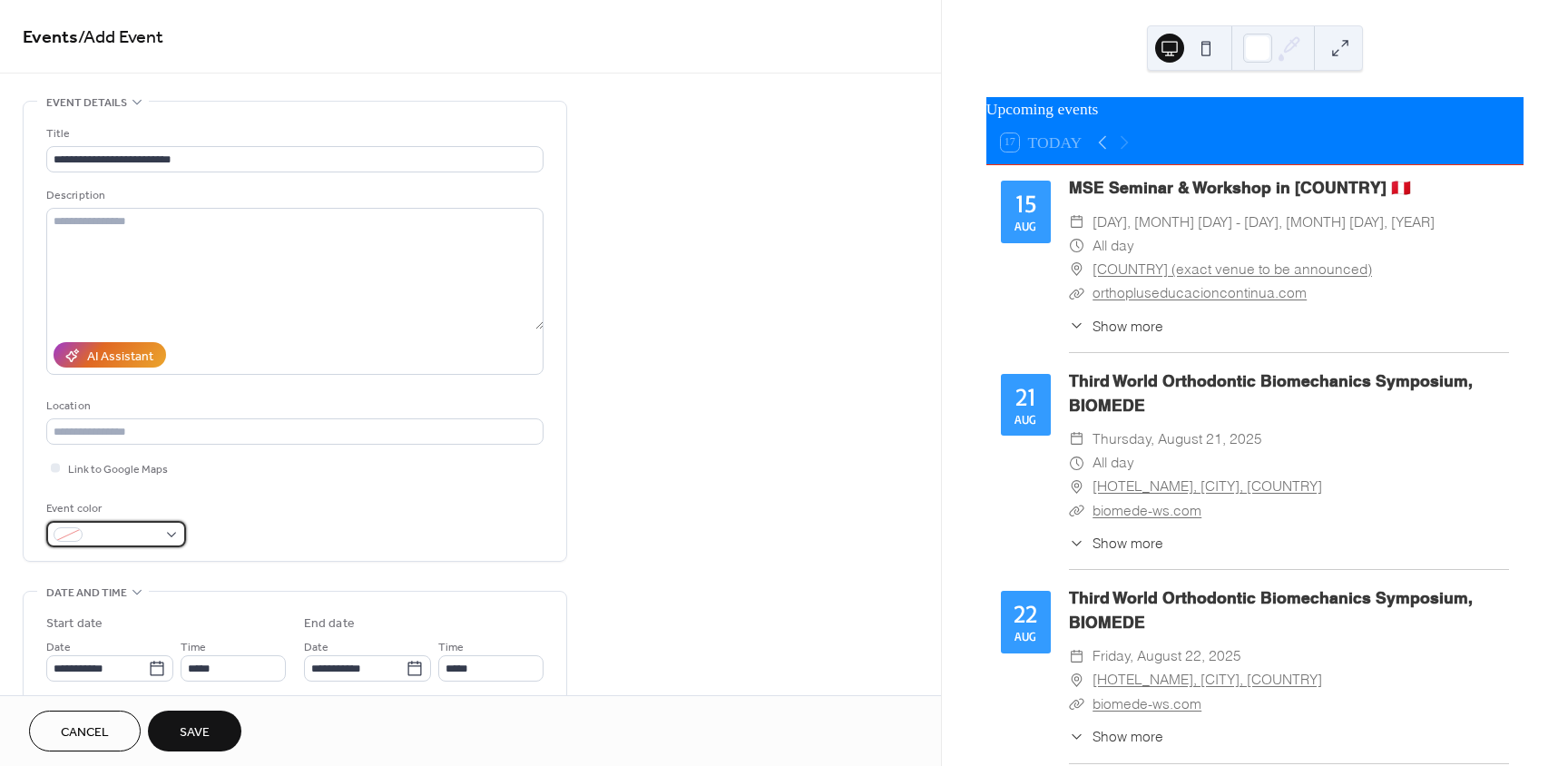 click at bounding box center (123, 535) 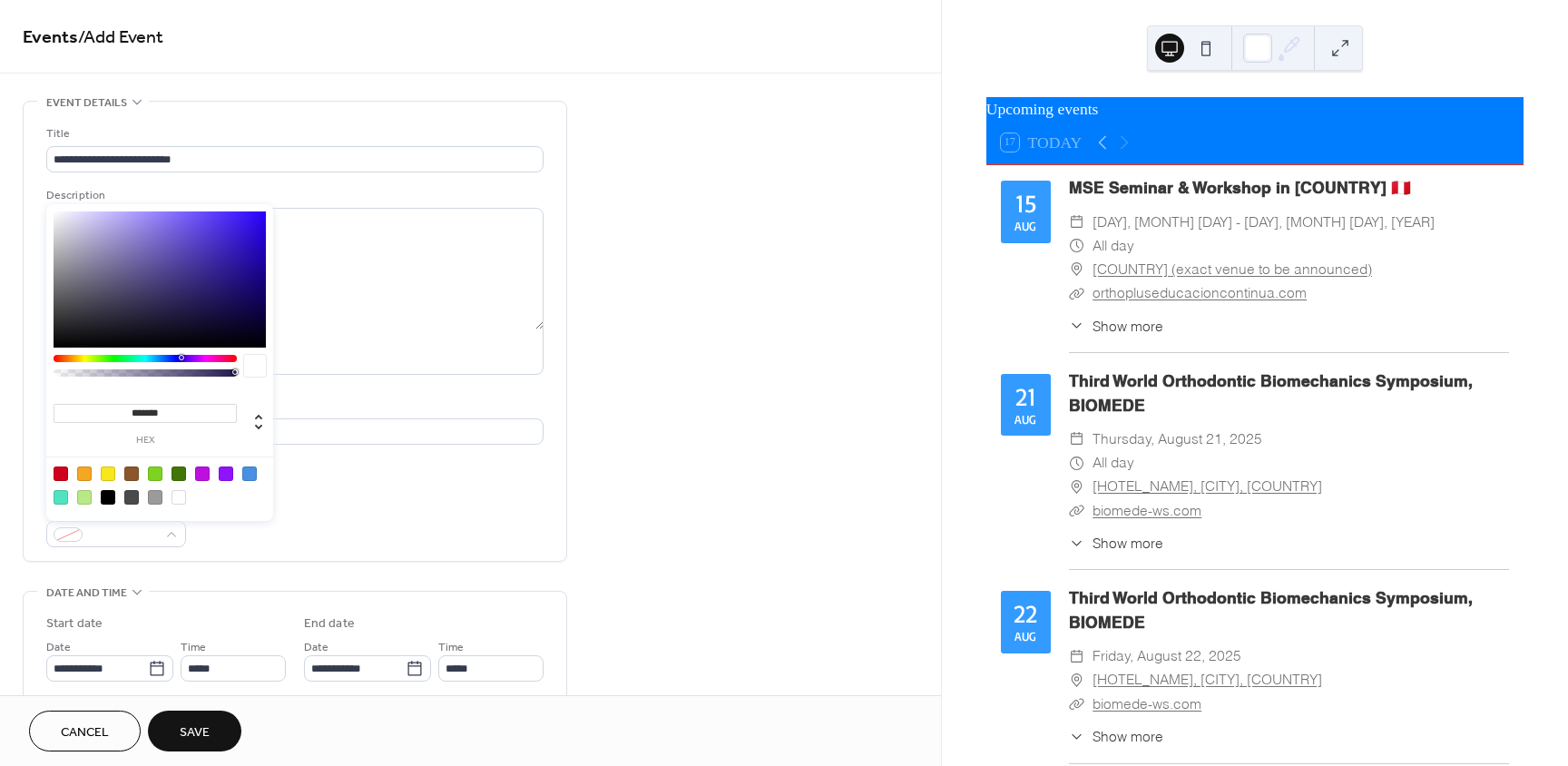 drag, startPoint x: 213, startPoint y: 417, endPoint x: 74, endPoint y: 424, distance: 139.17615 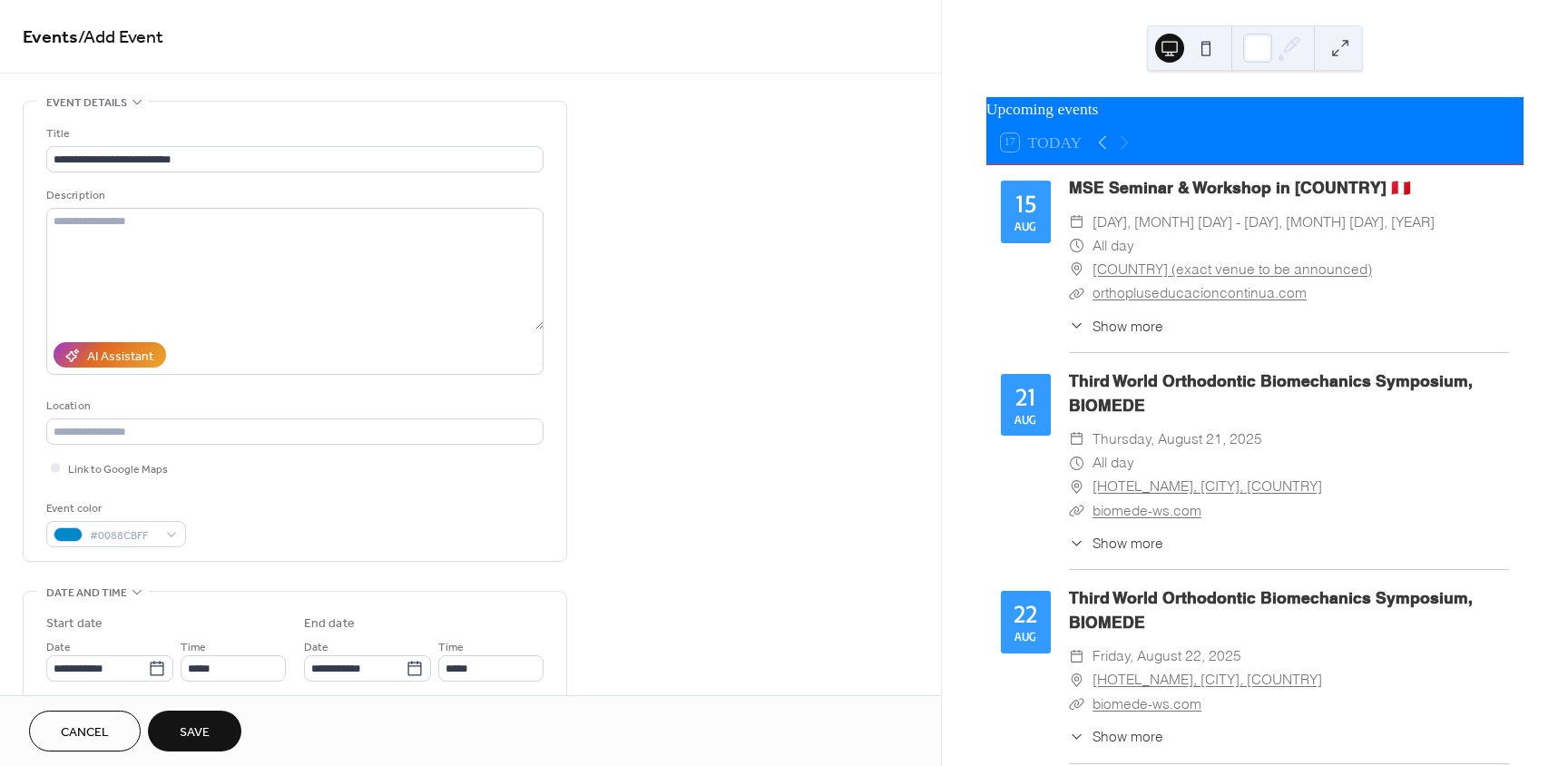 click on "Event color #0088CBFF" at bounding box center [295, 523] 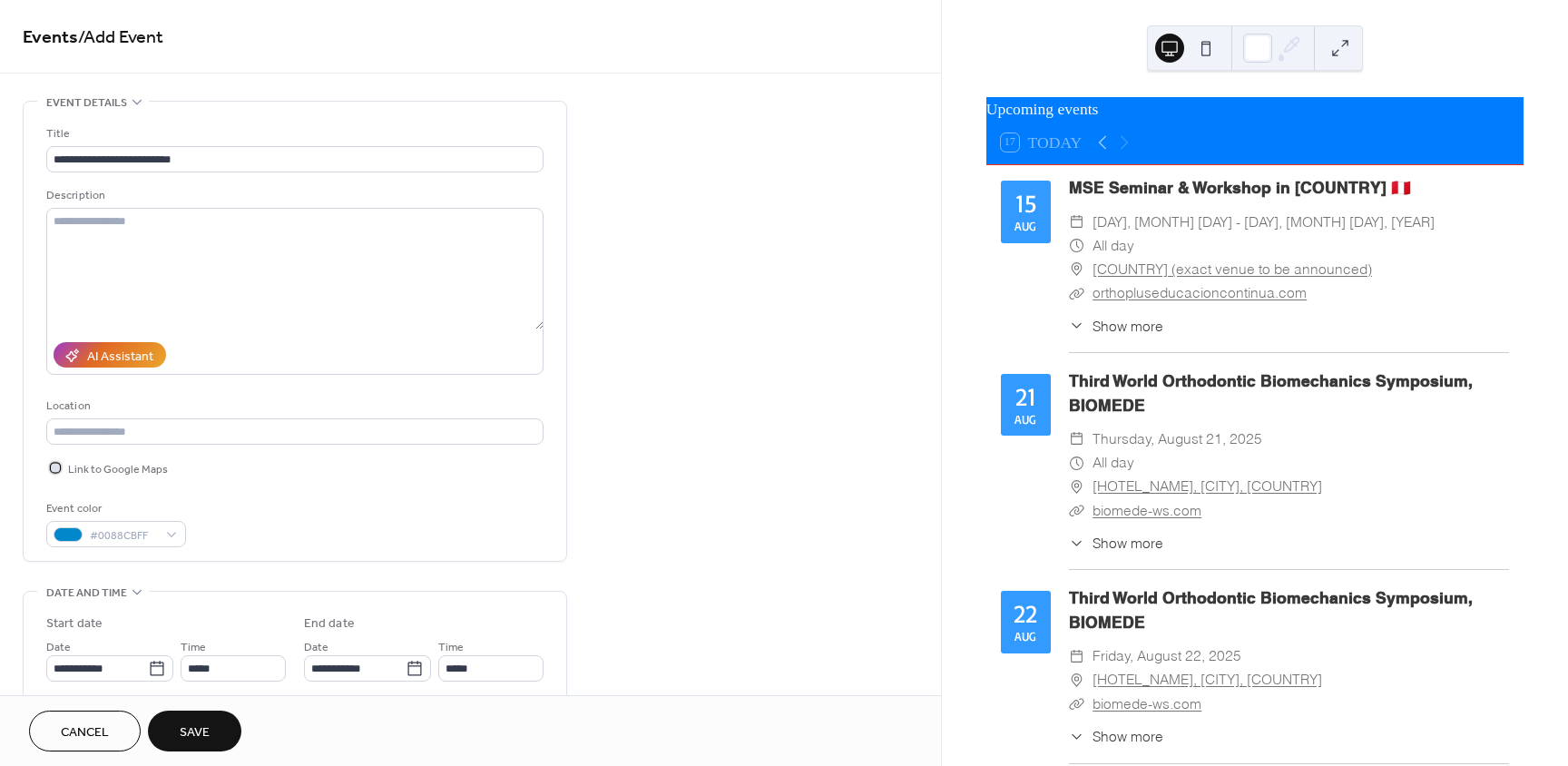 click on "Link to Google Maps" at bounding box center (118, 469) 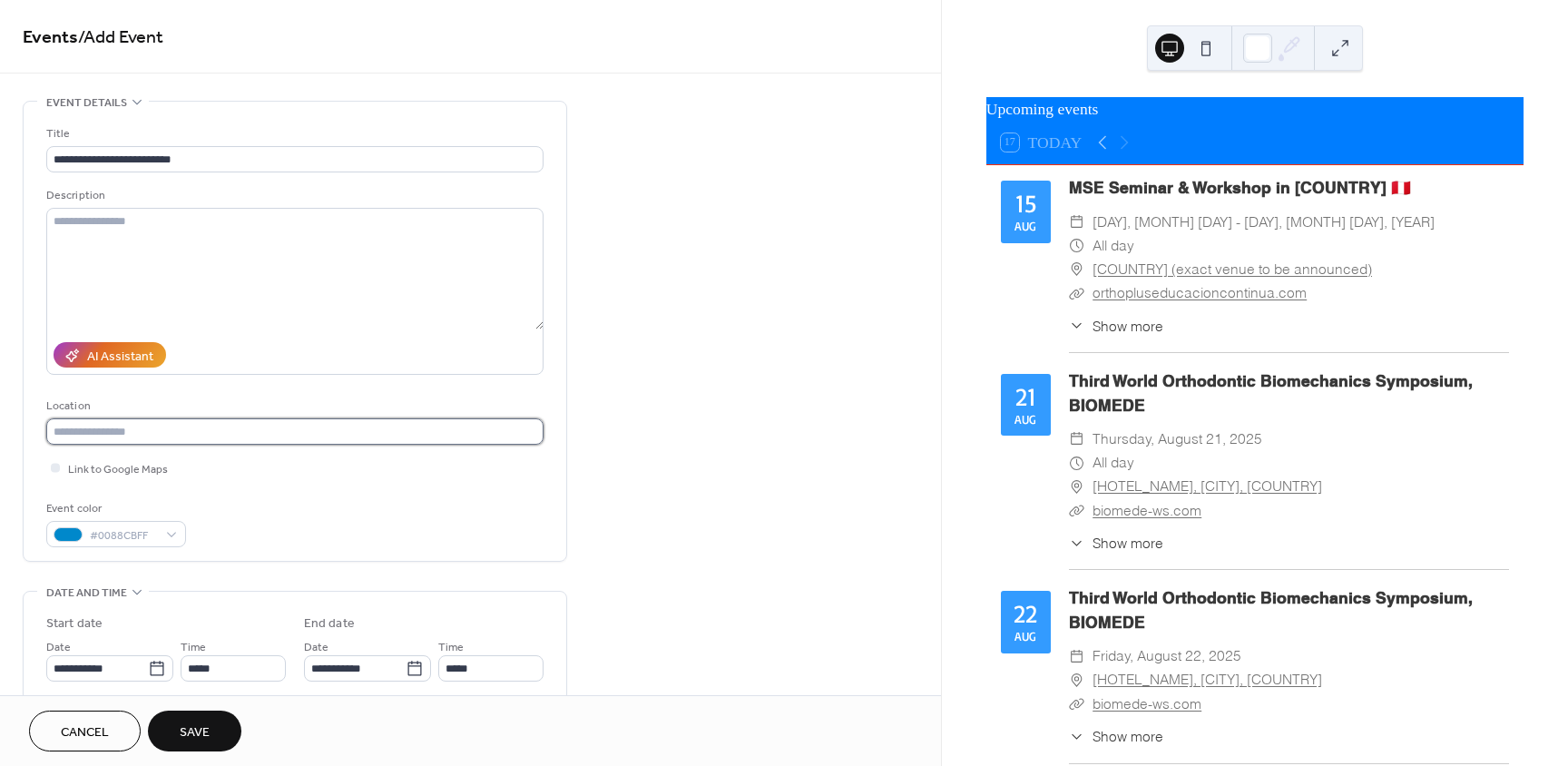 click at bounding box center [295, 431] 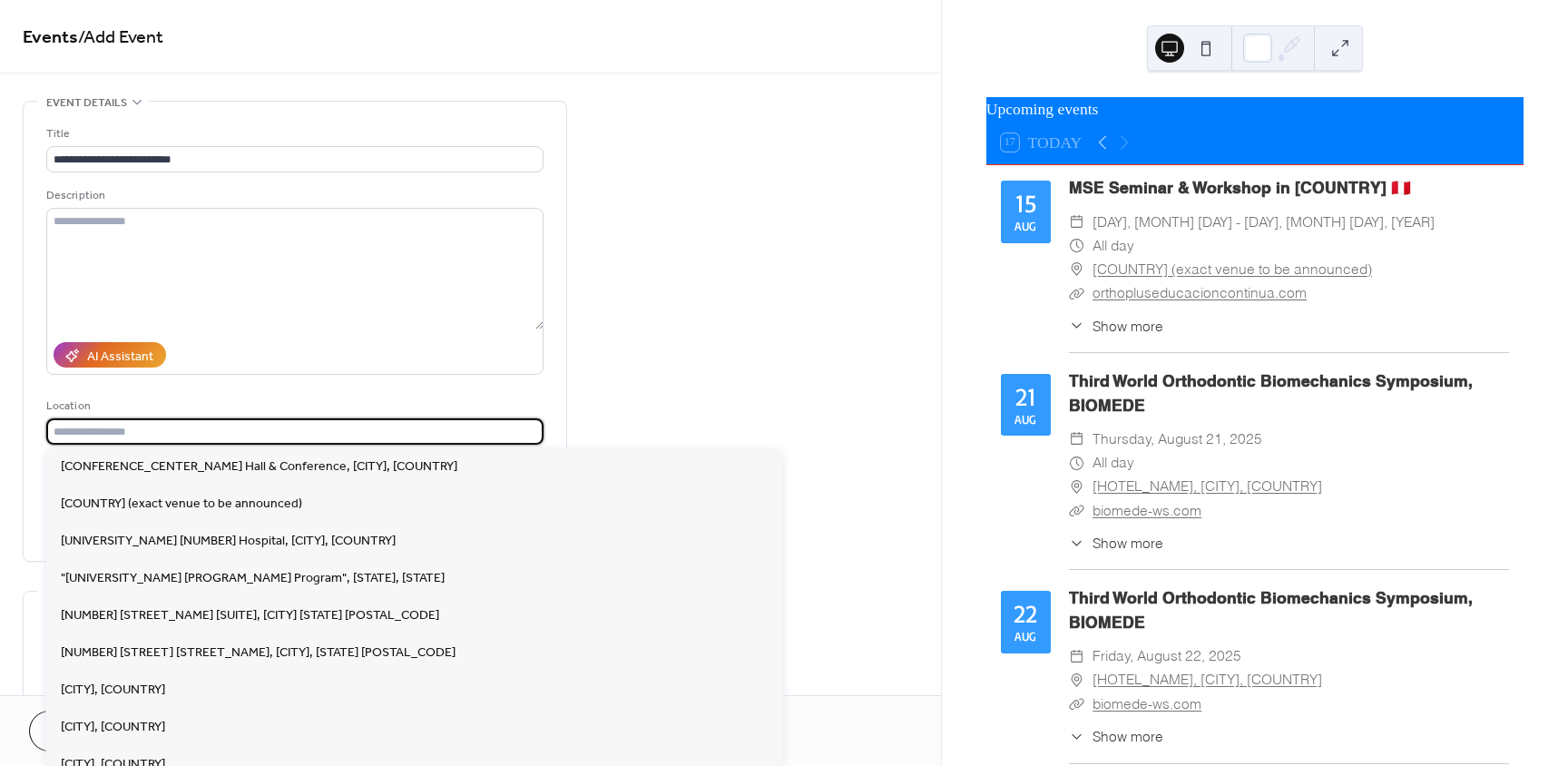 paste on "**********" 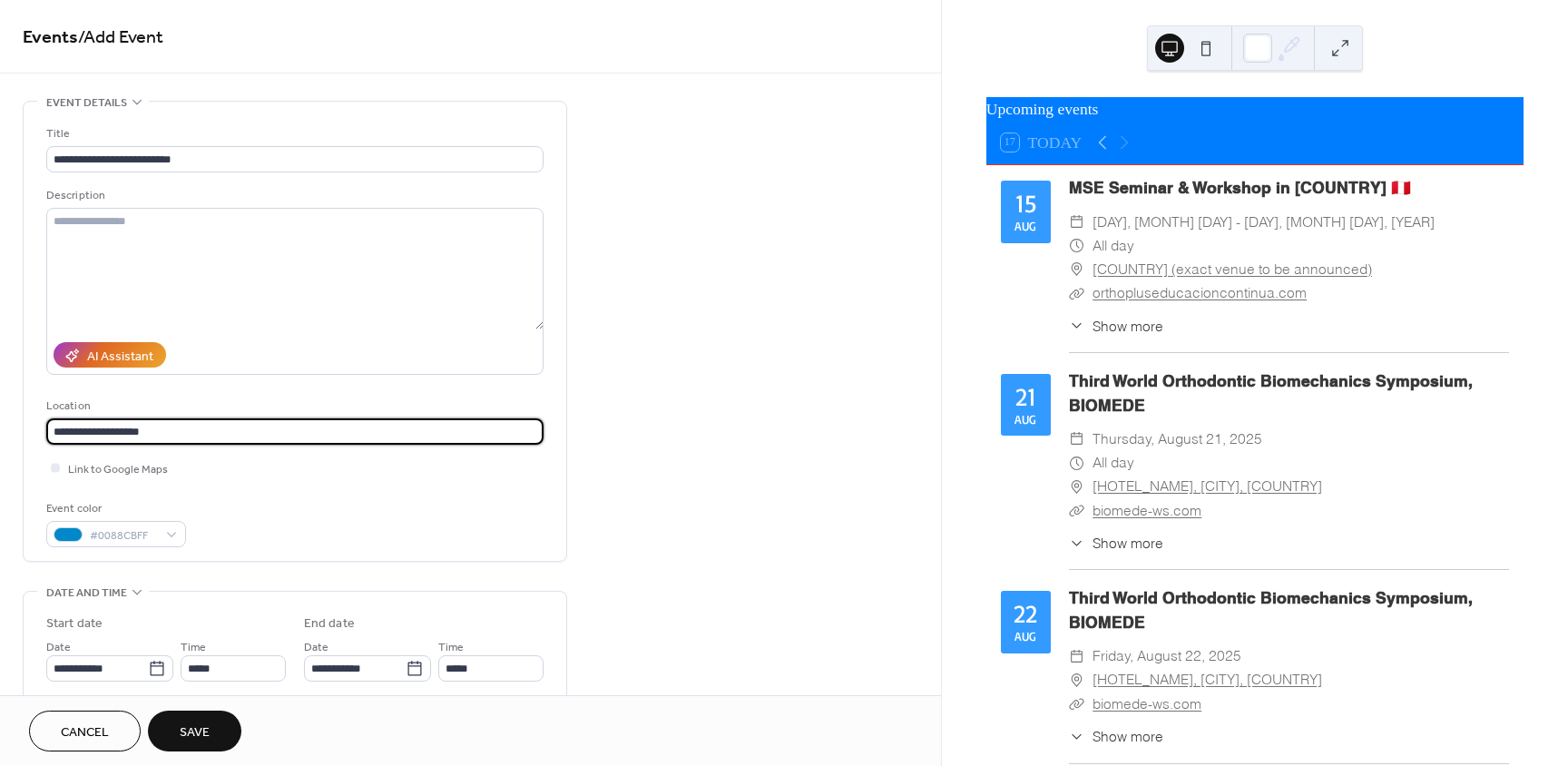 type on "**********" 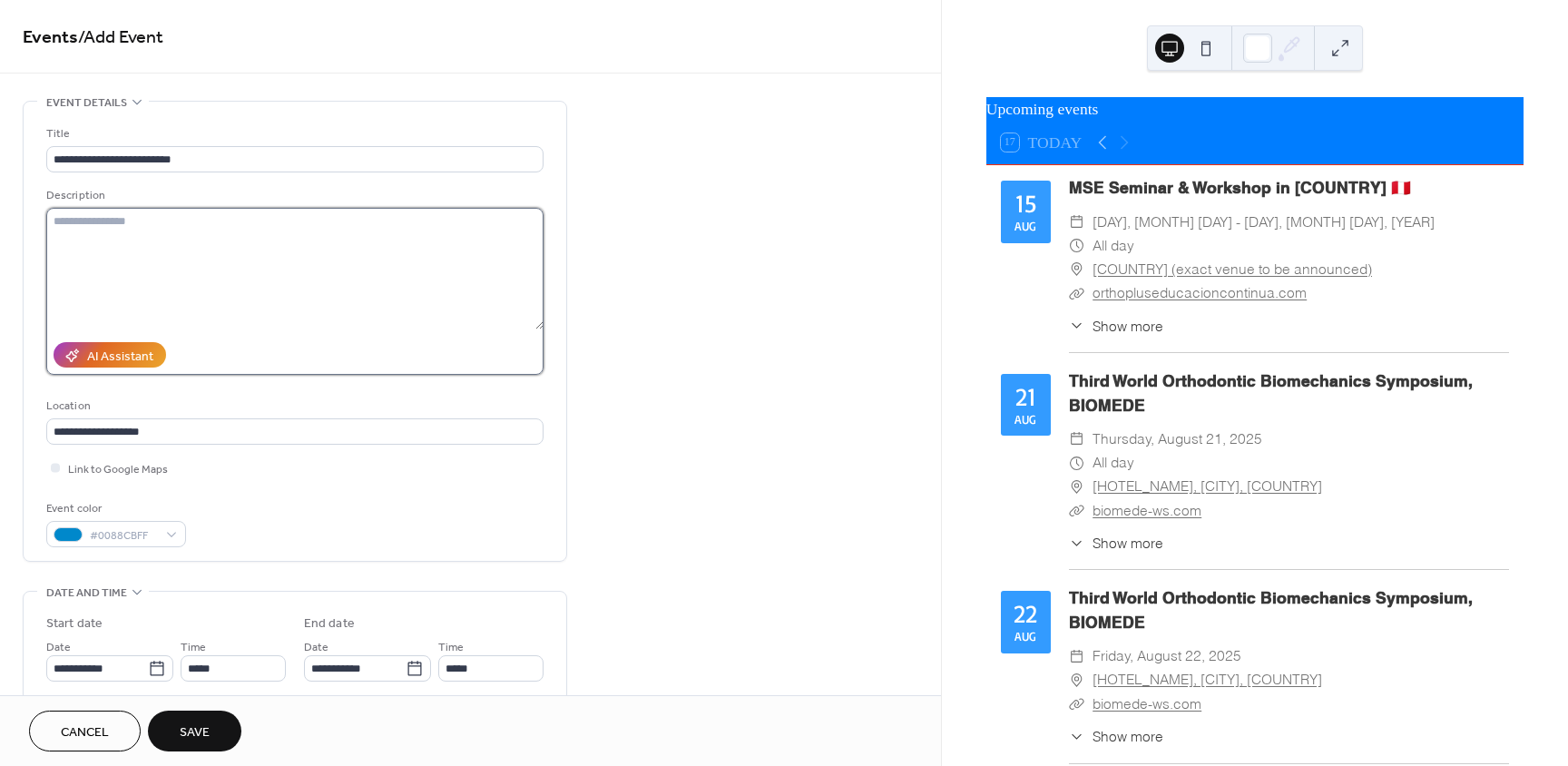 click at bounding box center (295, 269) 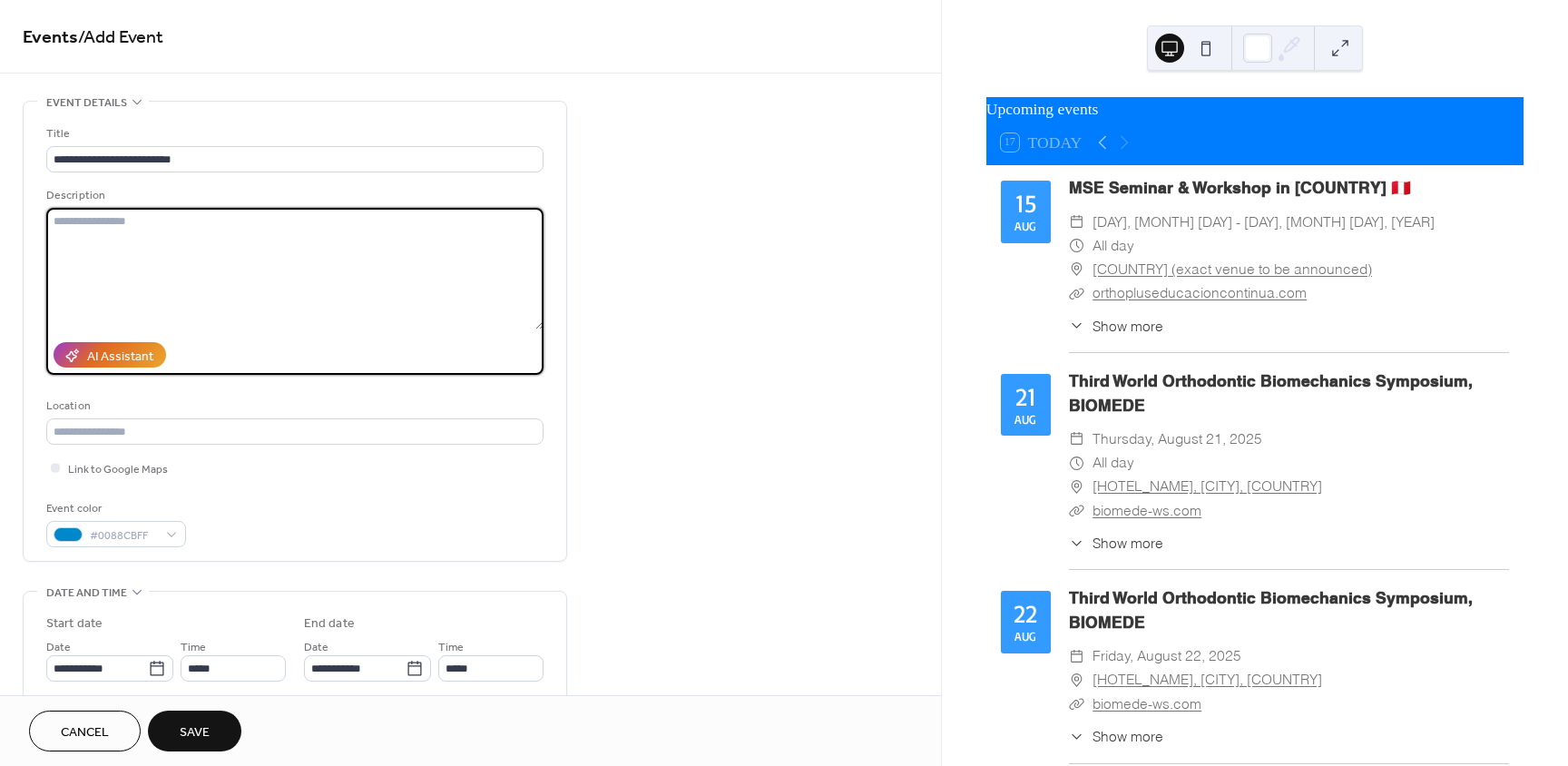 paste on "**********" 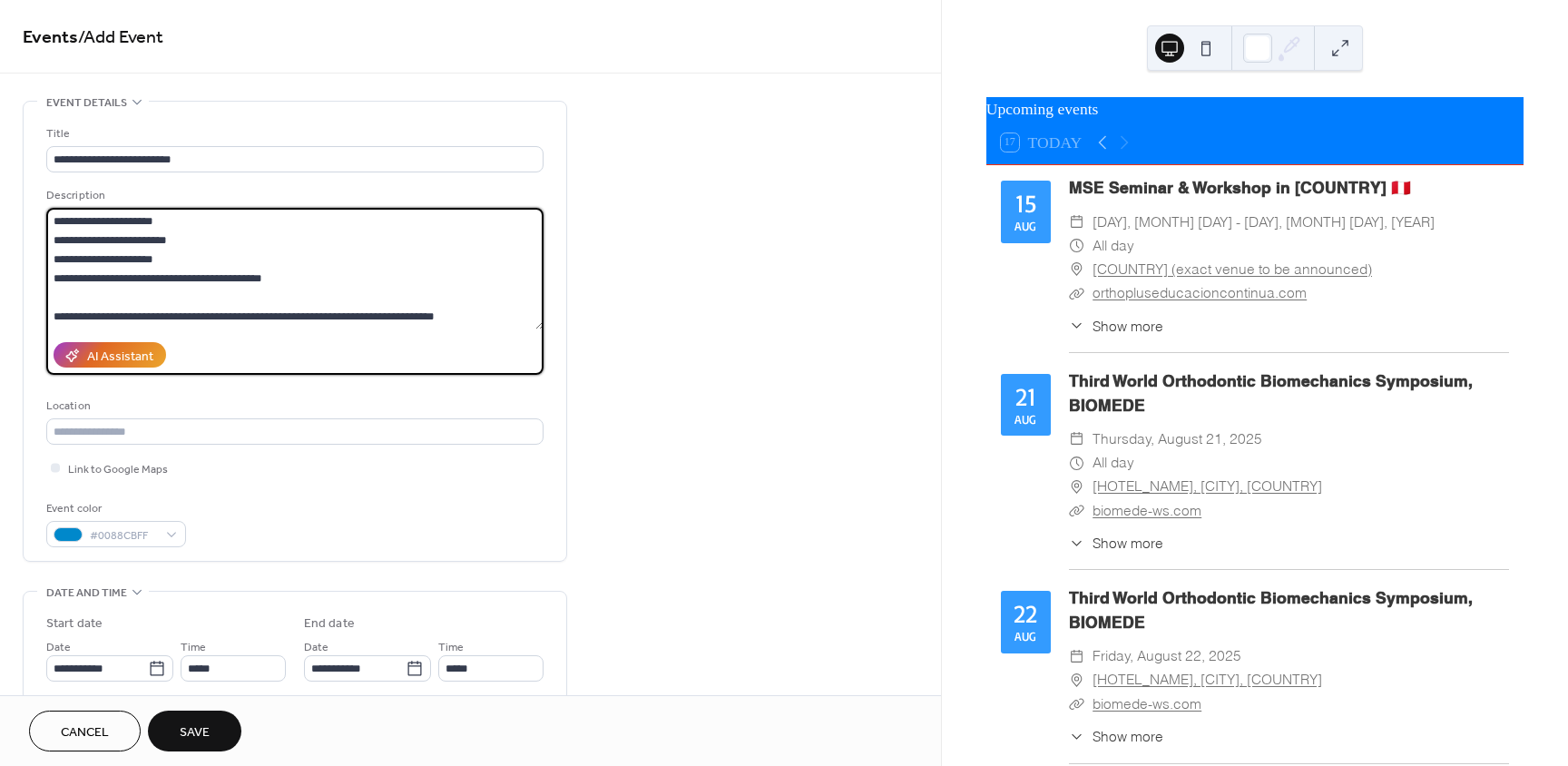 type on "**********" 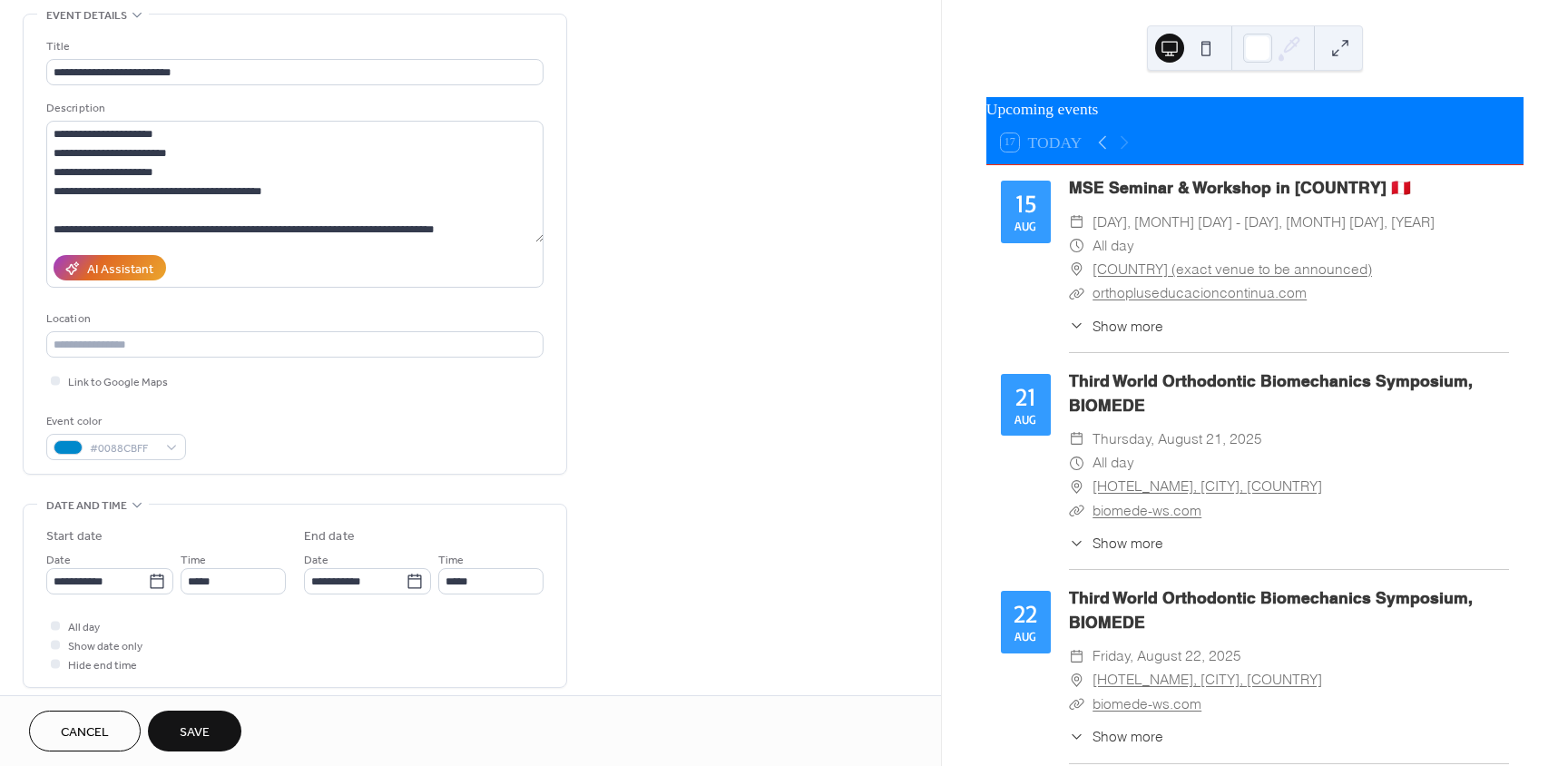 scroll, scrollTop: 91, scrollLeft: 0, axis: vertical 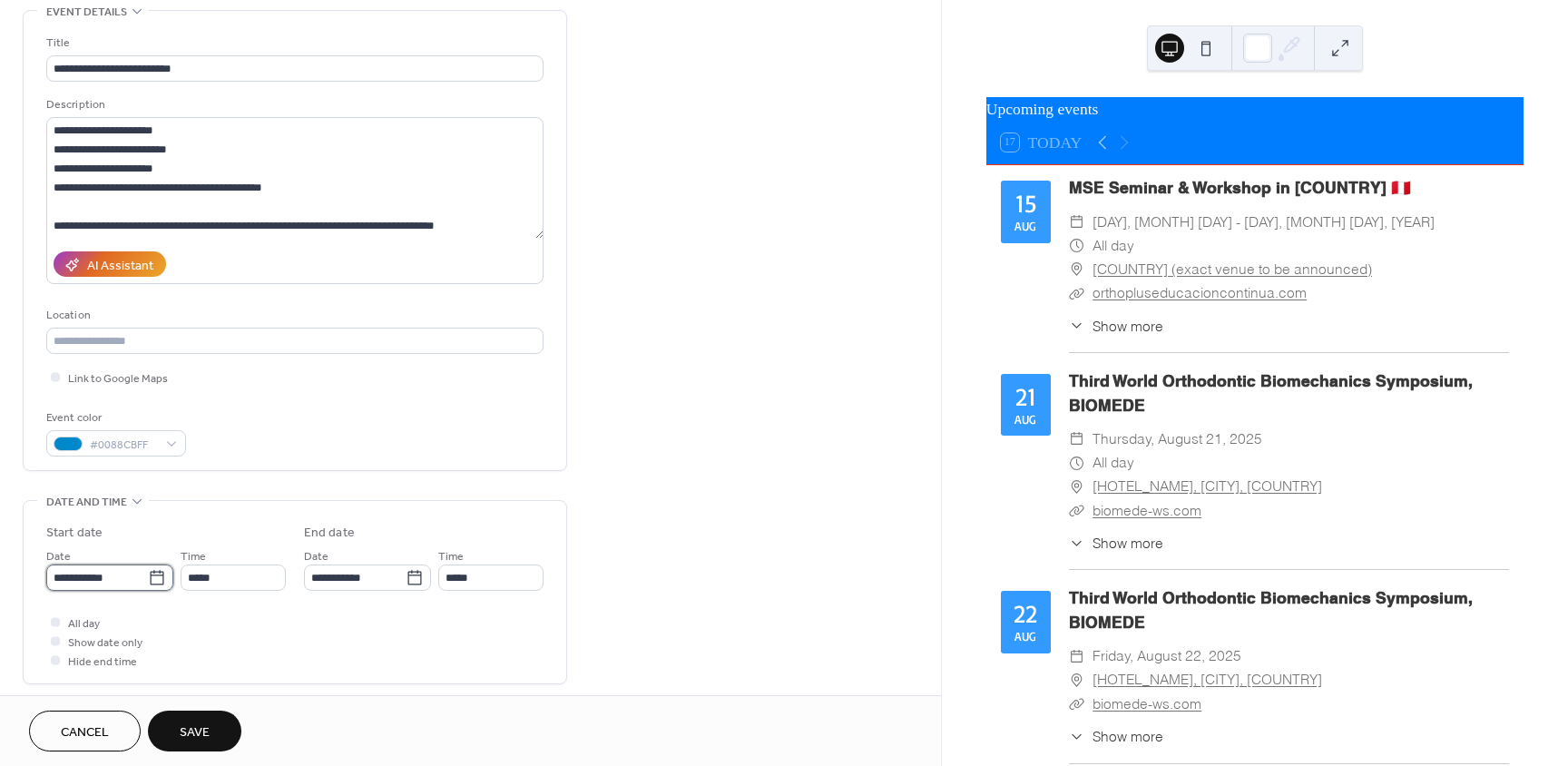 click on "**********" at bounding box center (97, 577) 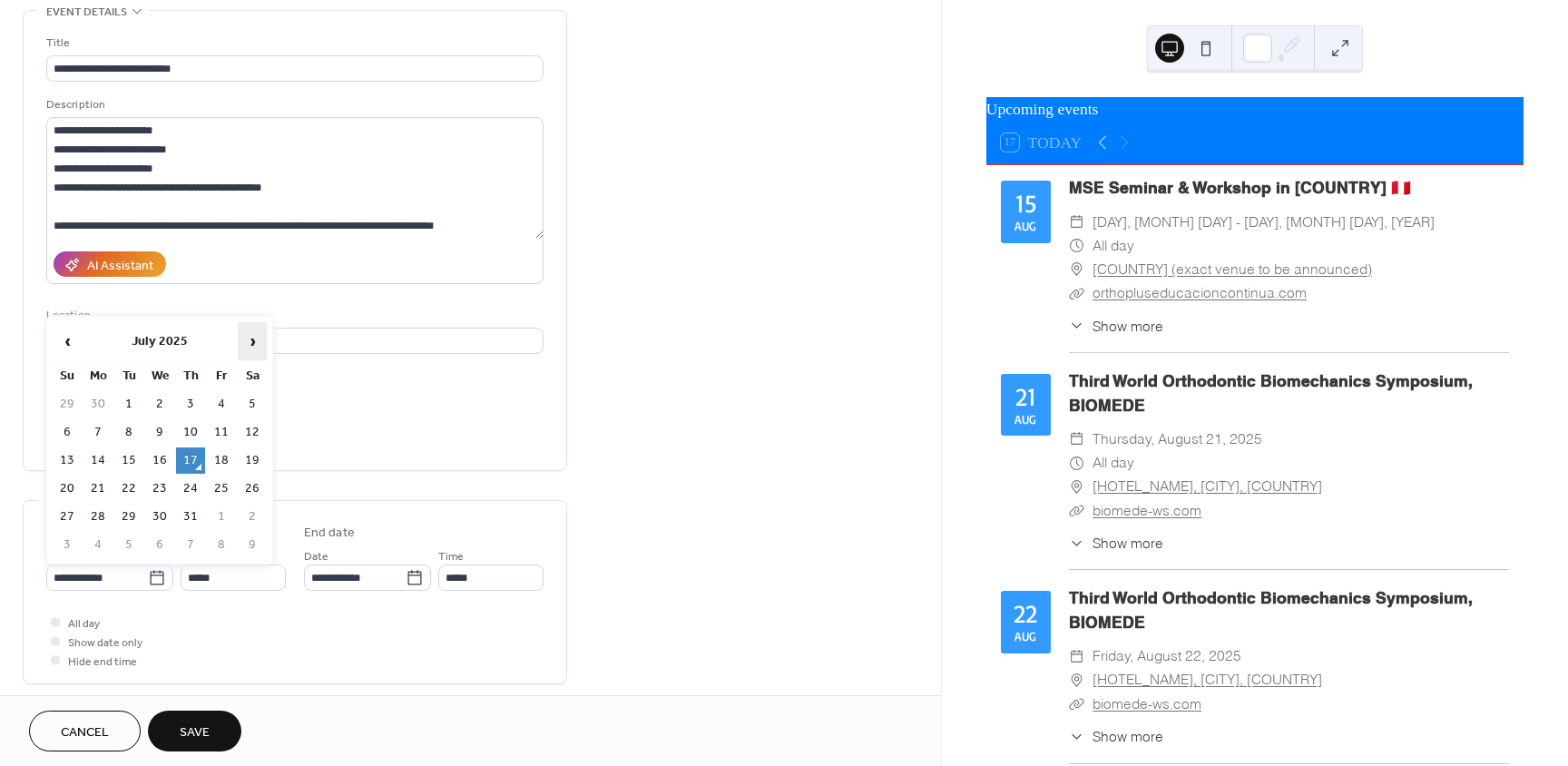 click on "›" at bounding box center (252, 341) 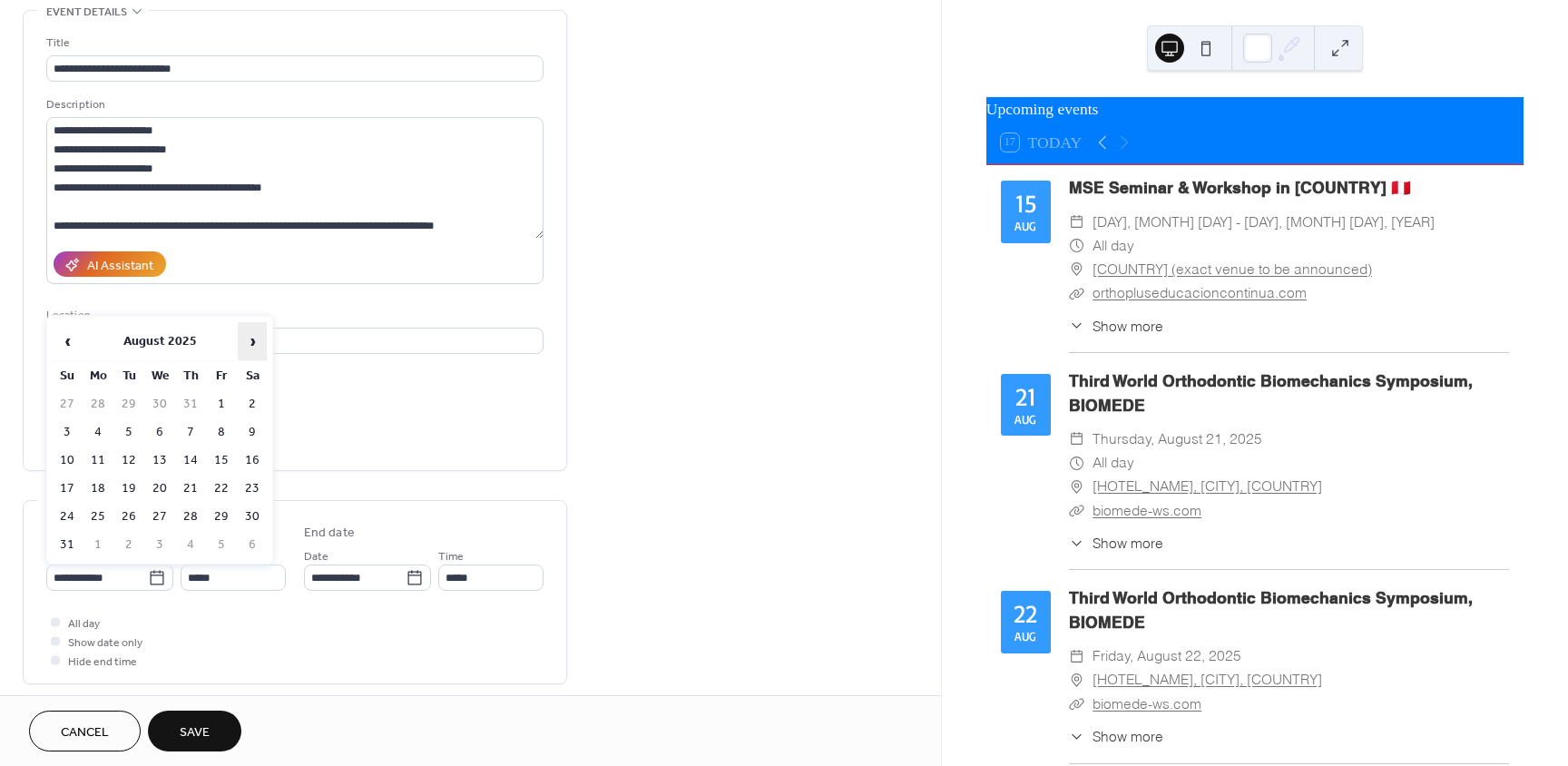 click on "›" at bounding box center [252, 341] 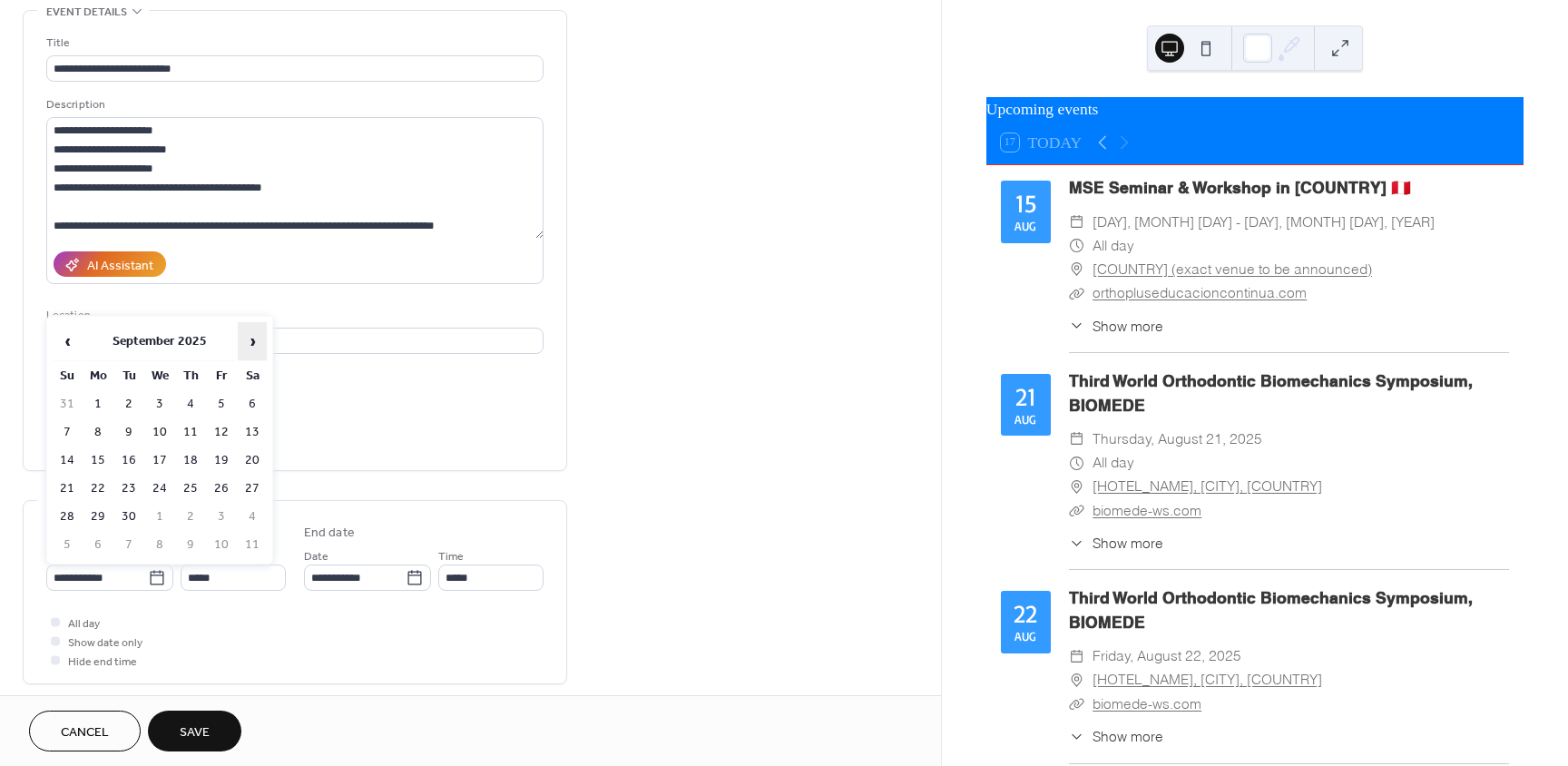click on "›" at bounding box center [252, 341] 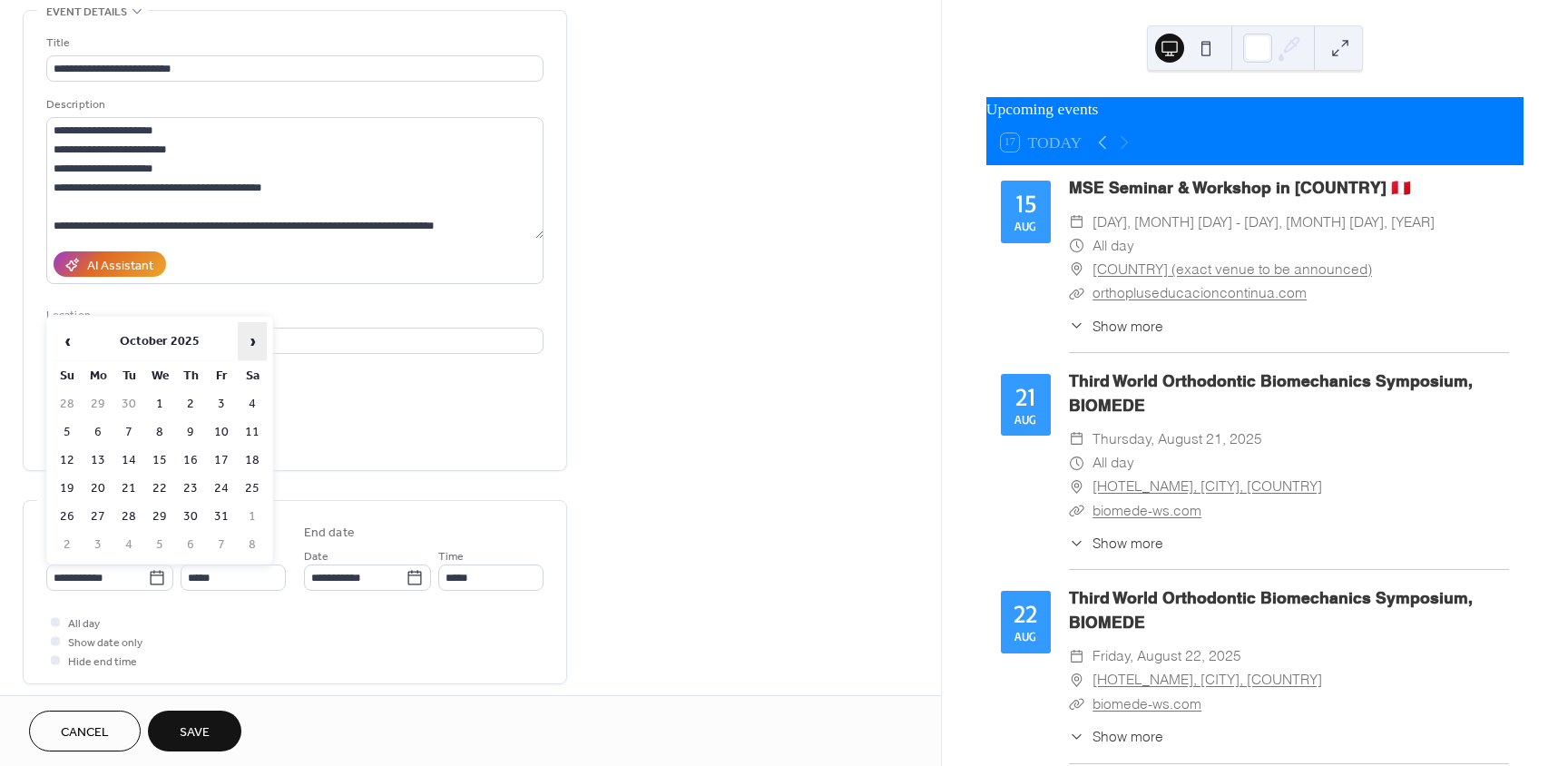 click on "›" at bounding box center [252, 341] 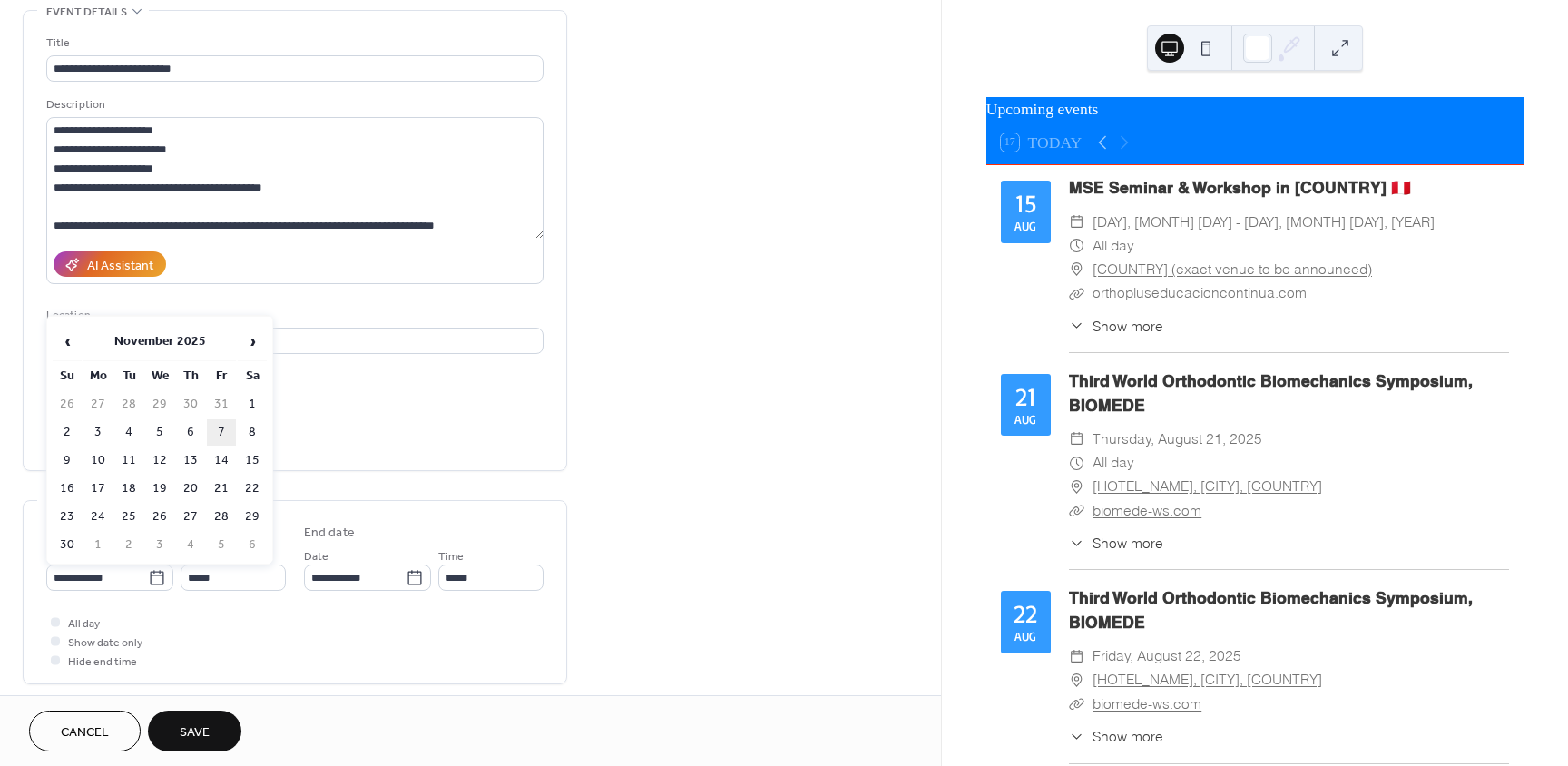 click on "7" at bounding box center (221, 432) 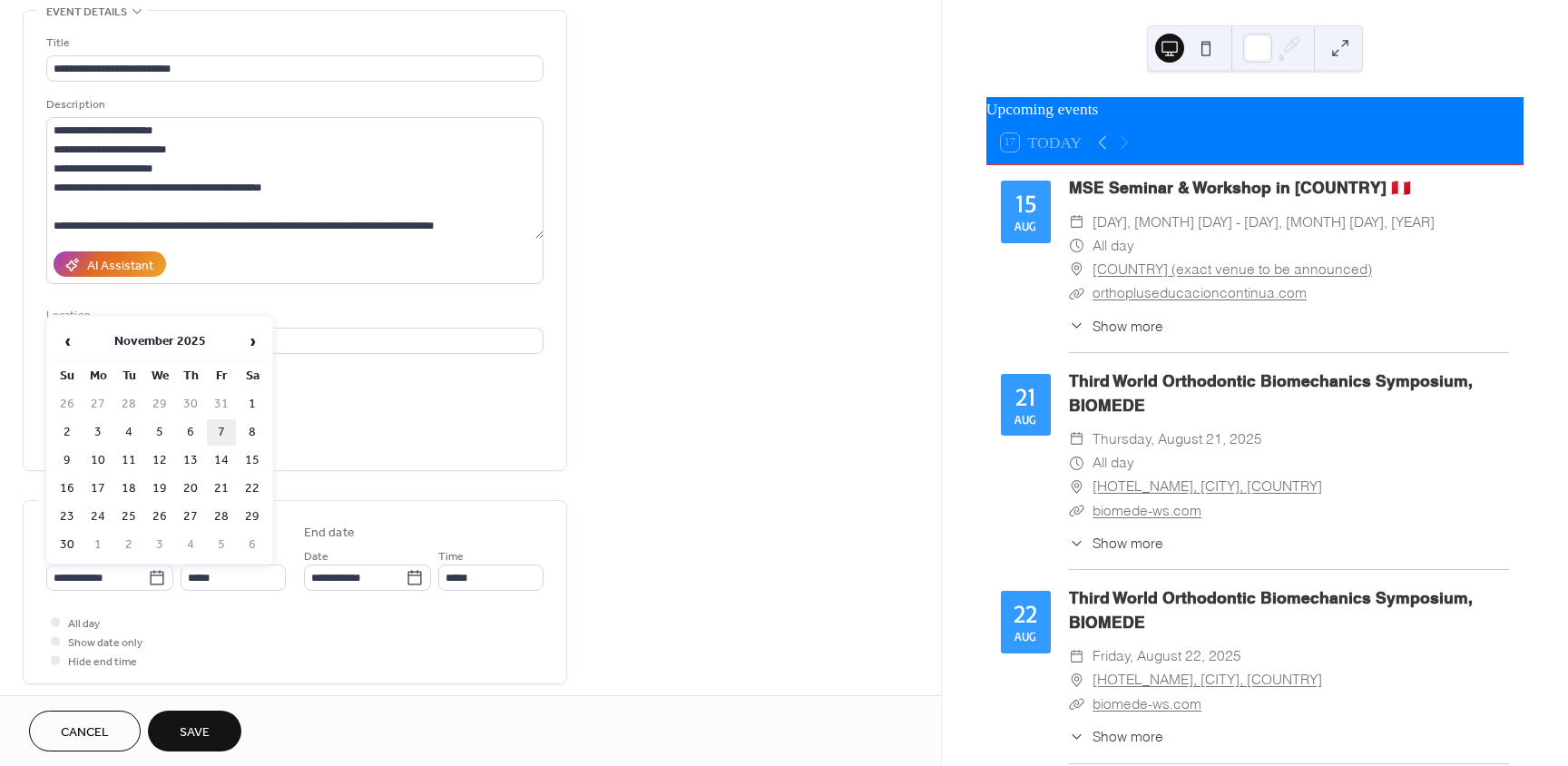type on "**********" 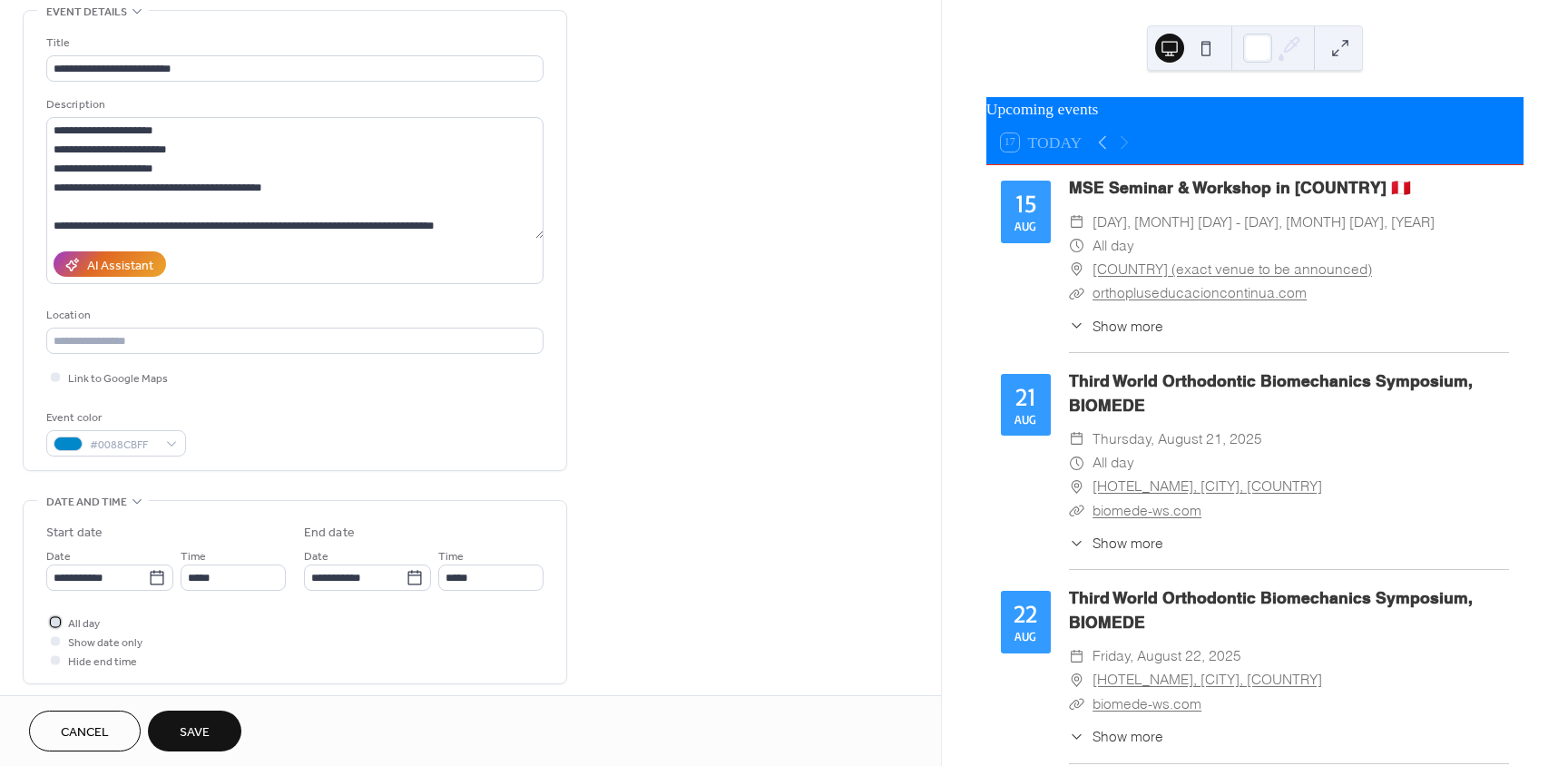 click at bounding box center [55, 622] 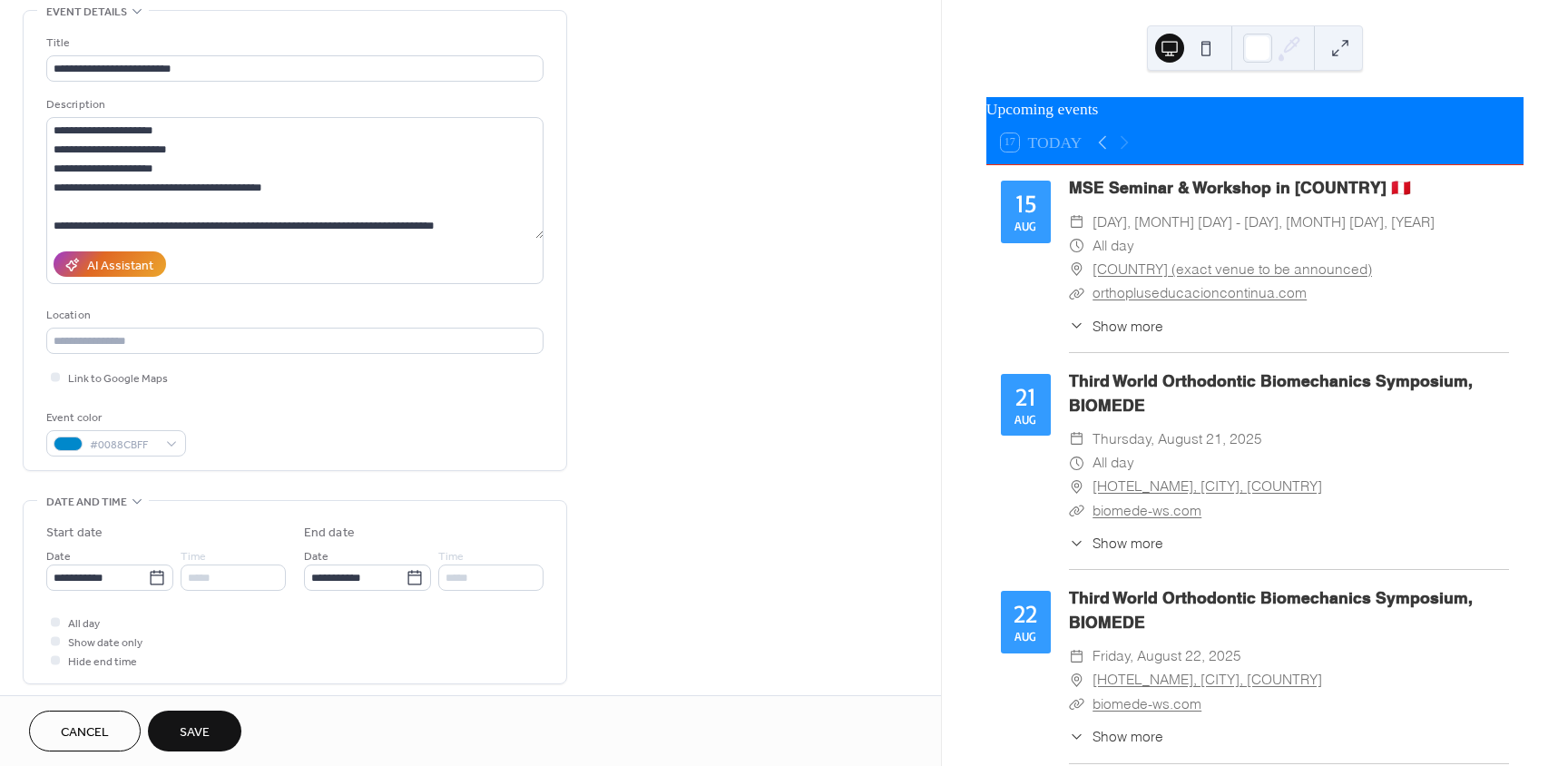 click on "**********" at bounding box center [470, 633] 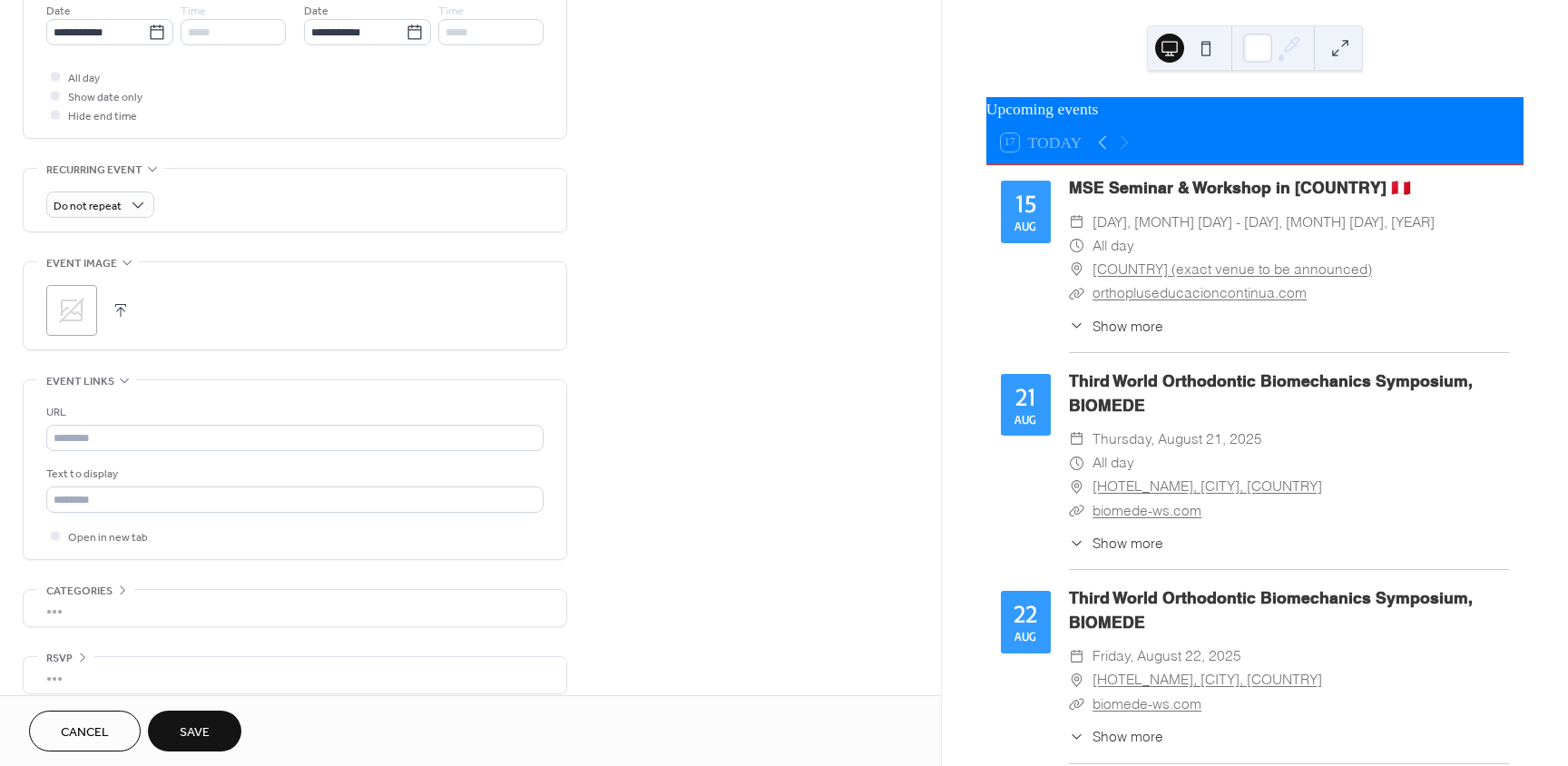 scroll, scrollTop: 653, scrollLeft: 0, axis: vertical 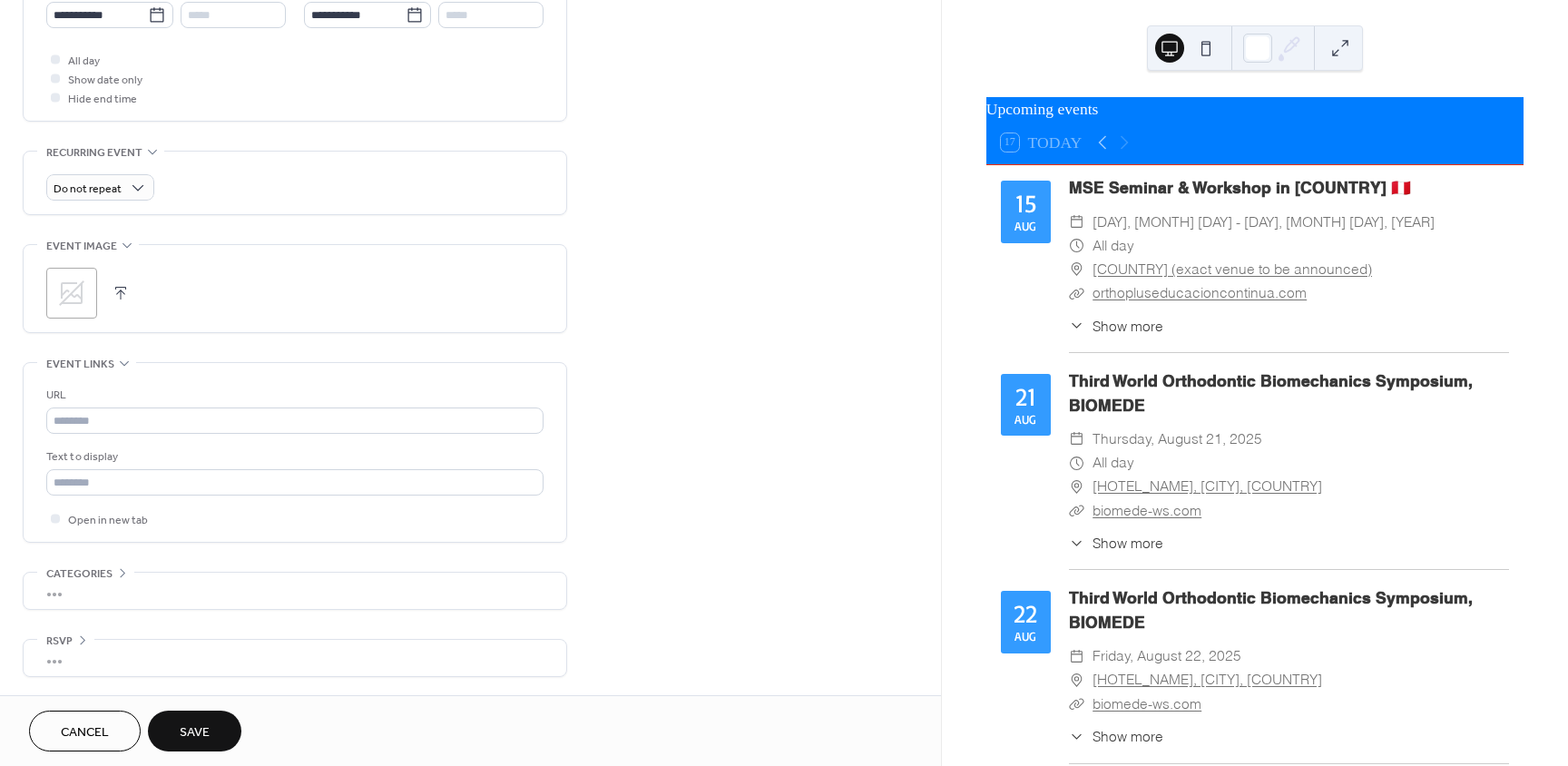 click on "Save" at bounding box center (194, 732) 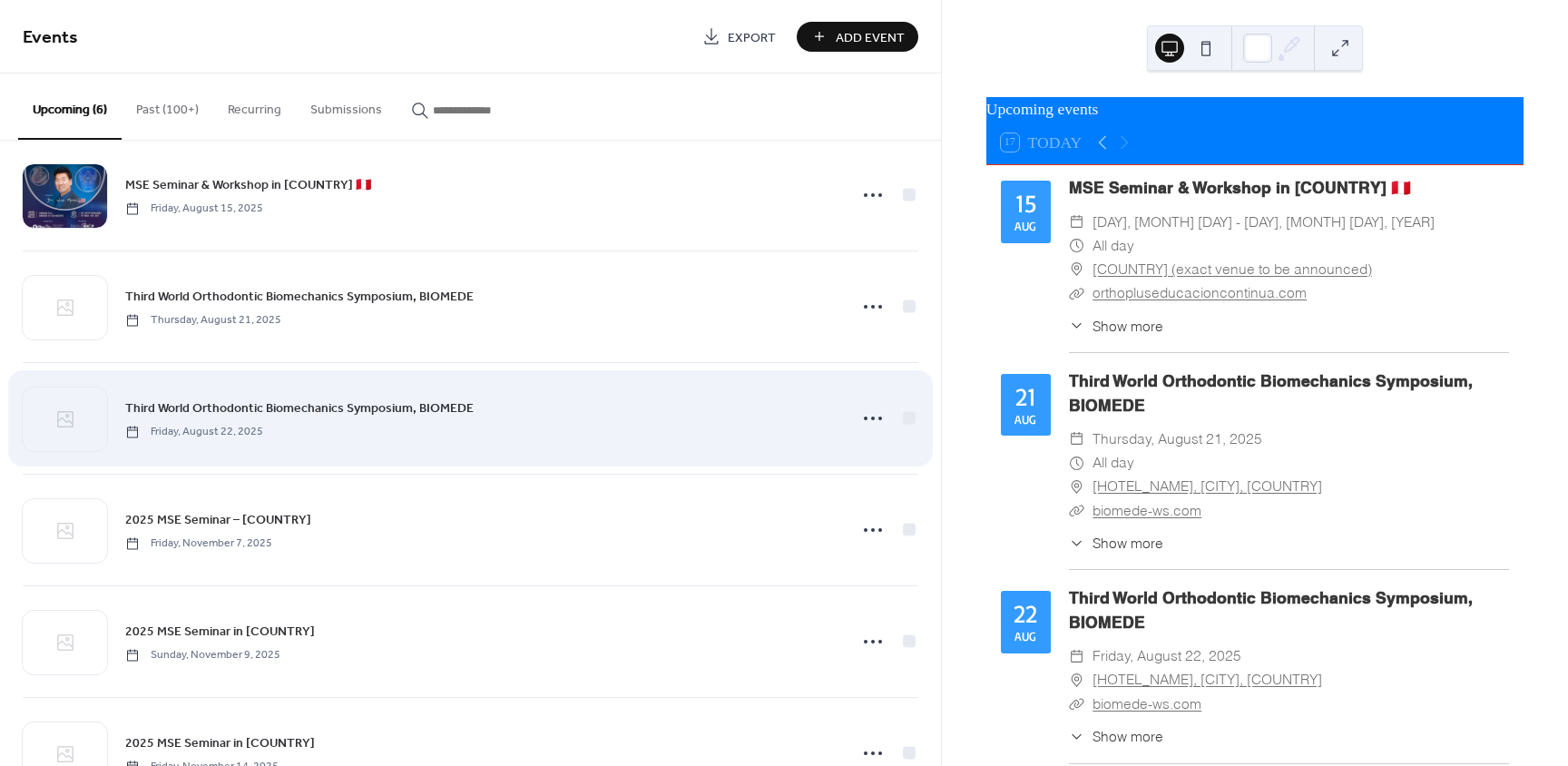 scroll, scrollTop: 98, scrollLeft: 0, axis: vertical 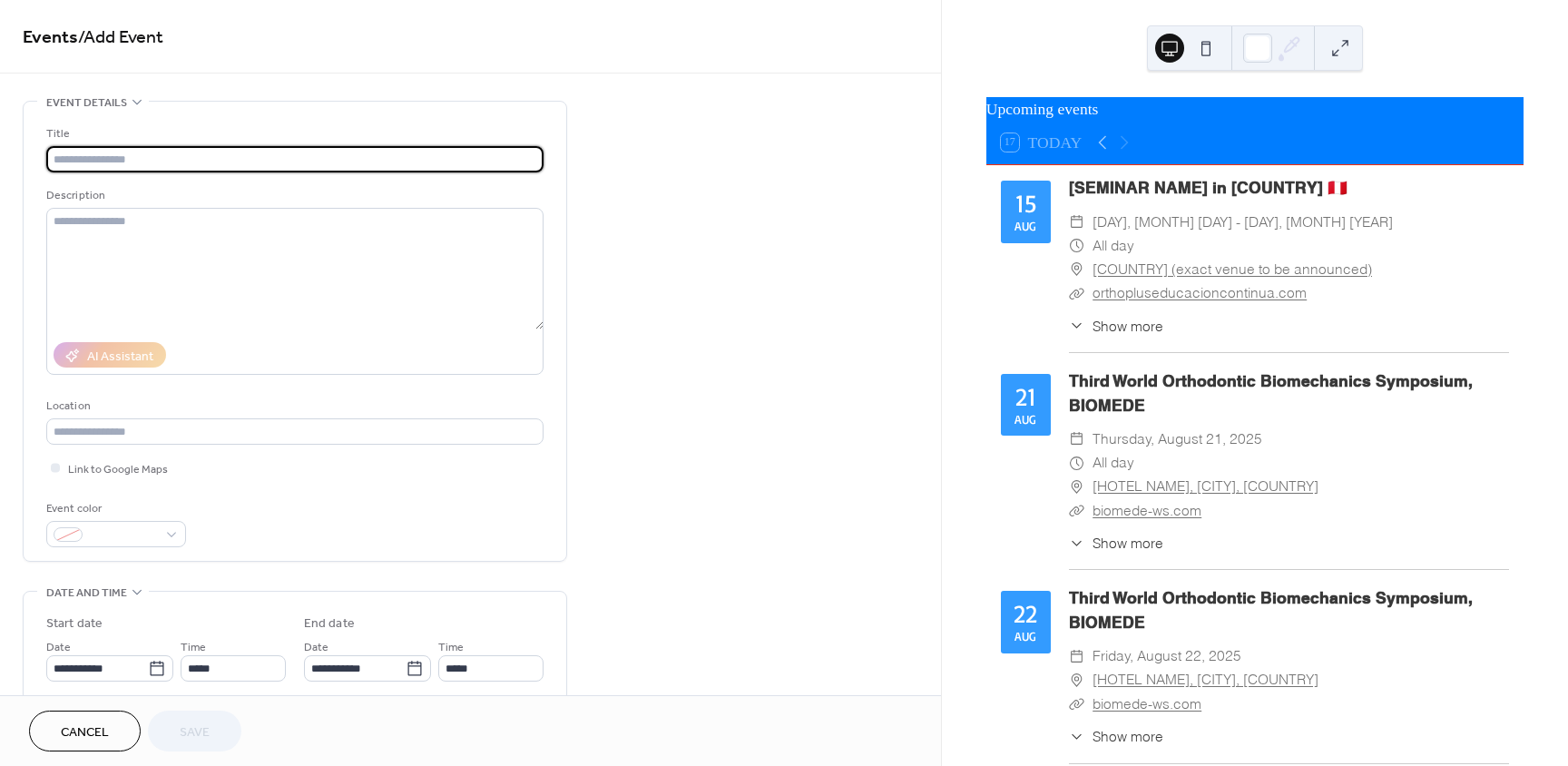 click on "Cancel" at bounding box center (84, 731) 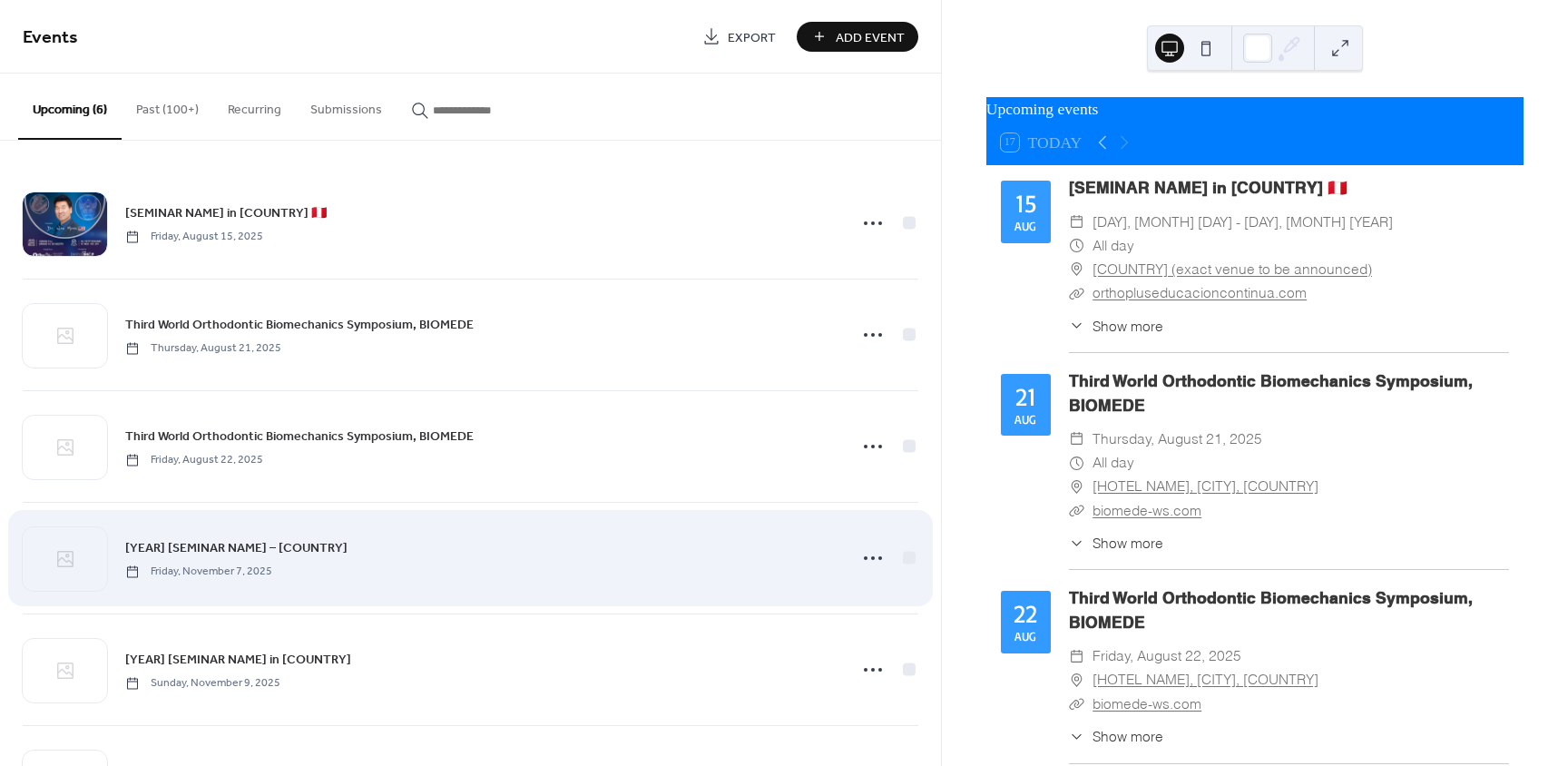 click on "[YEAR] [SEMINAR NAME] – [COUNTRY]" at bounding box center (236, 548) 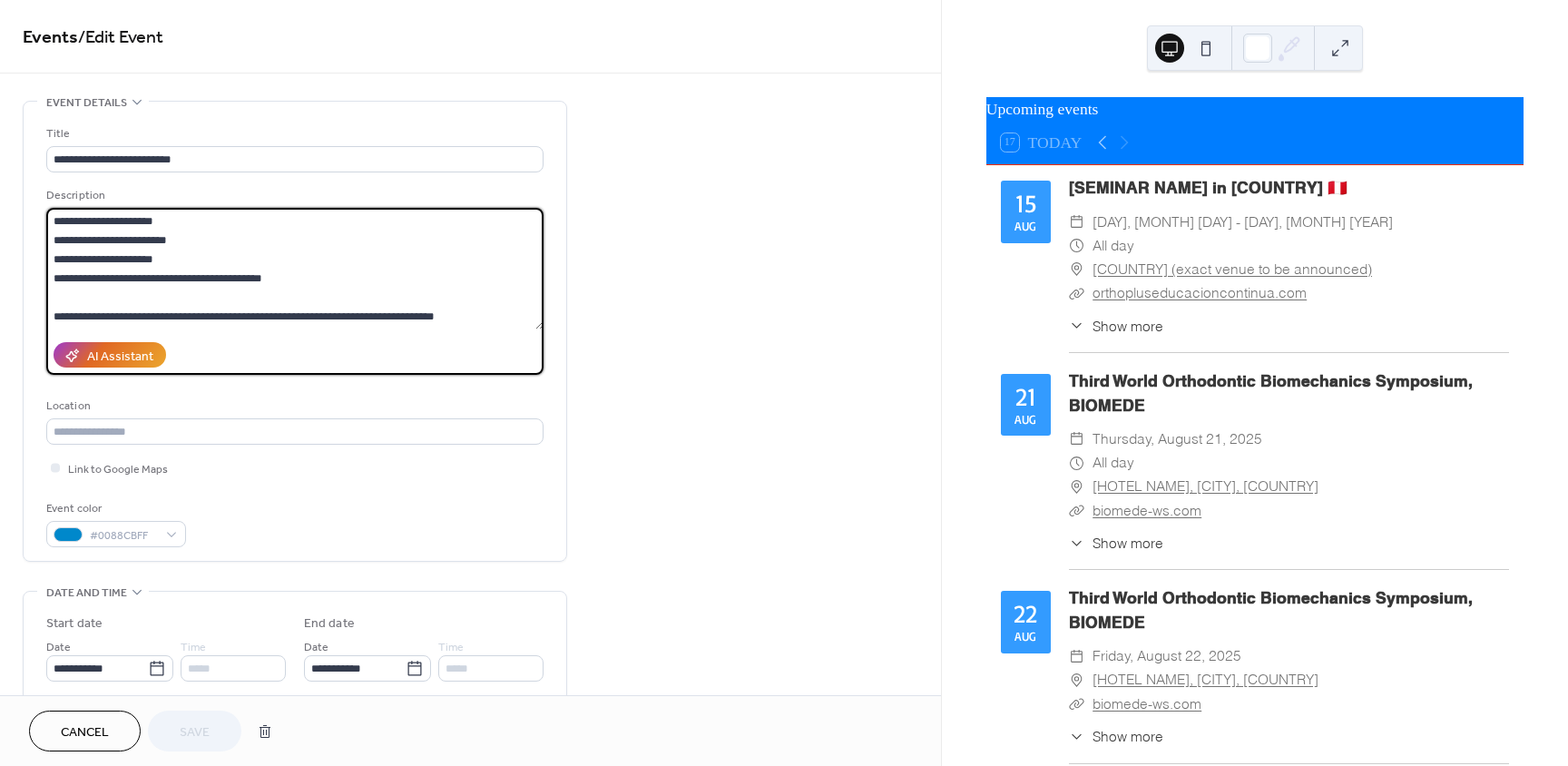 drag, startPoint x: 177, startPoint y: 215, endPoint x: 68, endPoint y: 220, distance: 109.11462 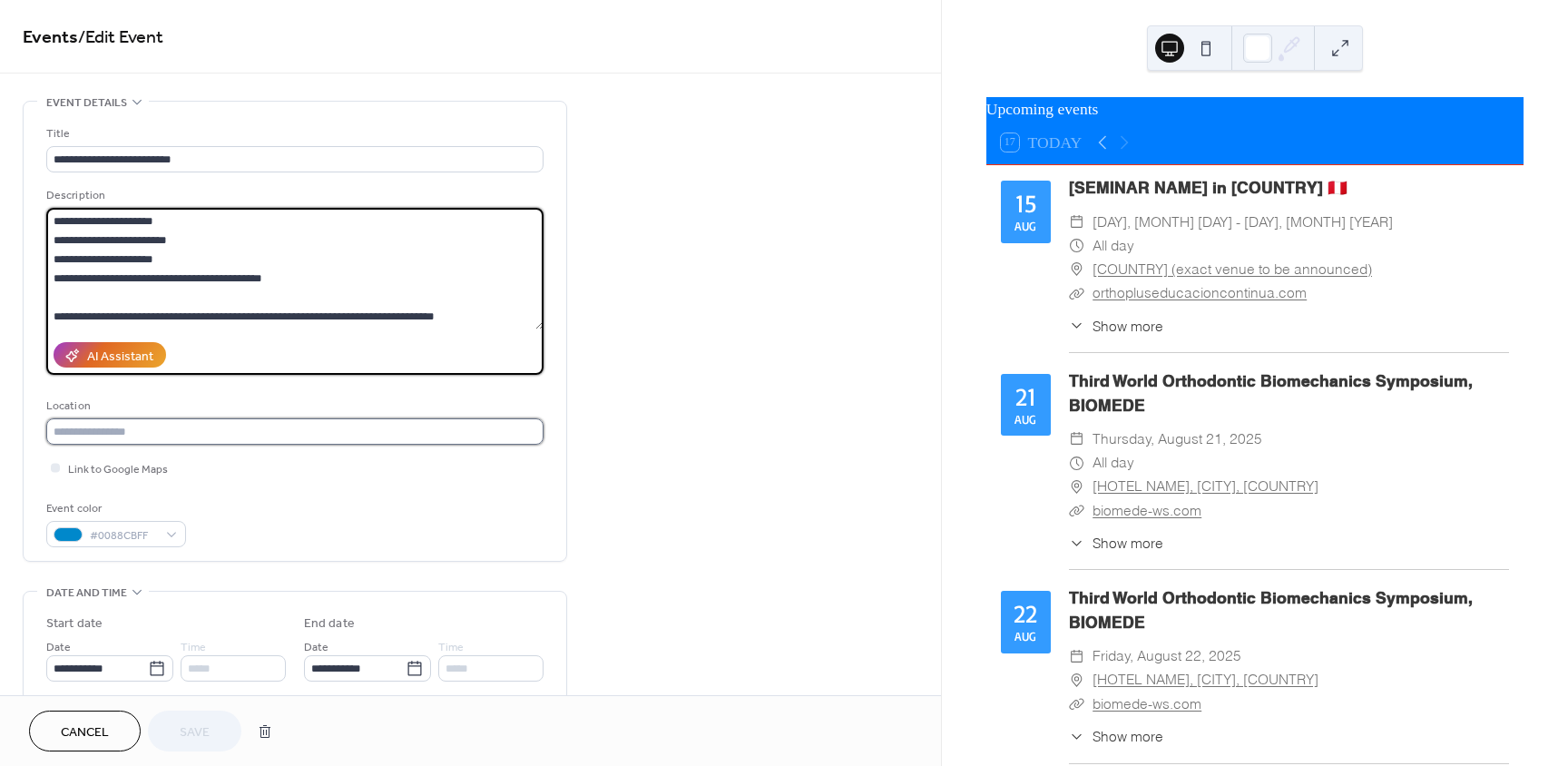 click at bounding box center [295, 431] 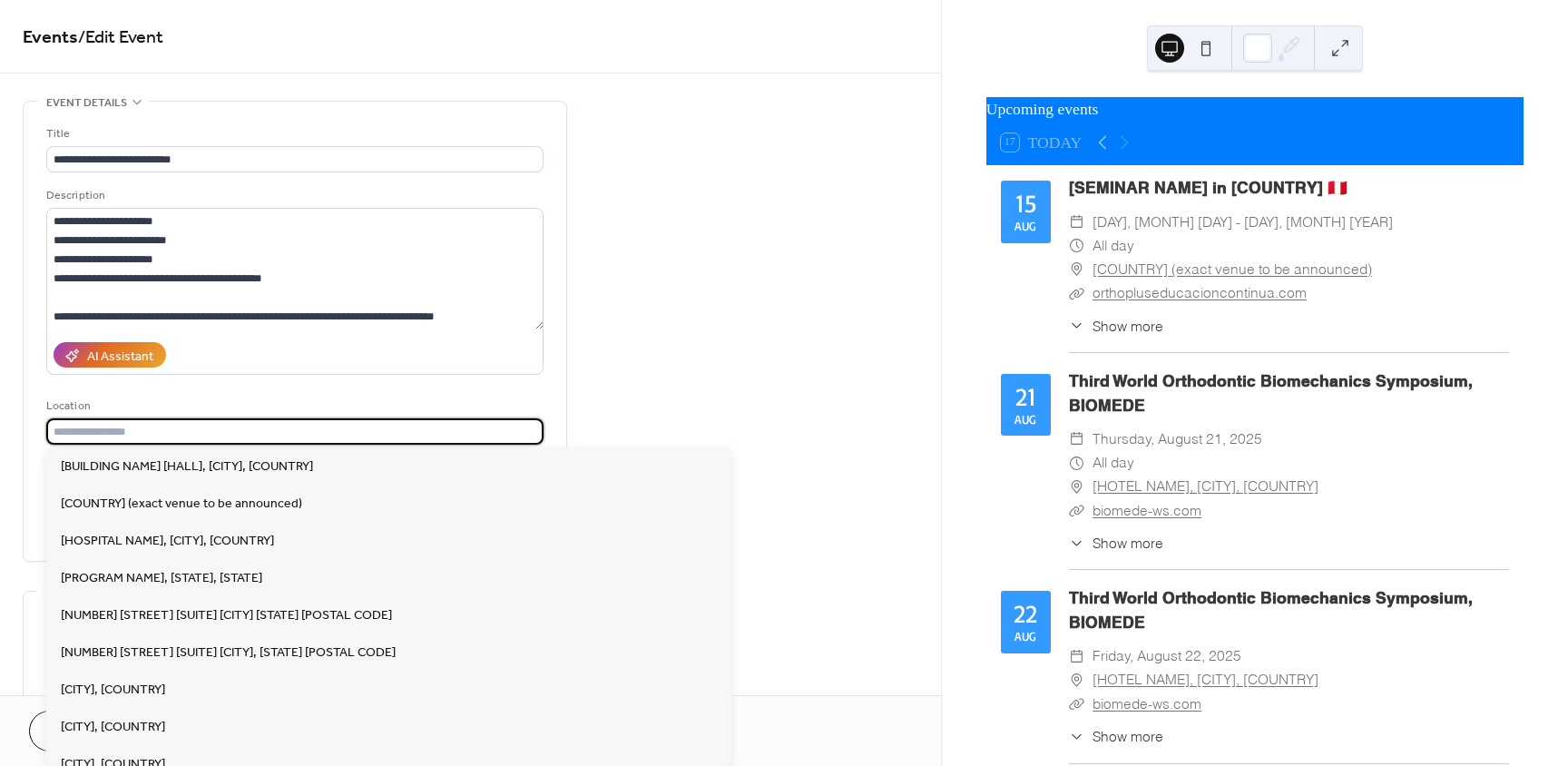 paste on "**********" 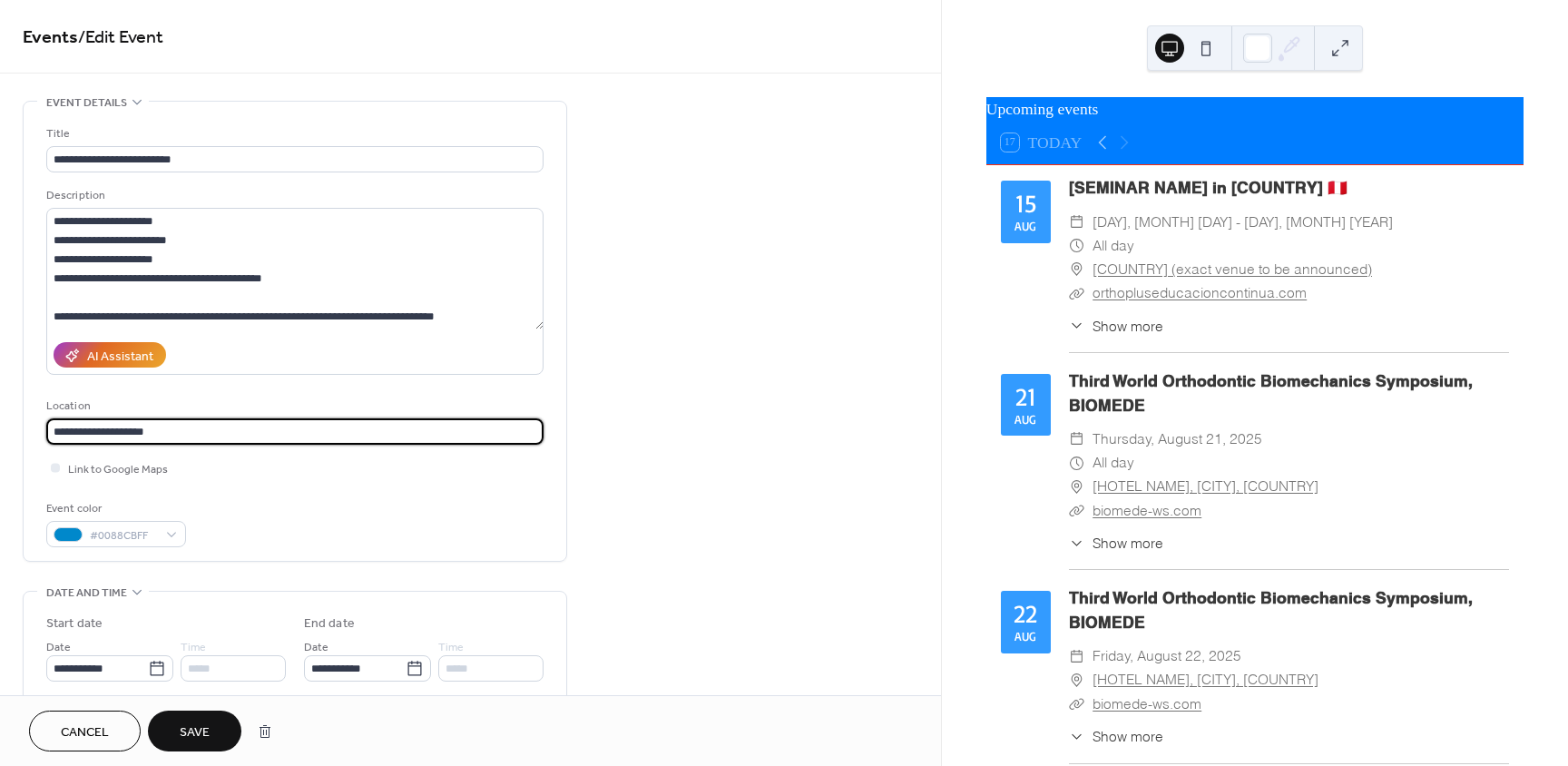 type on "**********" 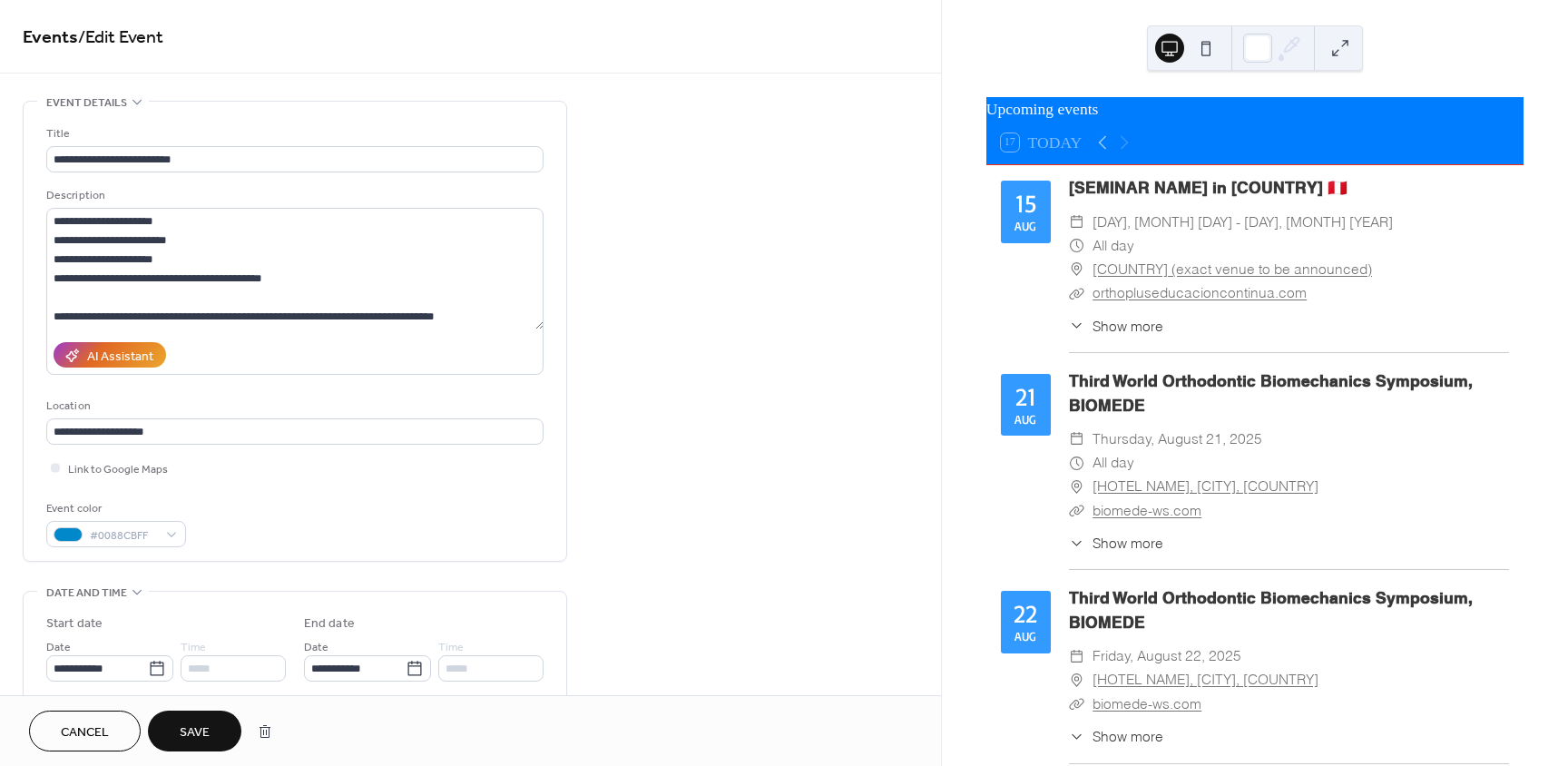 click on "**********" at bounding box center [470, 724] 